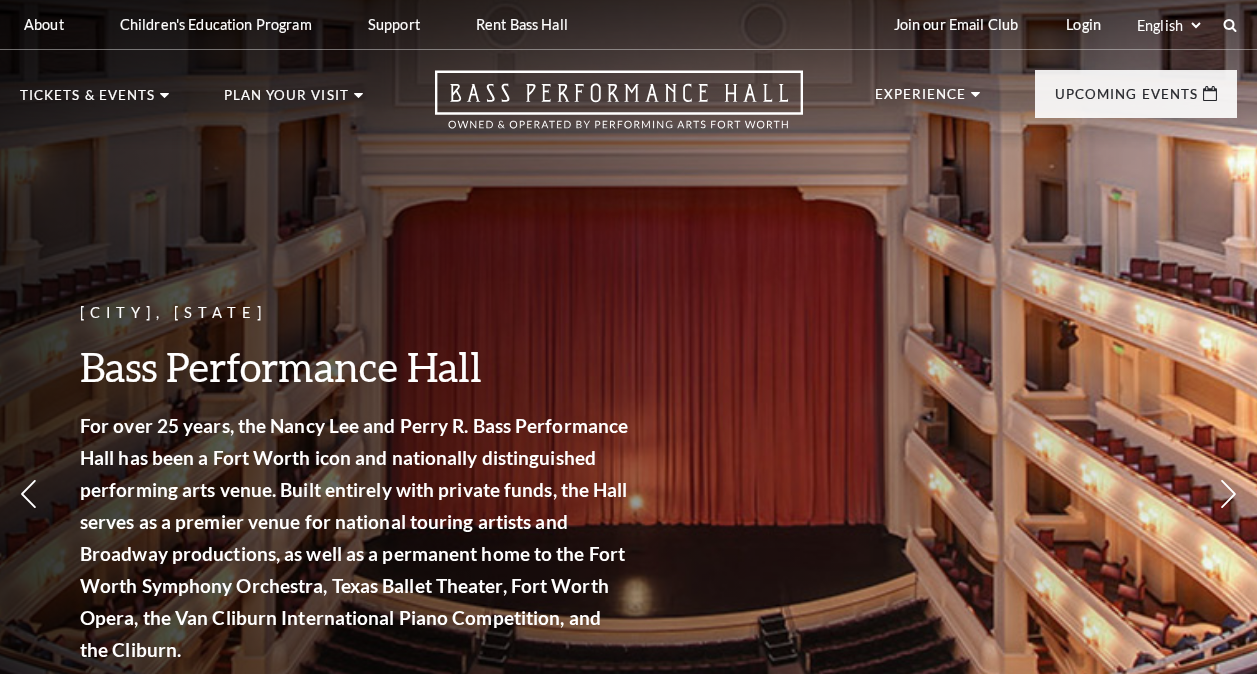 scroll, scrollTop: 0, scrollLeft: 0, axis: both 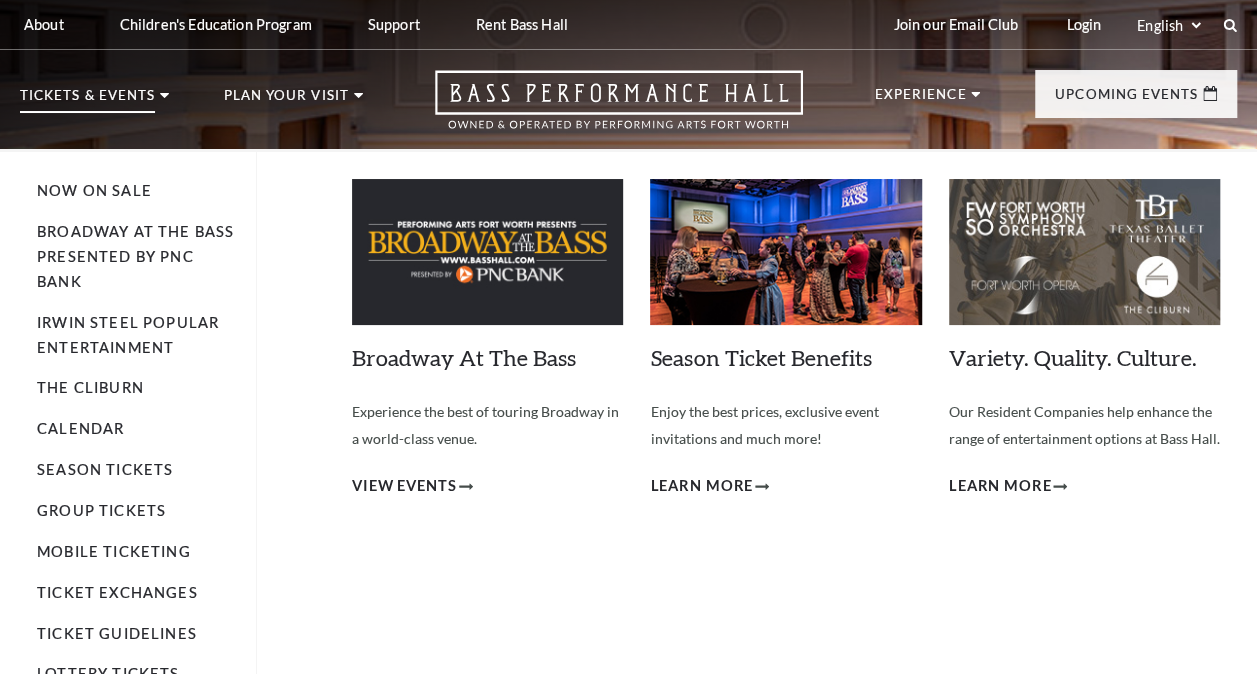 click on "Tickets & Events" at bounding box center (87, 101) 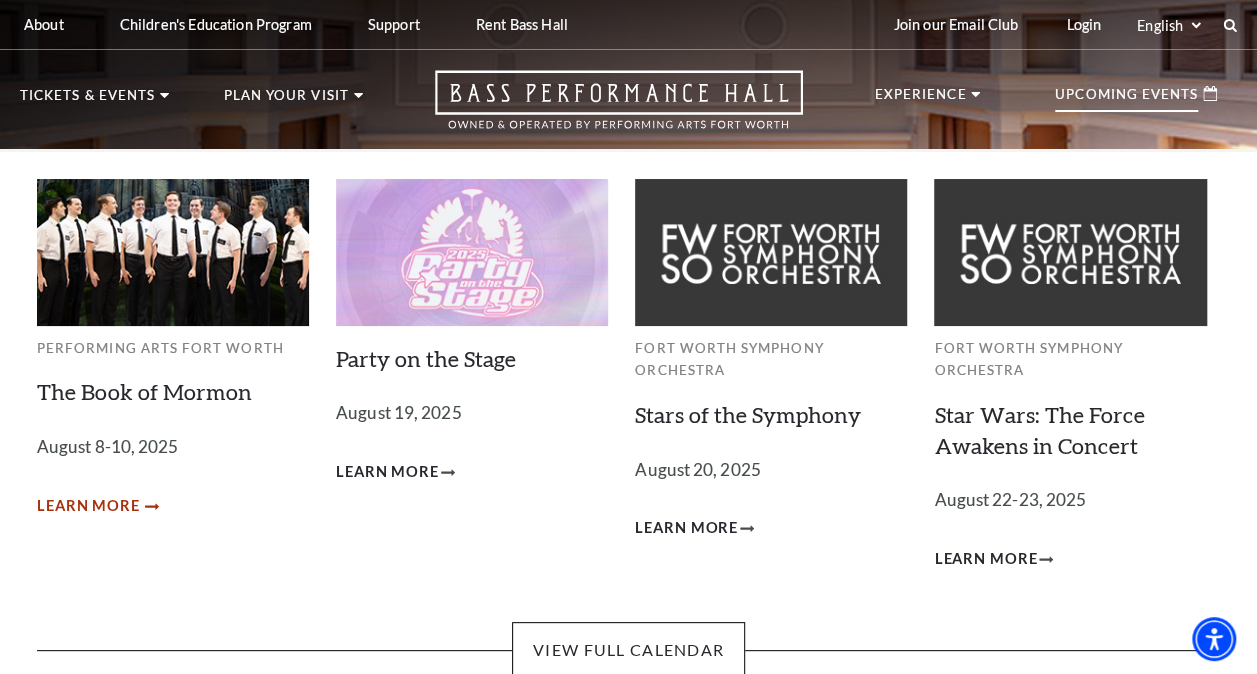 click on "Learn More" at bounding box center (88, 506) 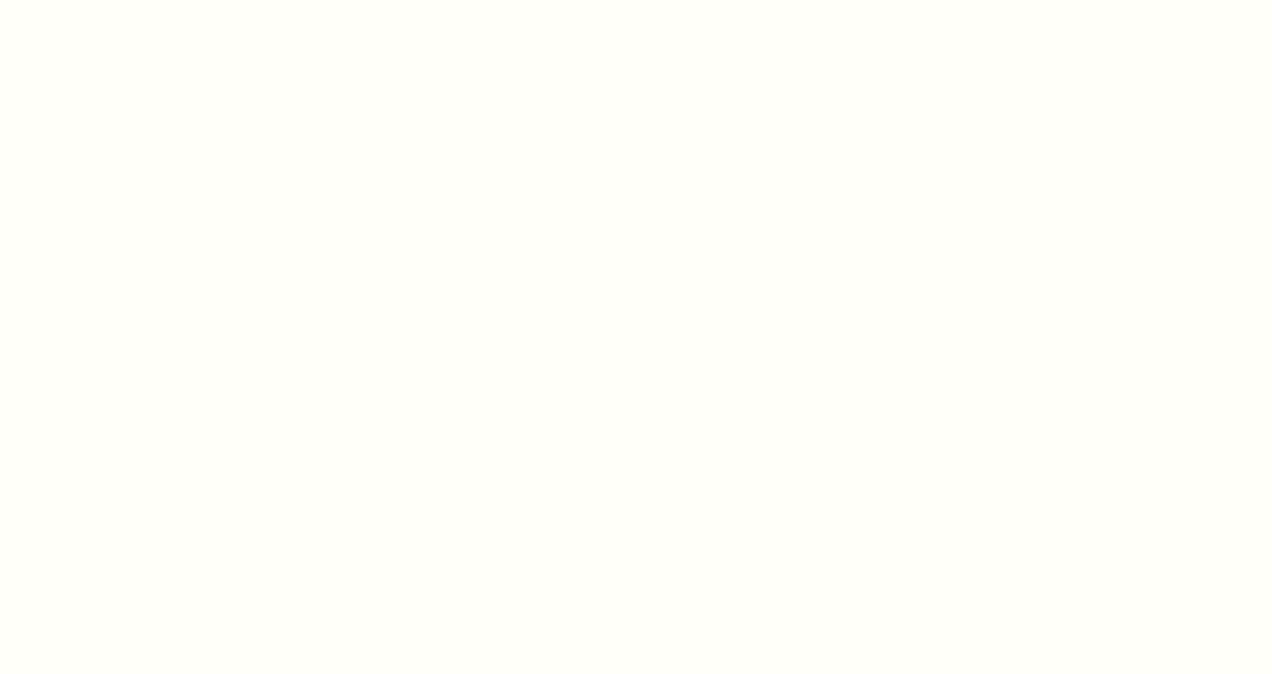 scroll, scrollTop: 0, scrollLeft: 0, axis: both 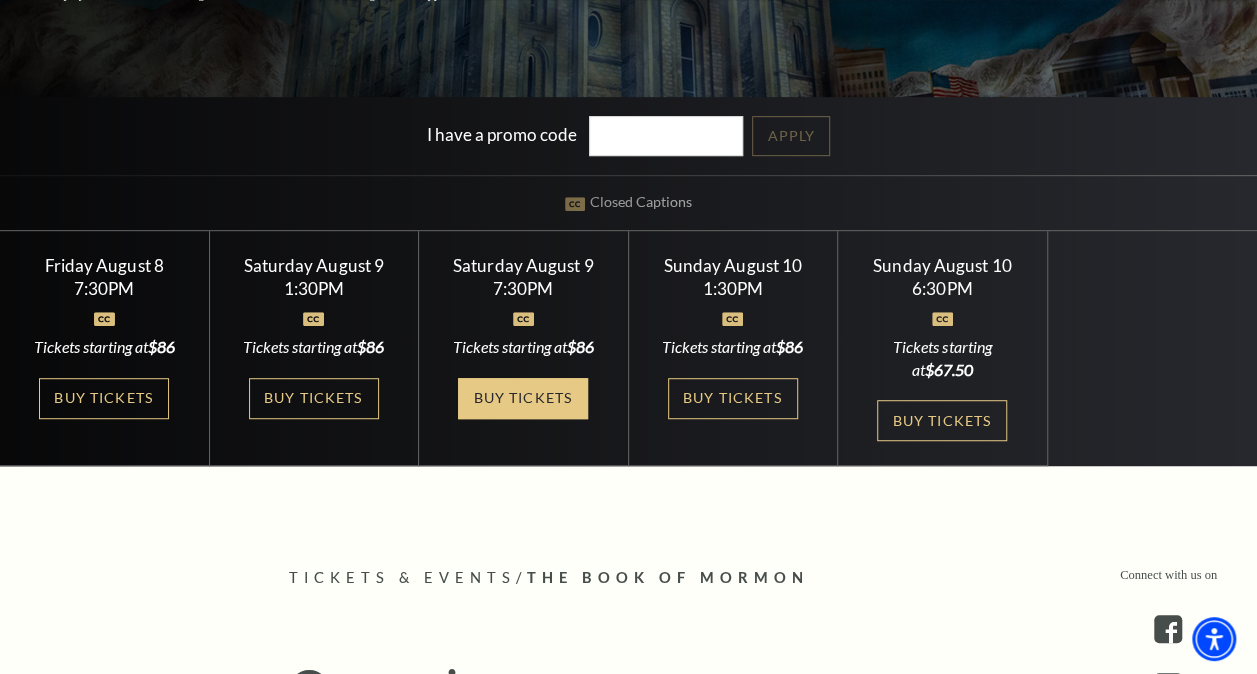 click on "Buy Tickets" at bounding box center (523, 398) 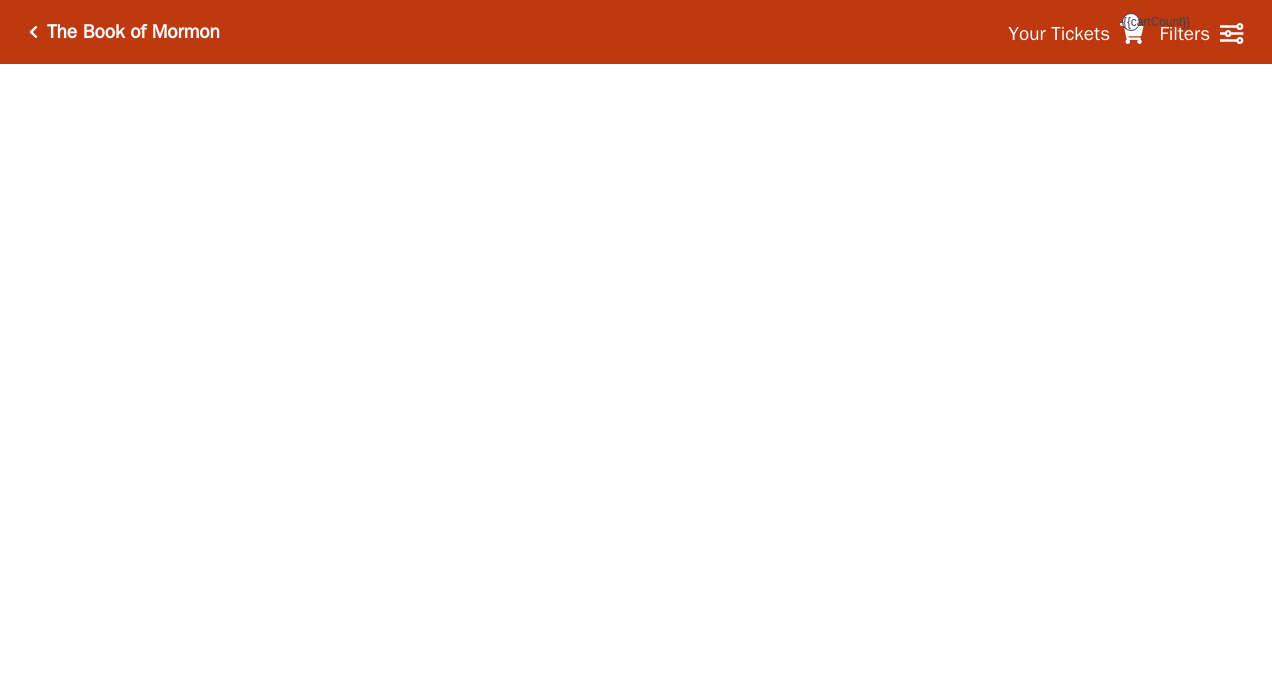 scroll, scrollTop: 0, scrollLeft: 0, axis: both 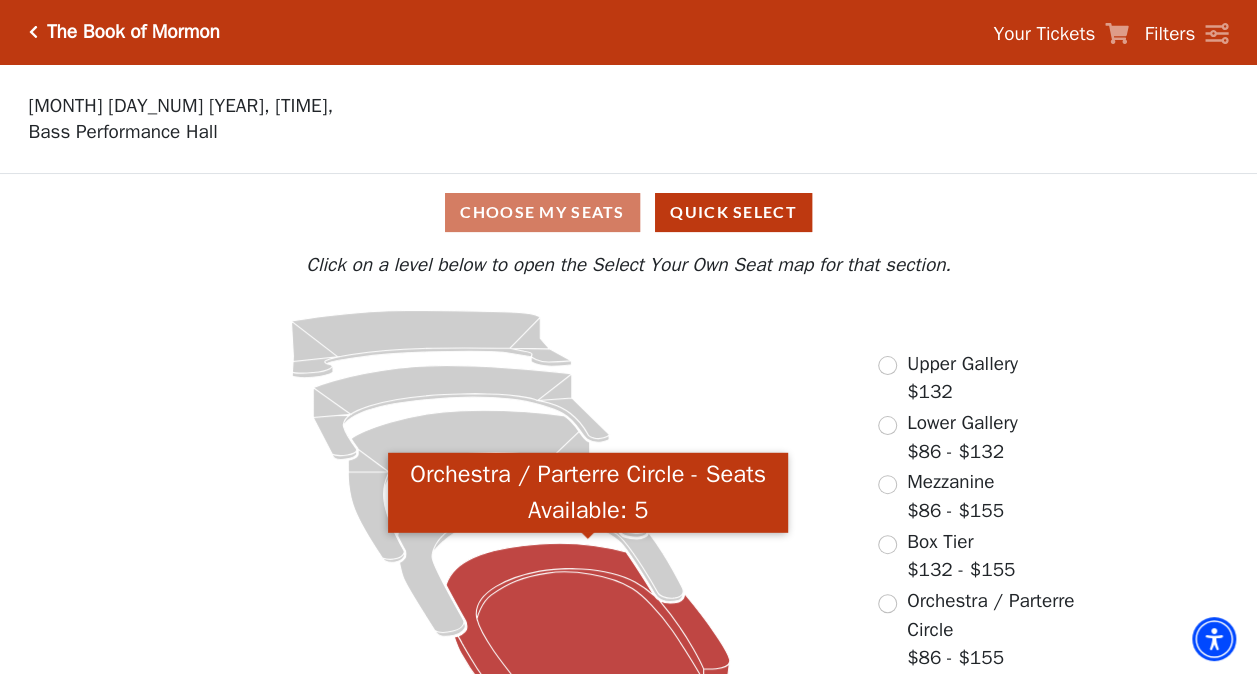 click 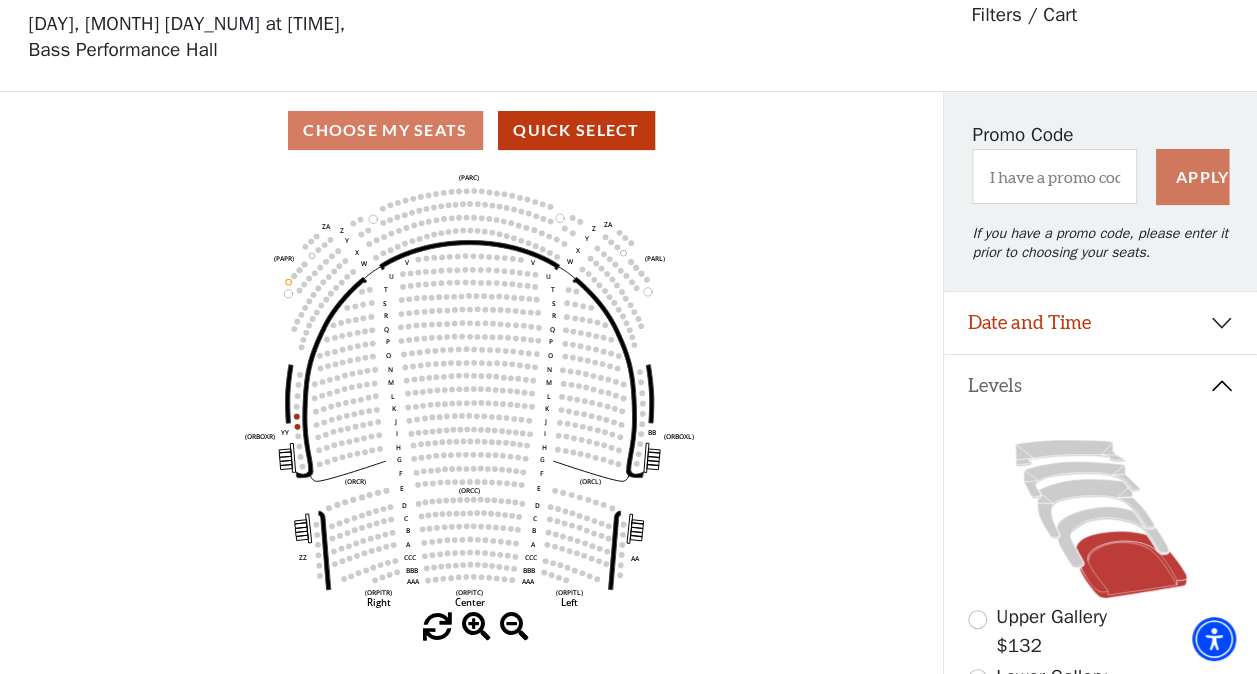 scroll, scrollTop: 92, scrollLeft: 0, axis: vertical 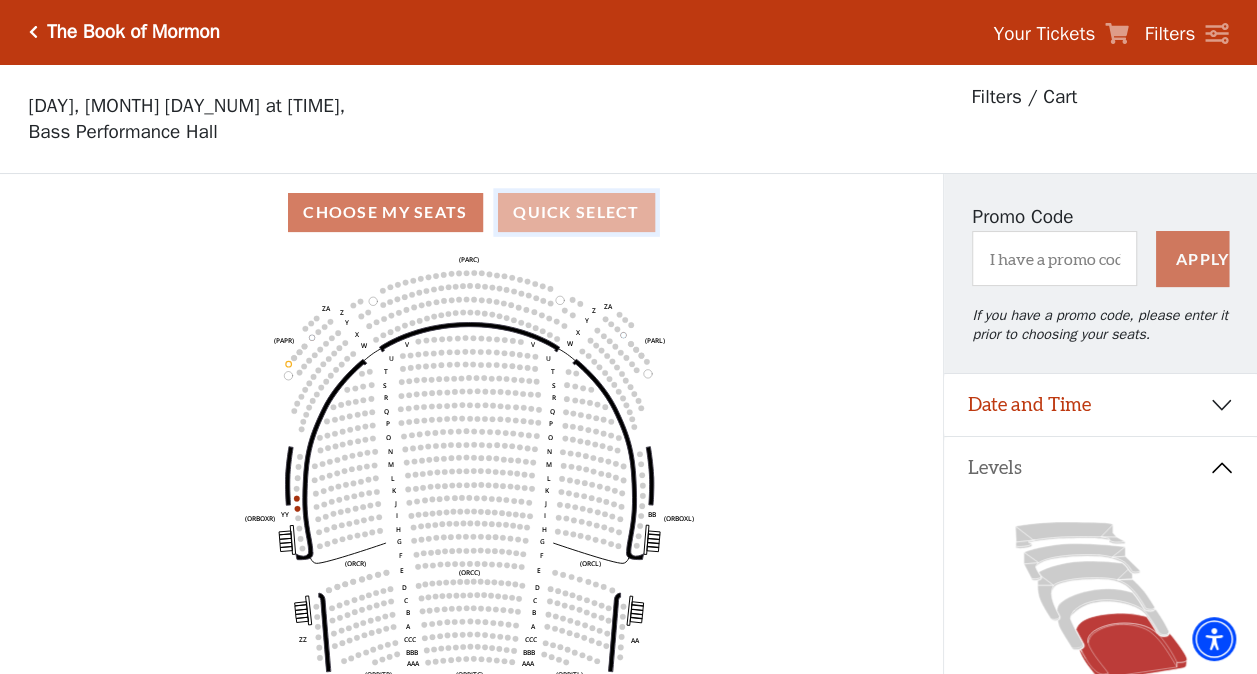 click on "Quick Select" at bounding box center (576, 212) 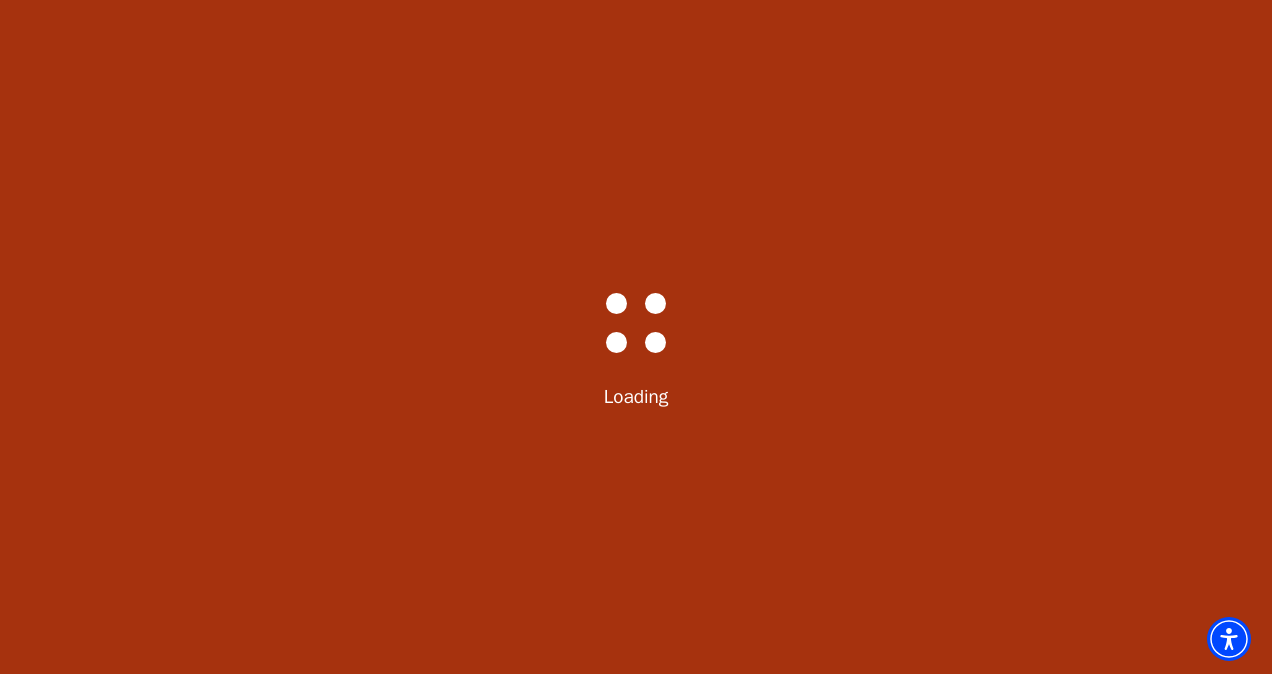 select on "6287" 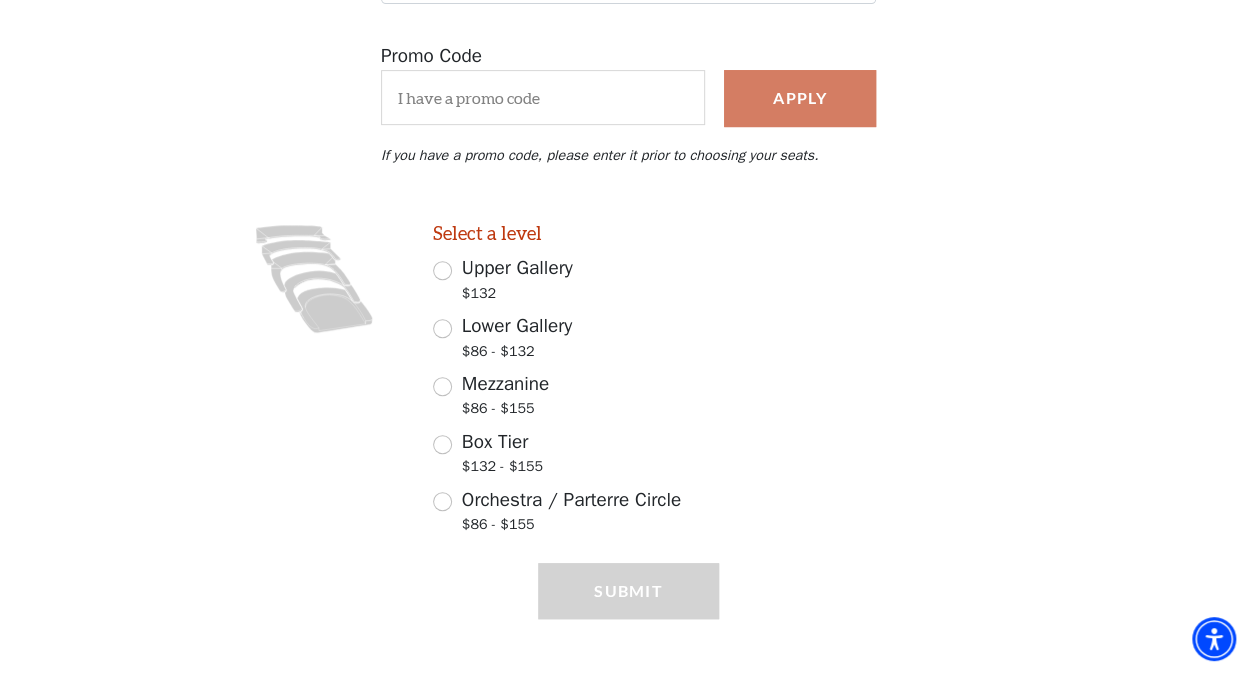 scroll, scrollTop: 375, scrollLeft: 0, axis: vertical 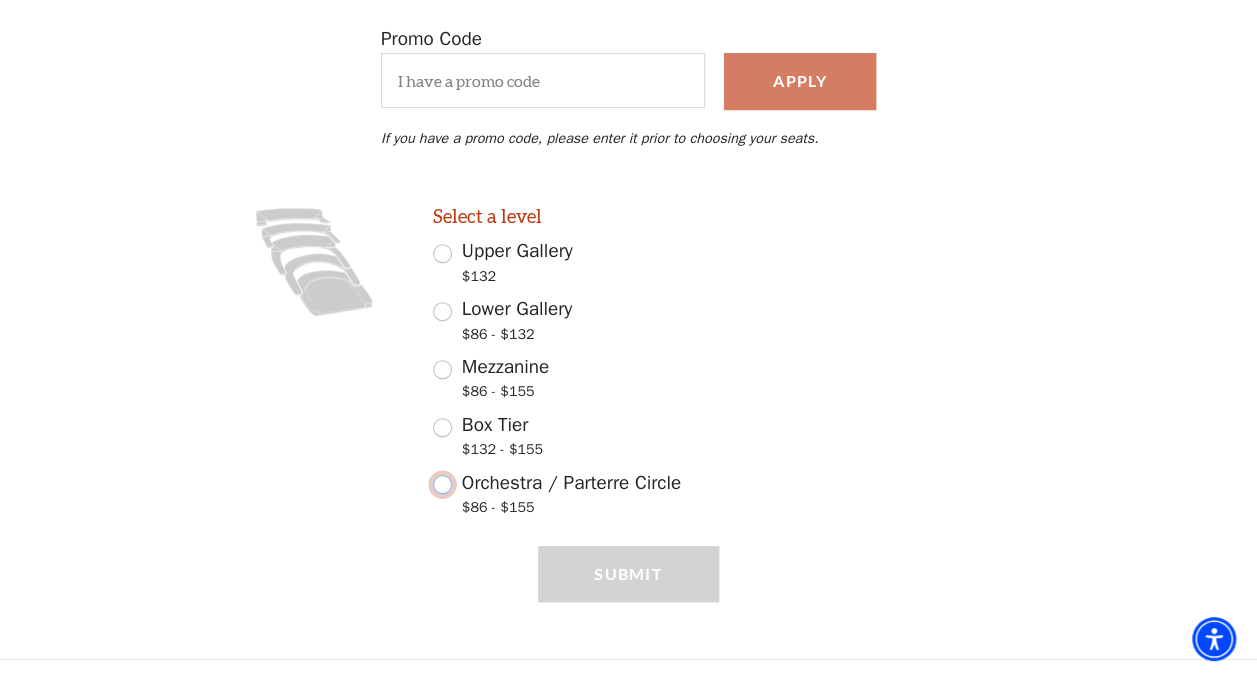 click on "Orchestra / Parterre Circle     $86 - $155" at bounding box center (442, 484) 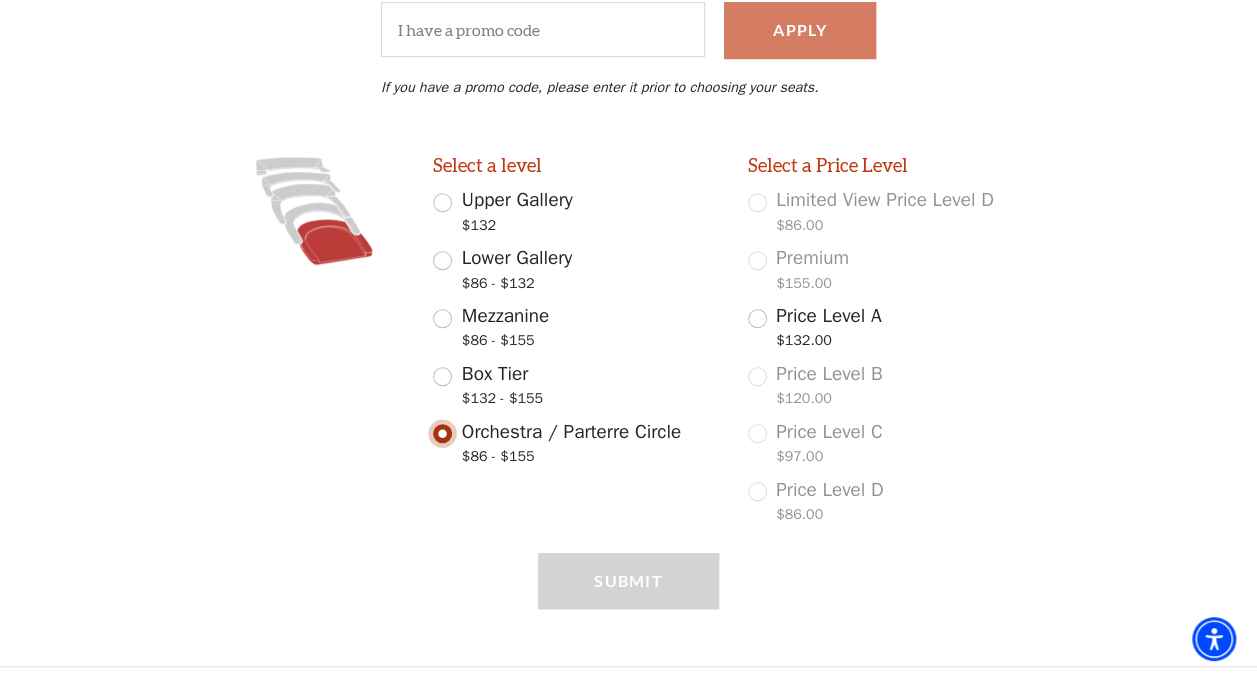 scroll, scrollTop: 433, scrollLeft: 0, axis: vertical 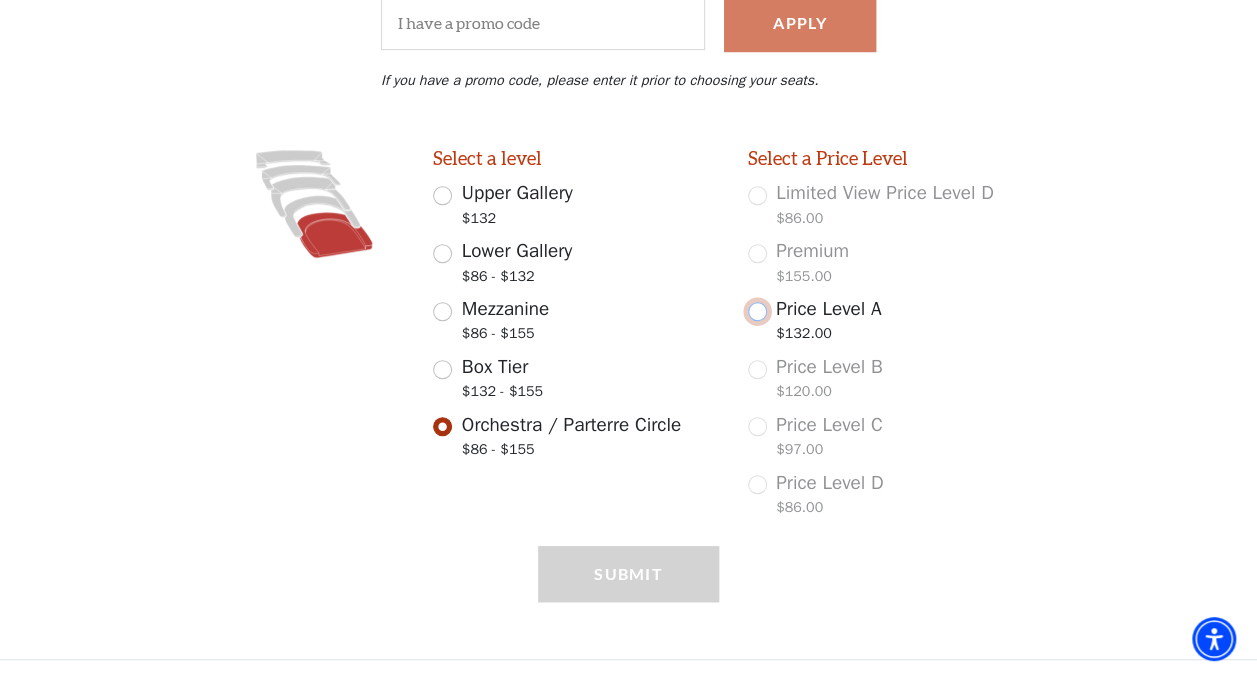 click on "Price Level A $132.00" at bounding box center (757, 311) 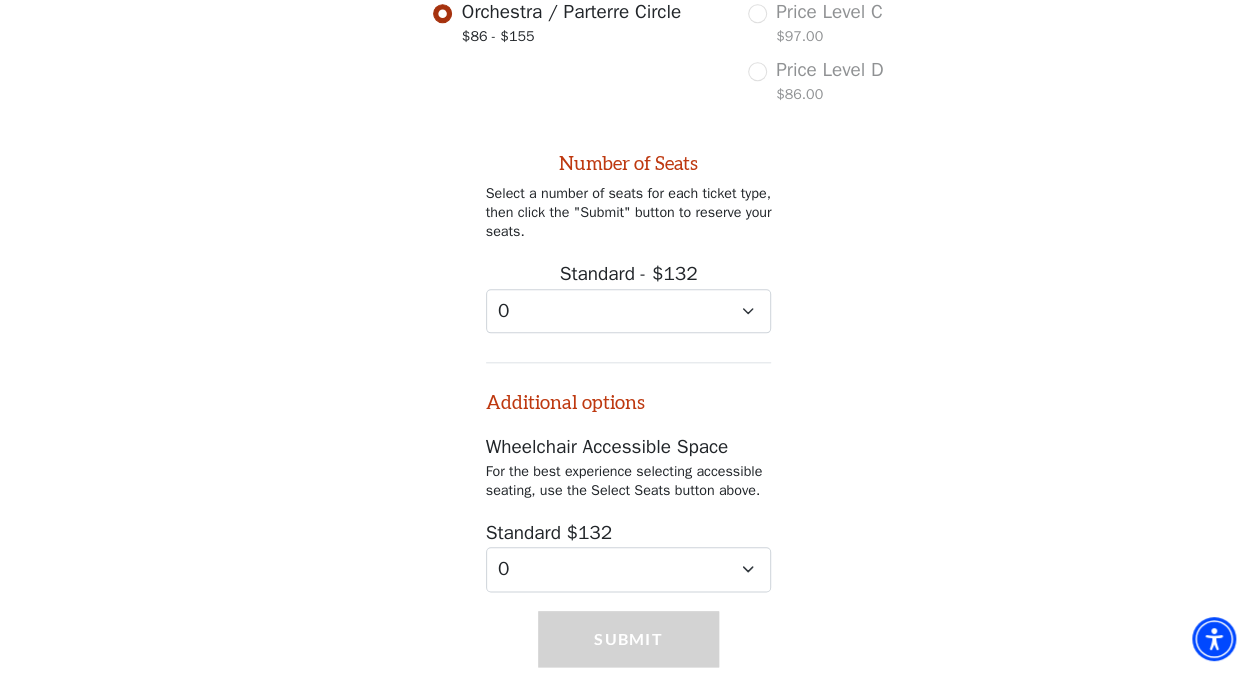 scroll, scrollTop: 908, scrollLeft: 0, axis: vertical 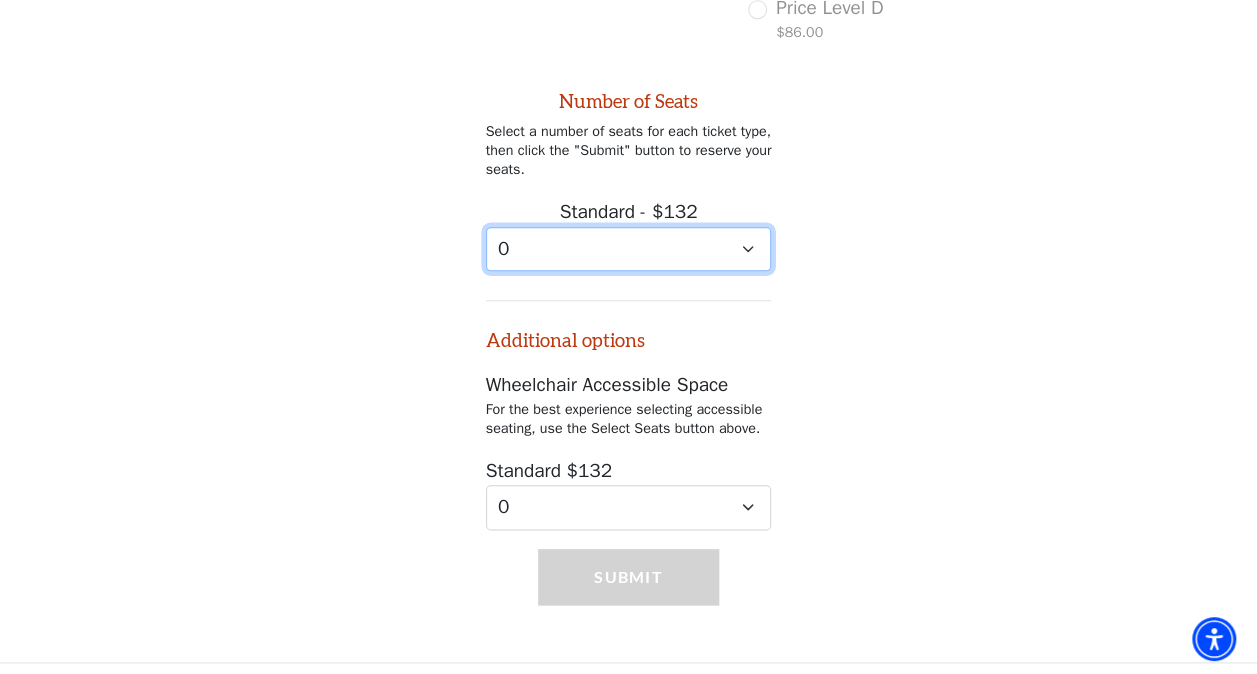 click on "0 1 2 3 4 5 6 7 8 9" at bounding box center [629, 249] 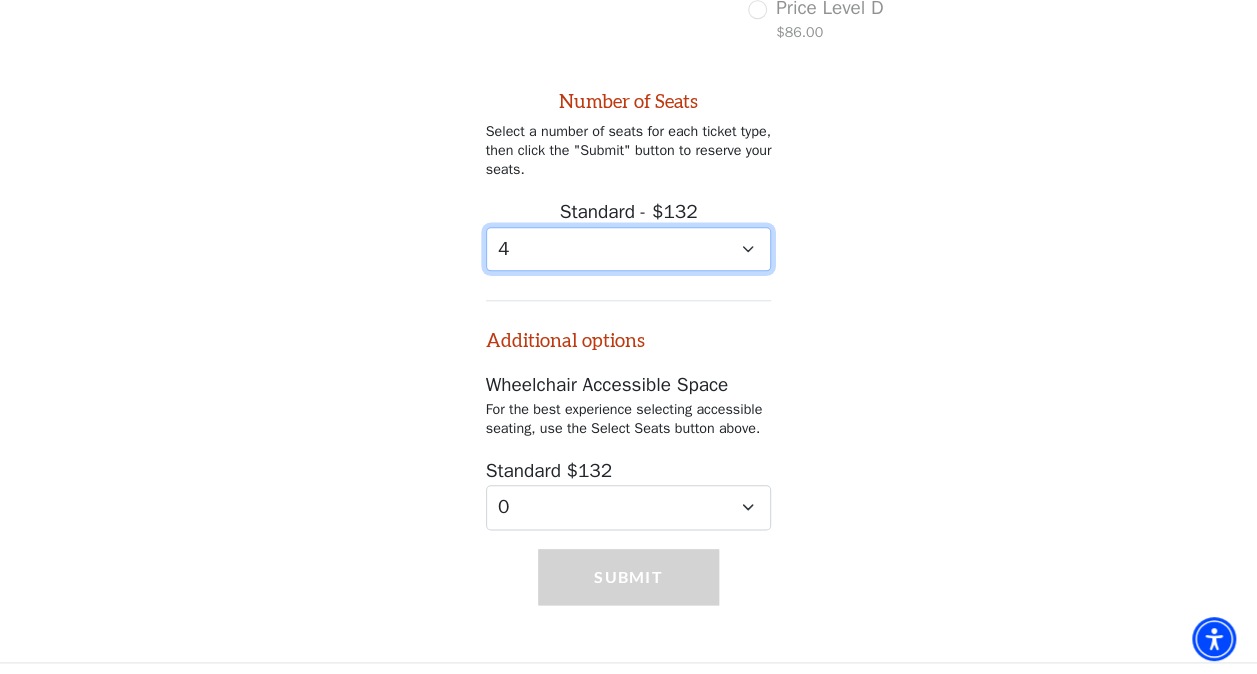 click on "0 1 2 3 4 5 6 7 8 9" at bounding box center [629, 249] 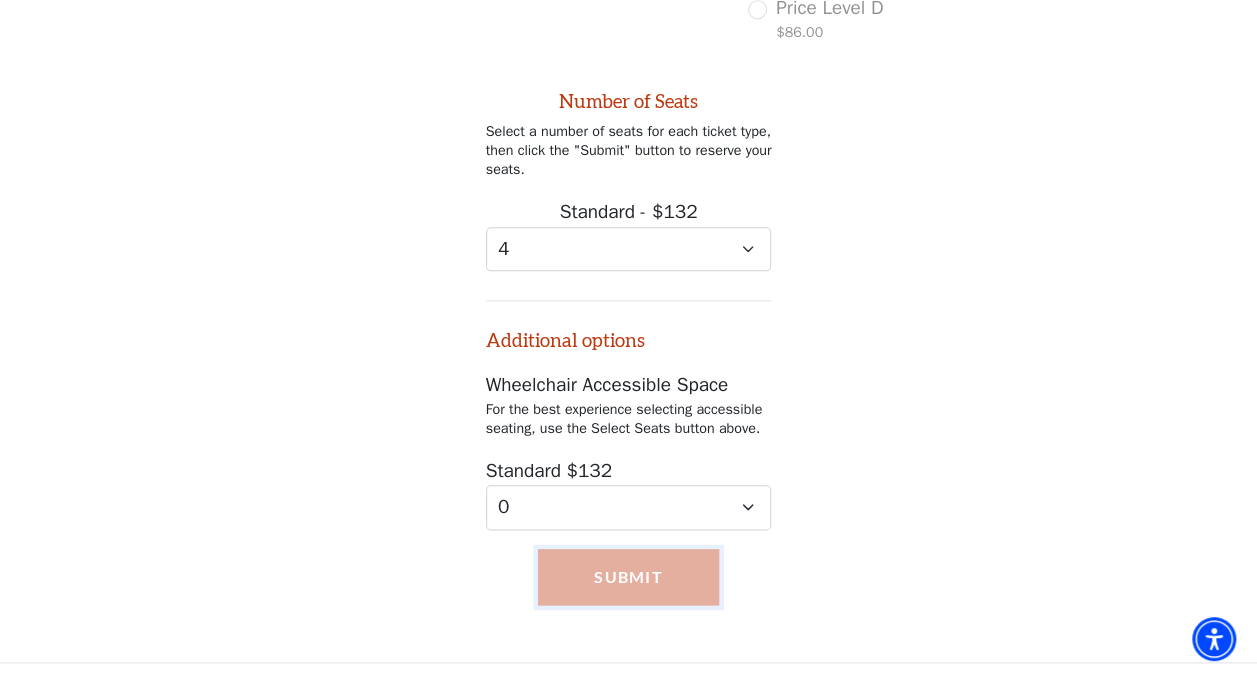 click on "Submit" at bounding box center (628, 577) 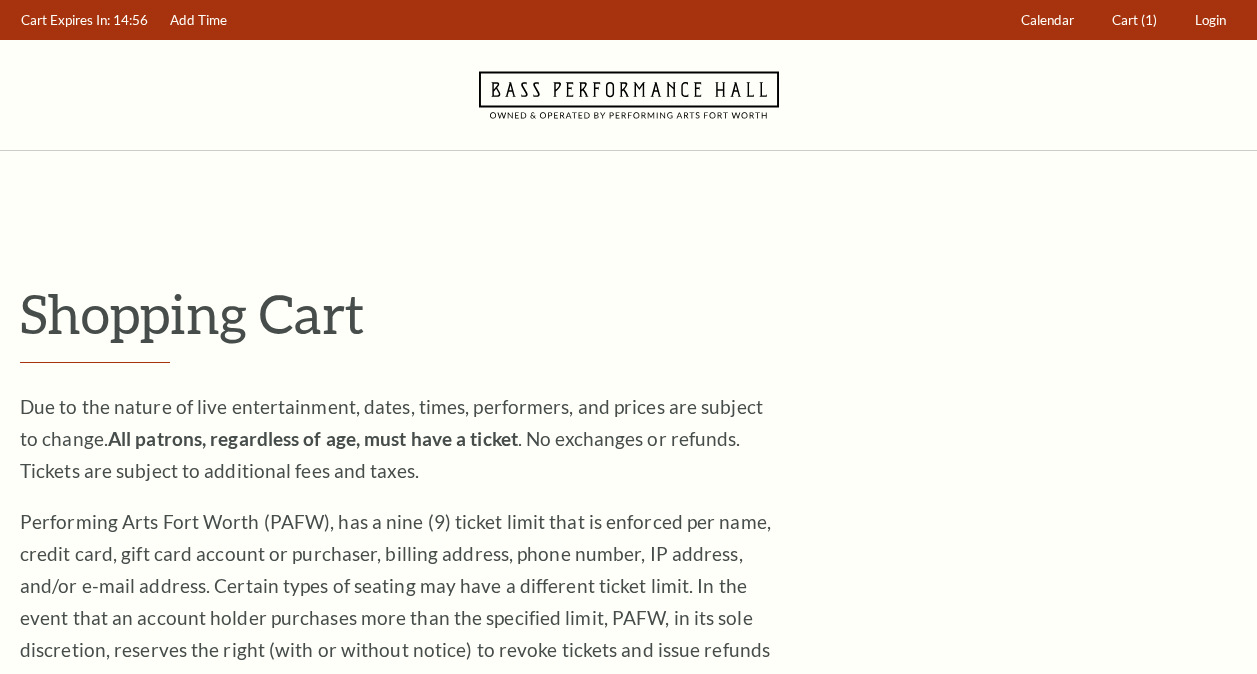 scroll, scrollTop: 0, scrollLeft: 0, axis: both 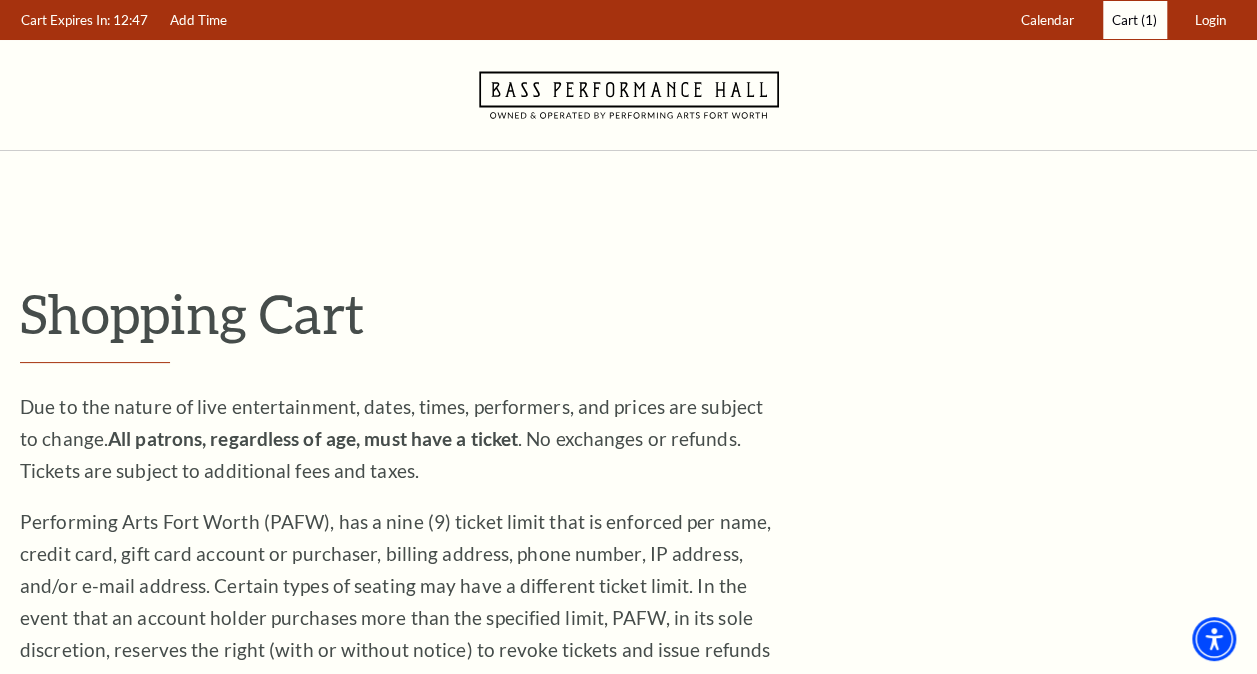 click on "Cart" at bounding box center [1125, 20] 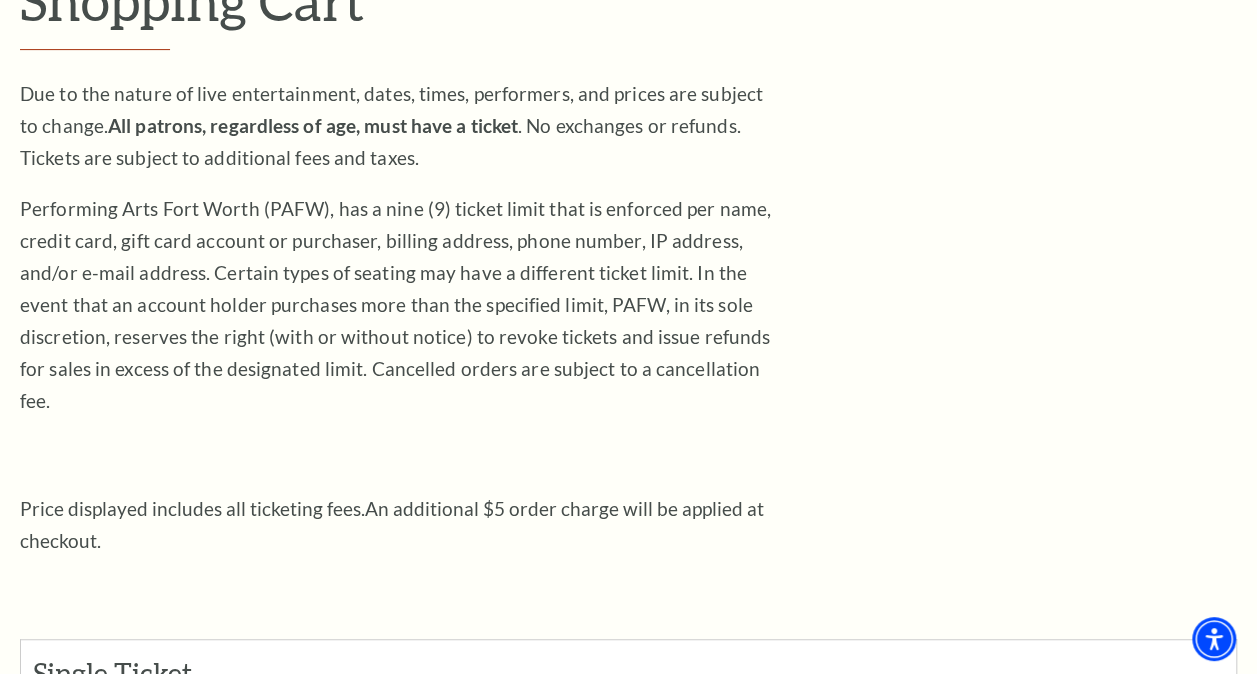 scroll, scrollTop: 580, scrollLeft: 0, axis: vertical 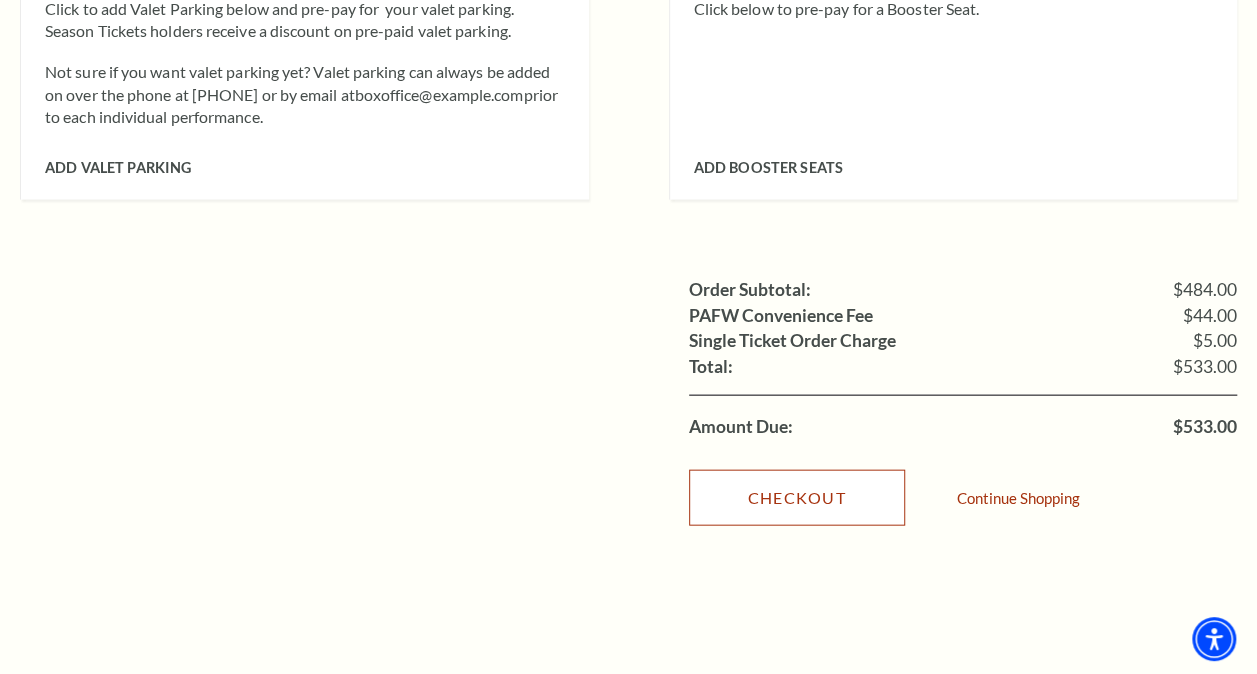 click on "Checkout" at bounding box center (797, 498) 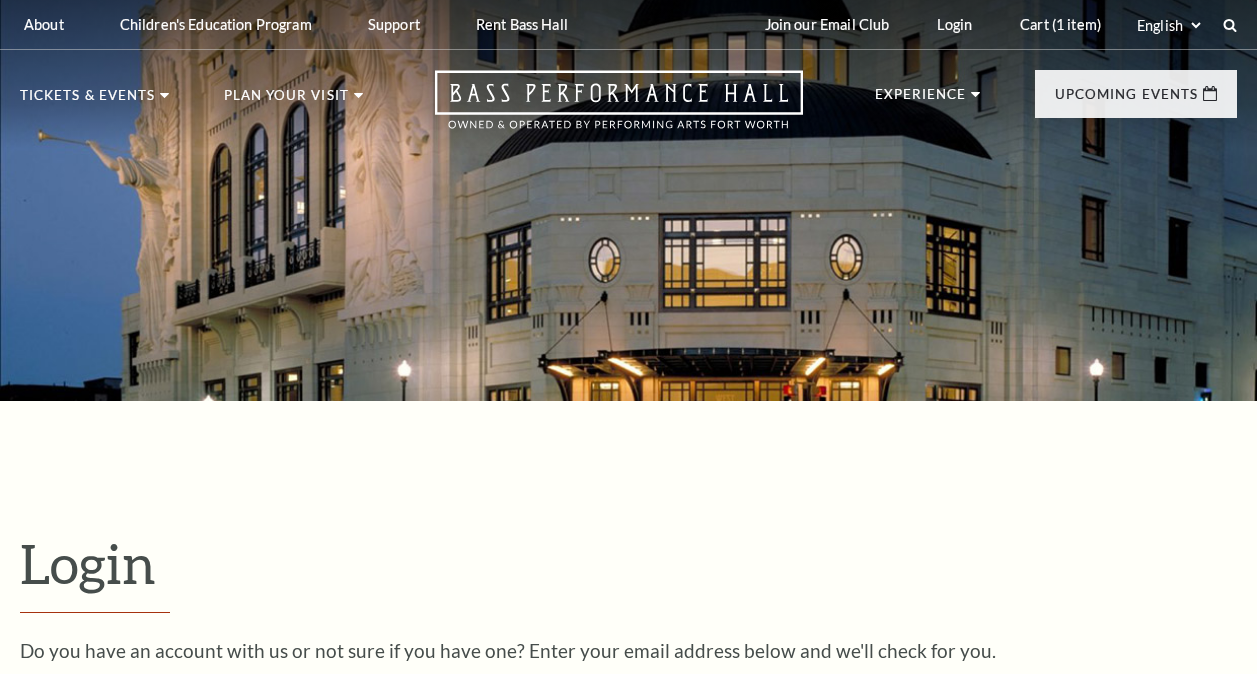 scroll, scrollTop: 530, scrollLeft: 0, axis: vertical 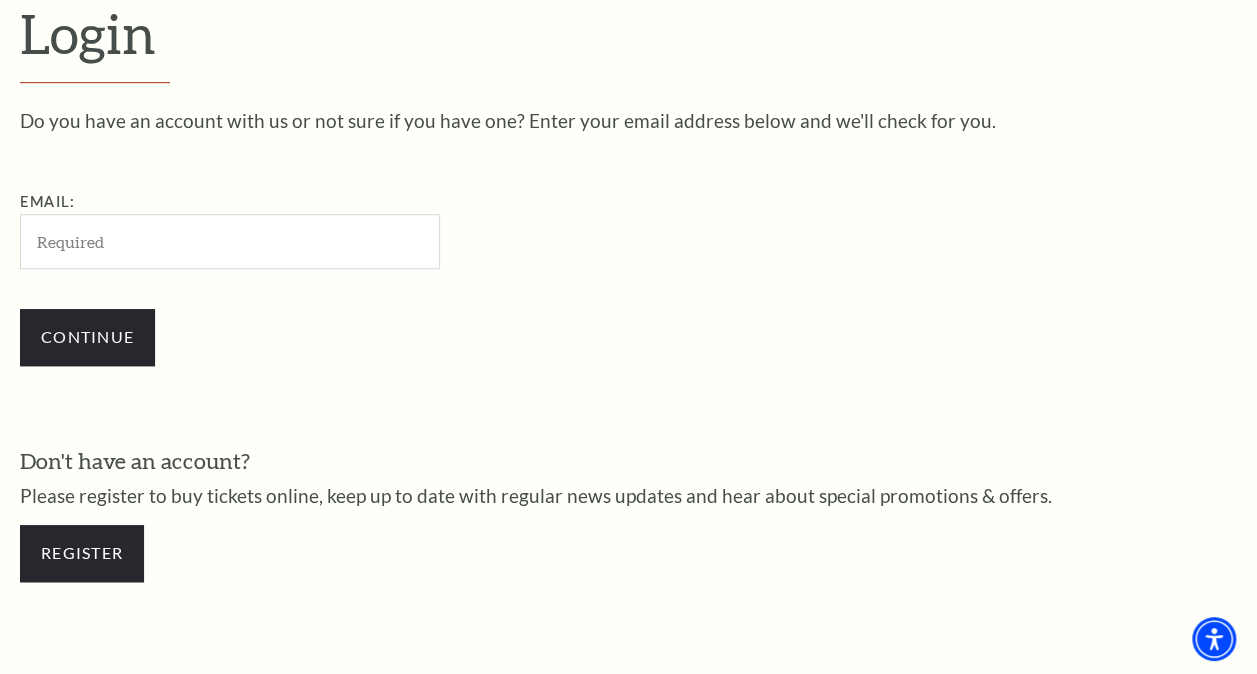 click on "Continue" at bounding box center (330, 337) 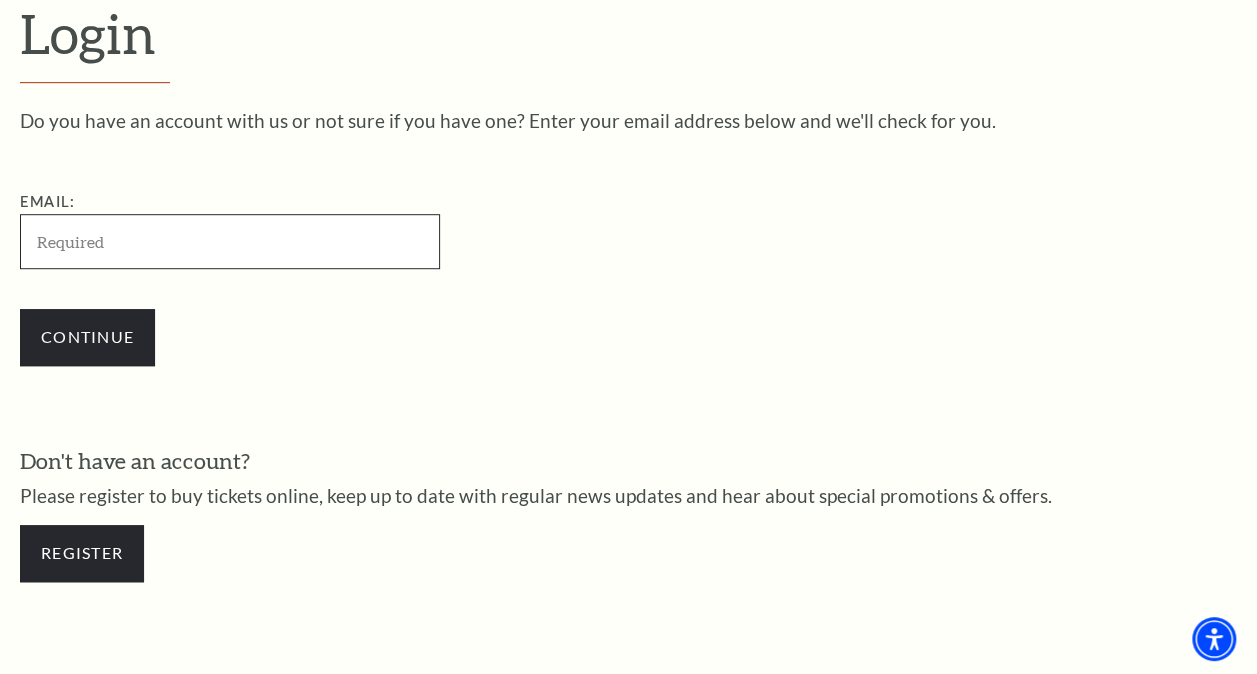click on "Email:" at bounding box center [230, 241] 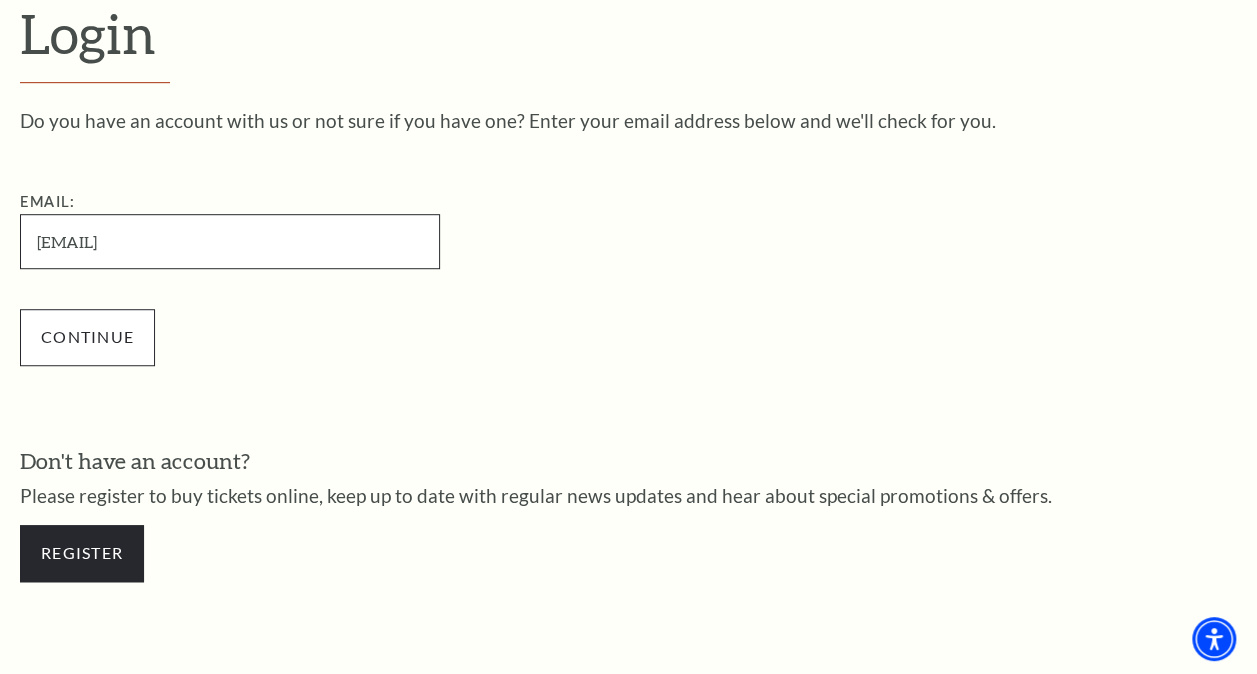 type on "AvalosLP@me.com" 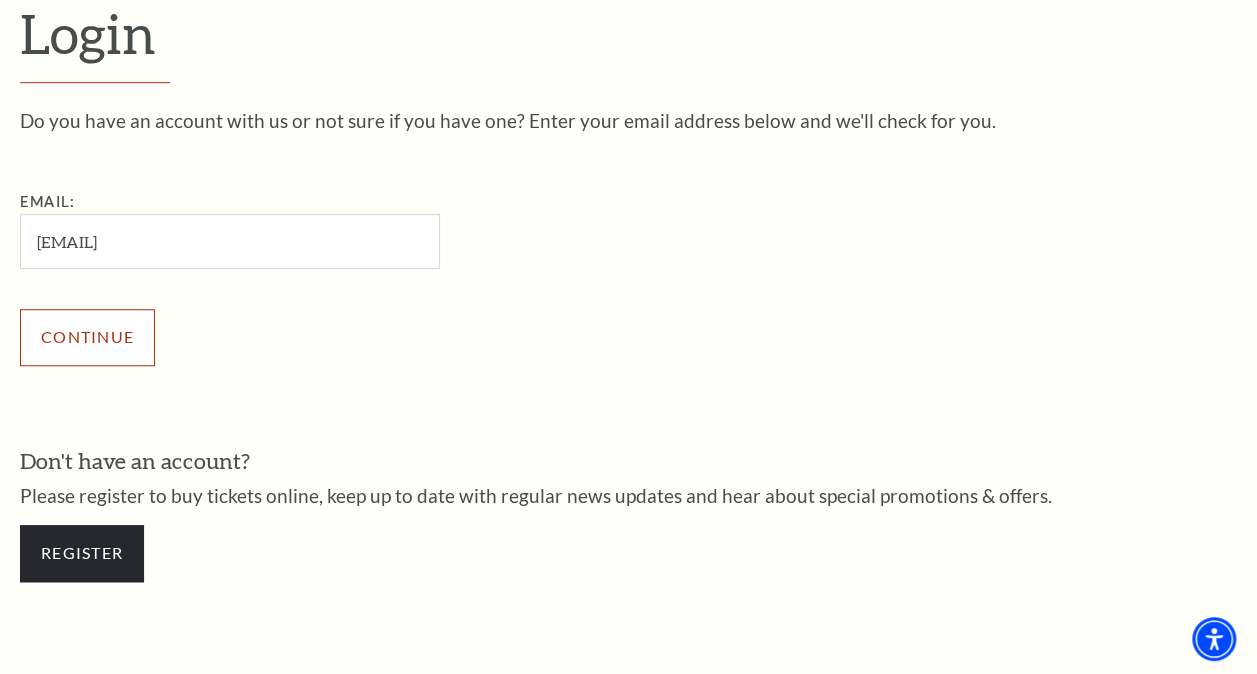 click on "Continue" at bounding box center [87, 337] 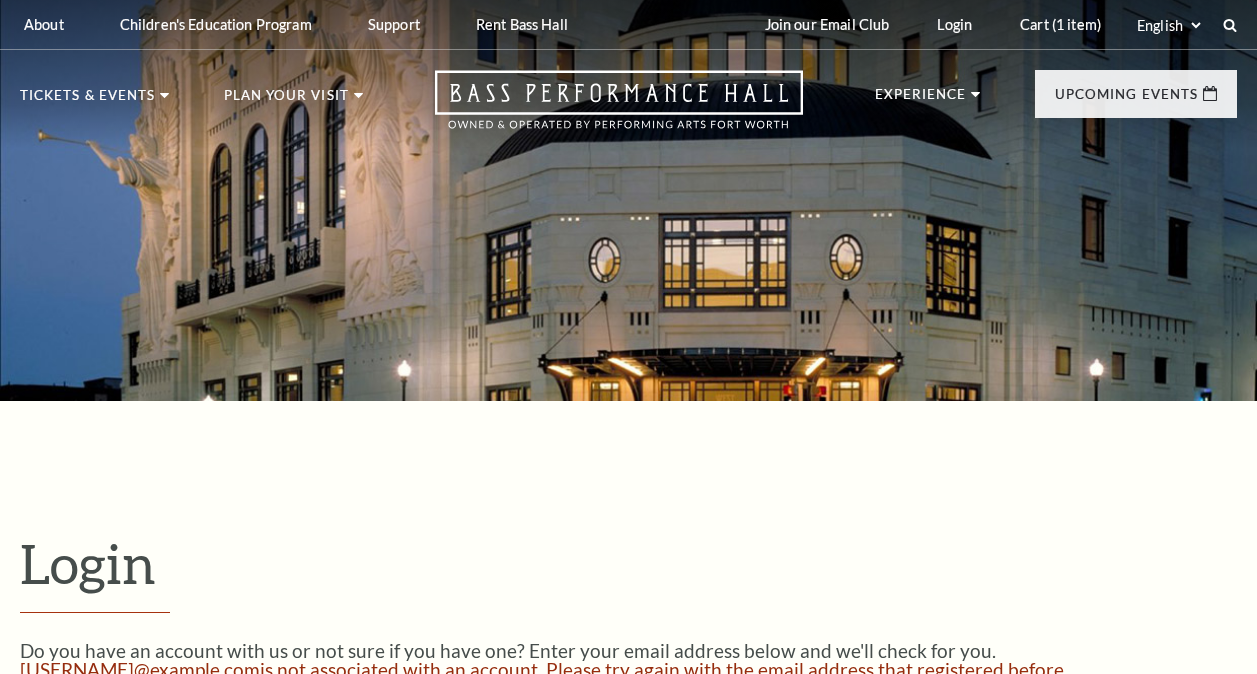 scroll, scrollTop: 453, scrollLeft: 0, axis: vertical 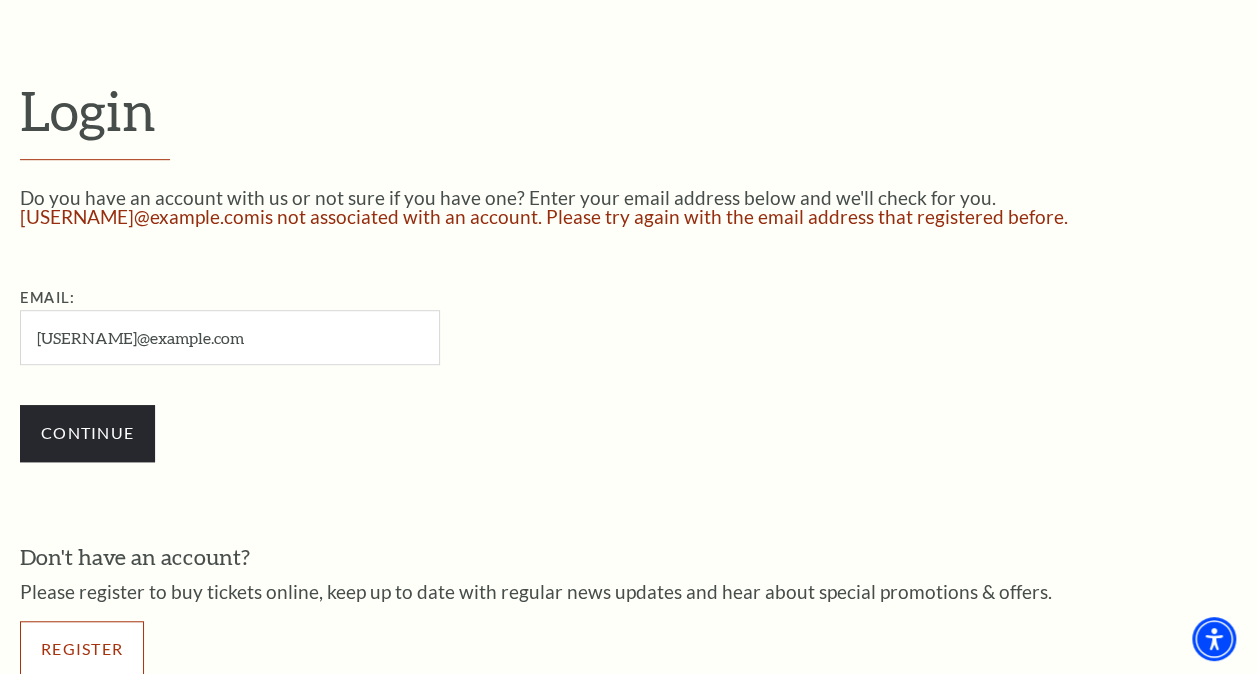 click on "Register" at bounding box center (82, 649) 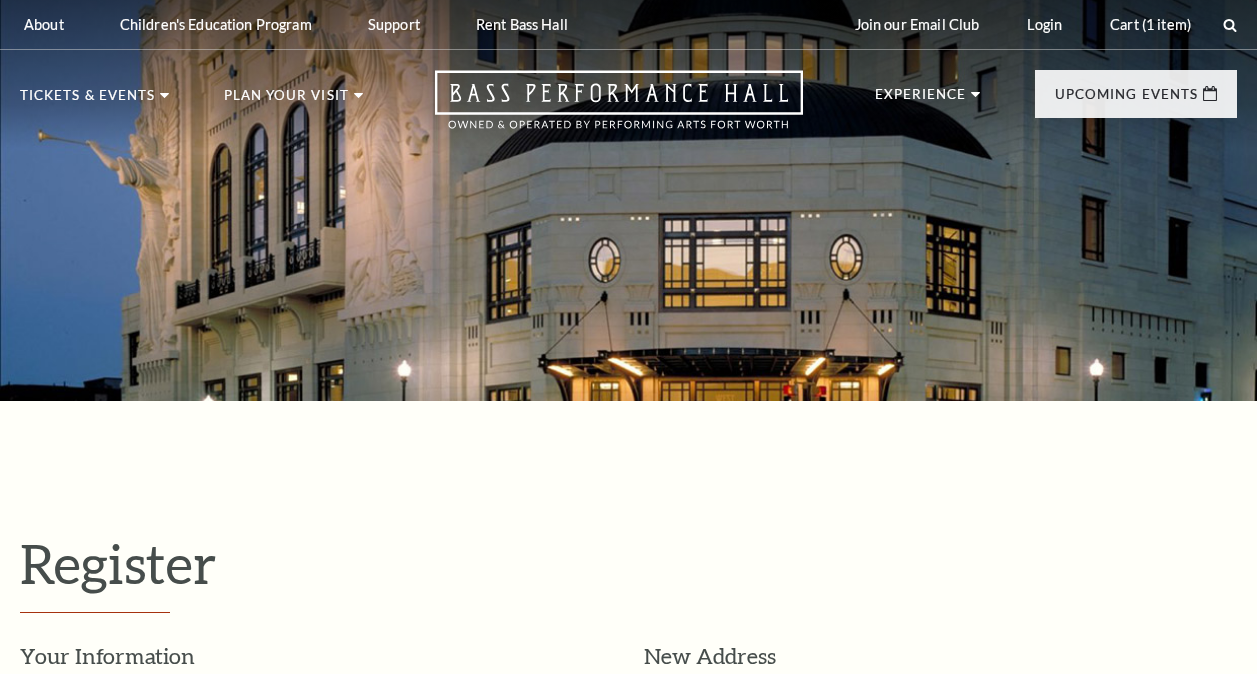 scroll, scrollTop: 0, scrollLeft: 0, axis: both 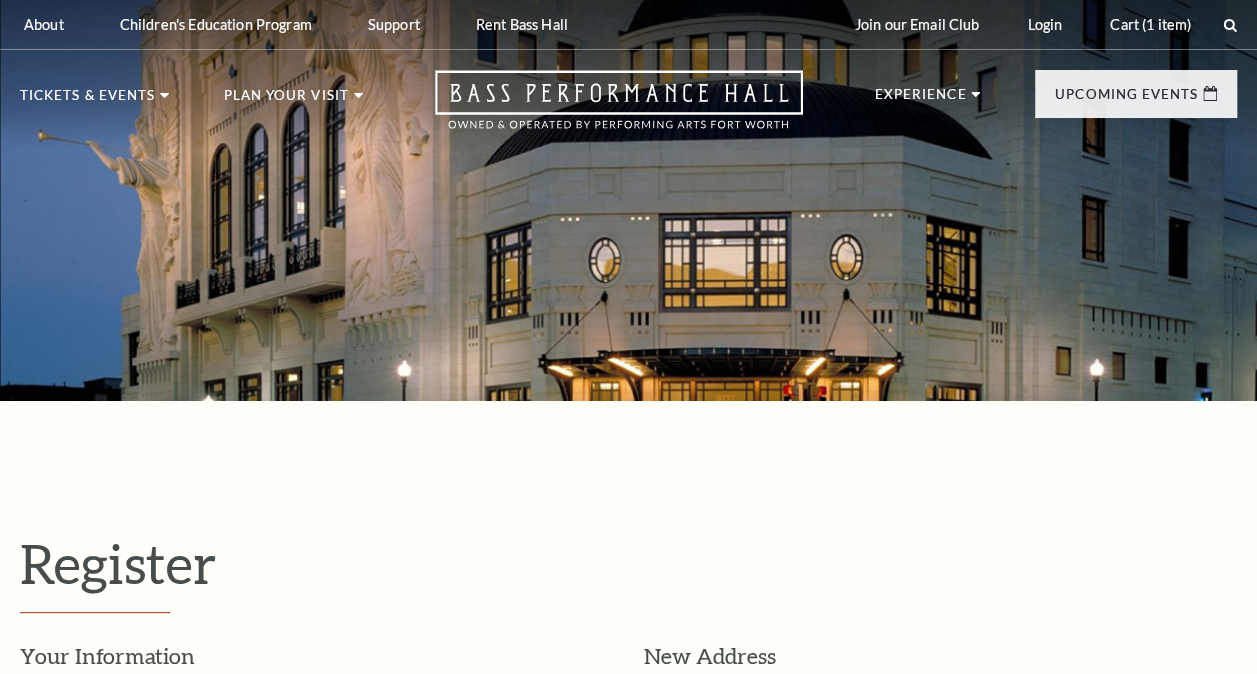 select on "1" 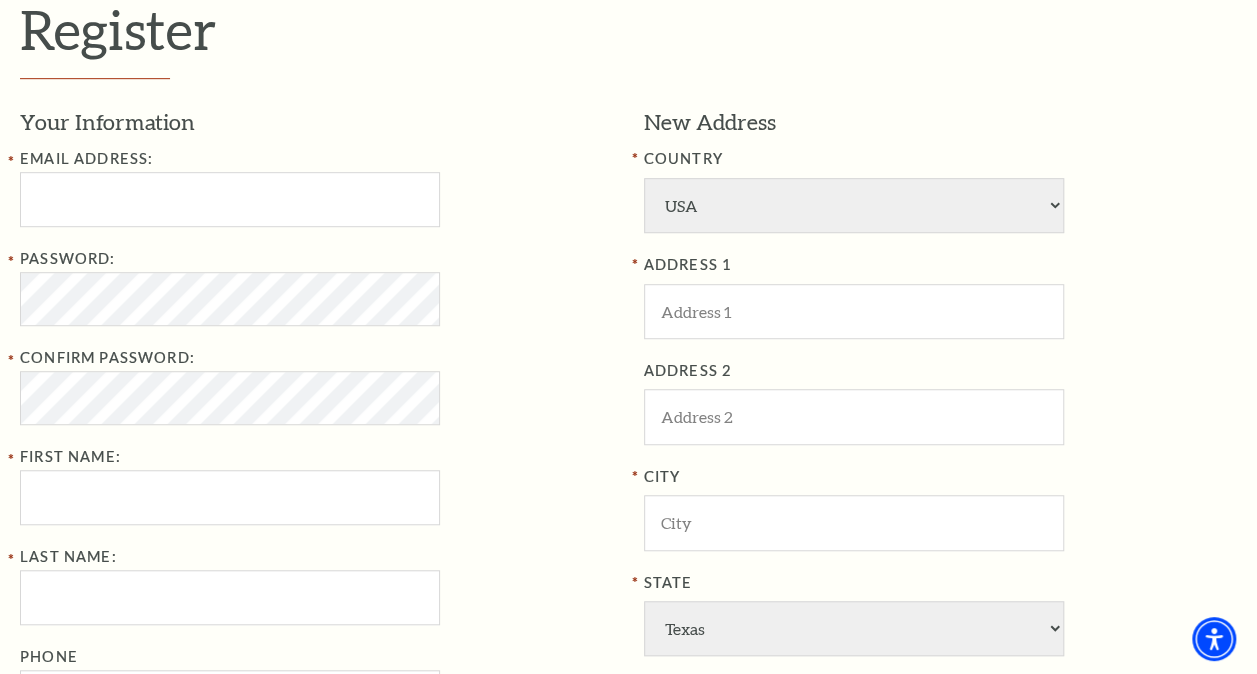 scroll, scrollTop: 541, scrollLeft: 0, axis: vertical 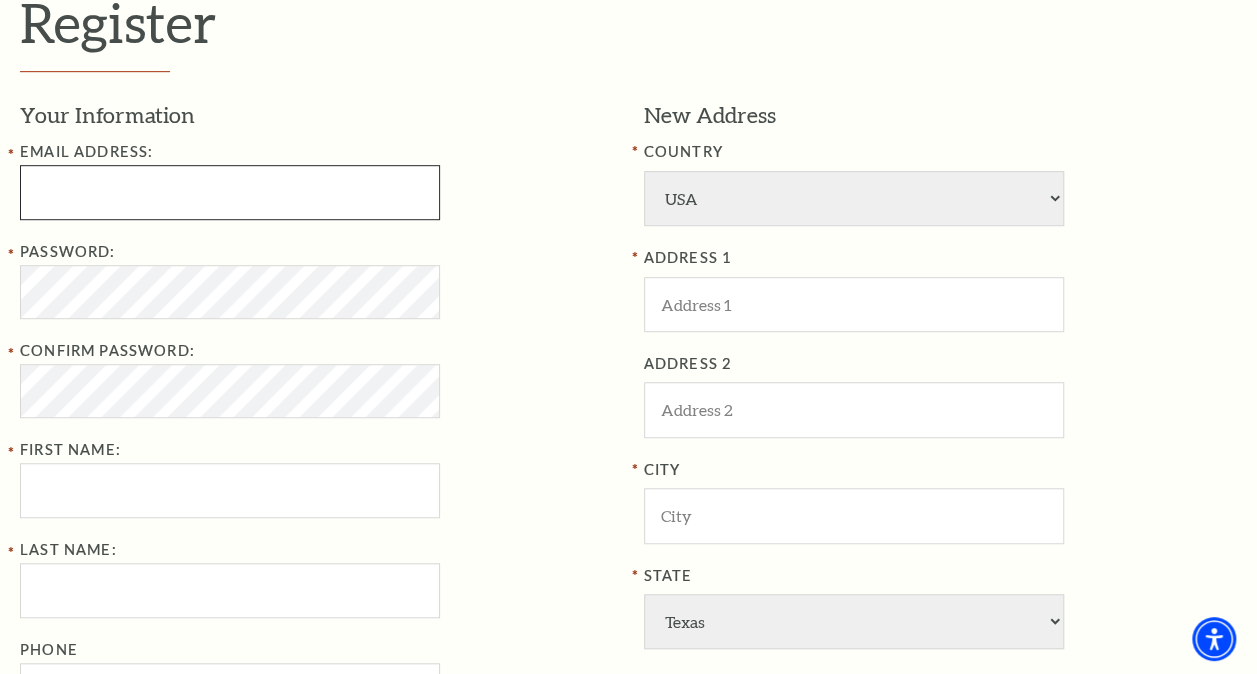 click at bounding box center [230, 192] 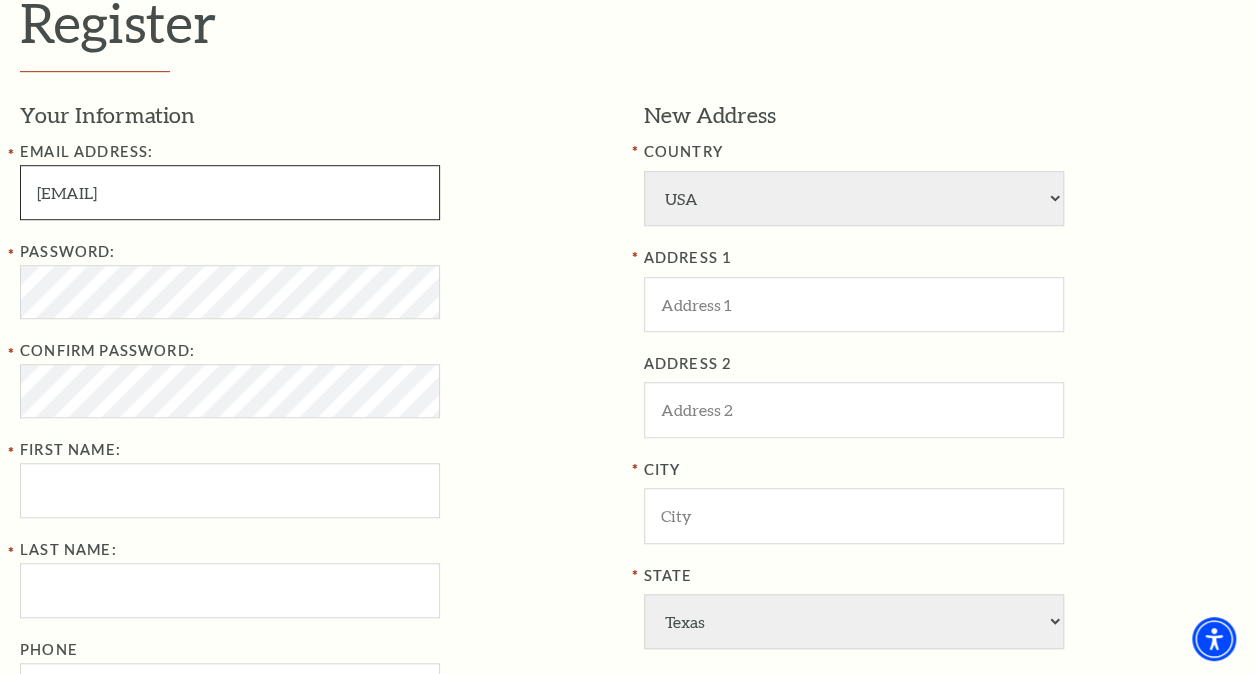 type on "AvalosLP@me.com" 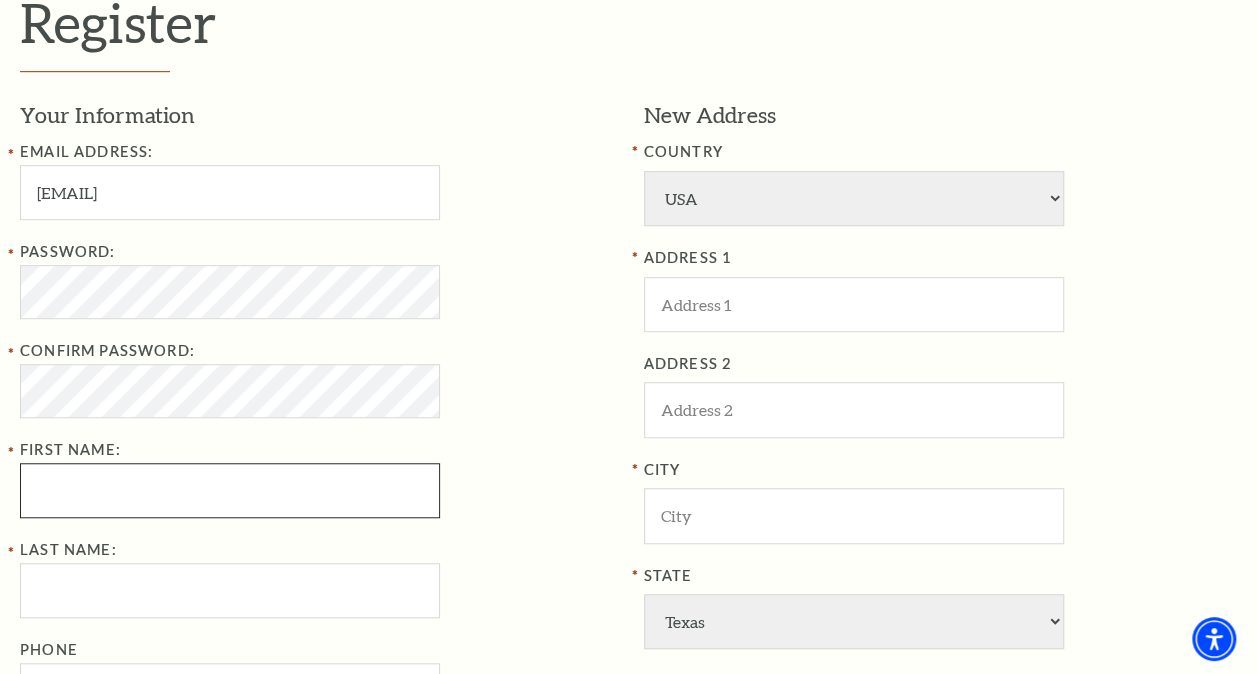 click on "First Name:" at bounding box center (230, 490) 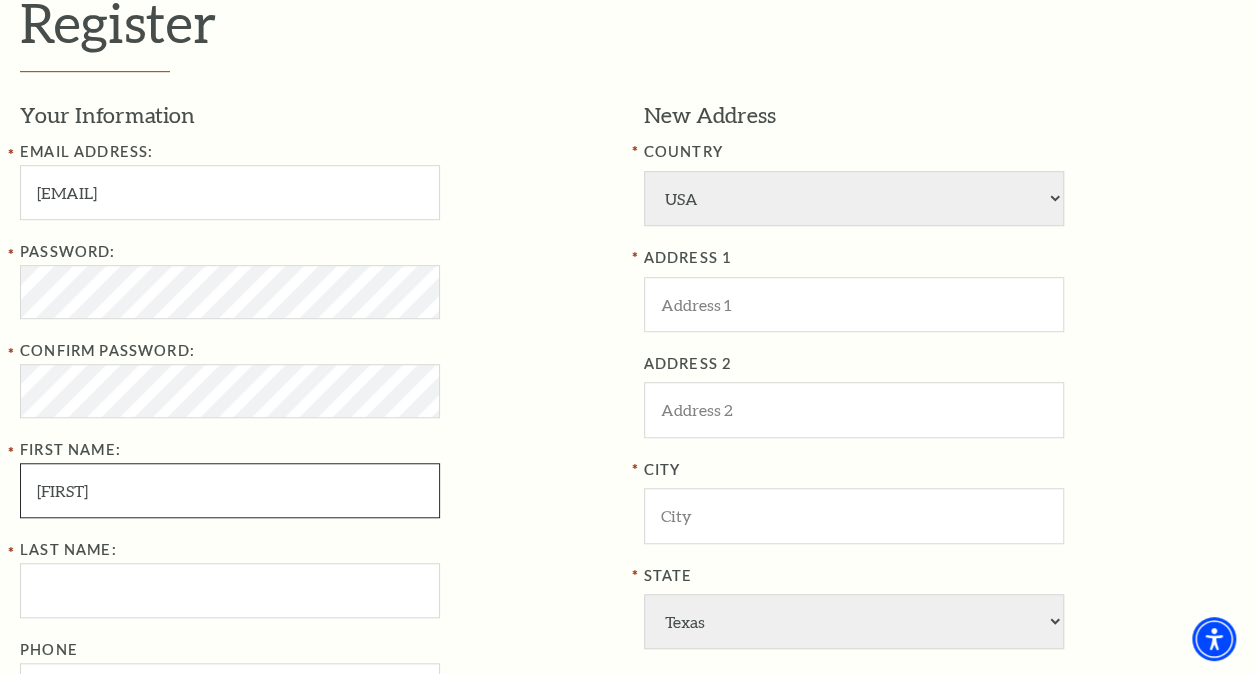 type on "Laura" 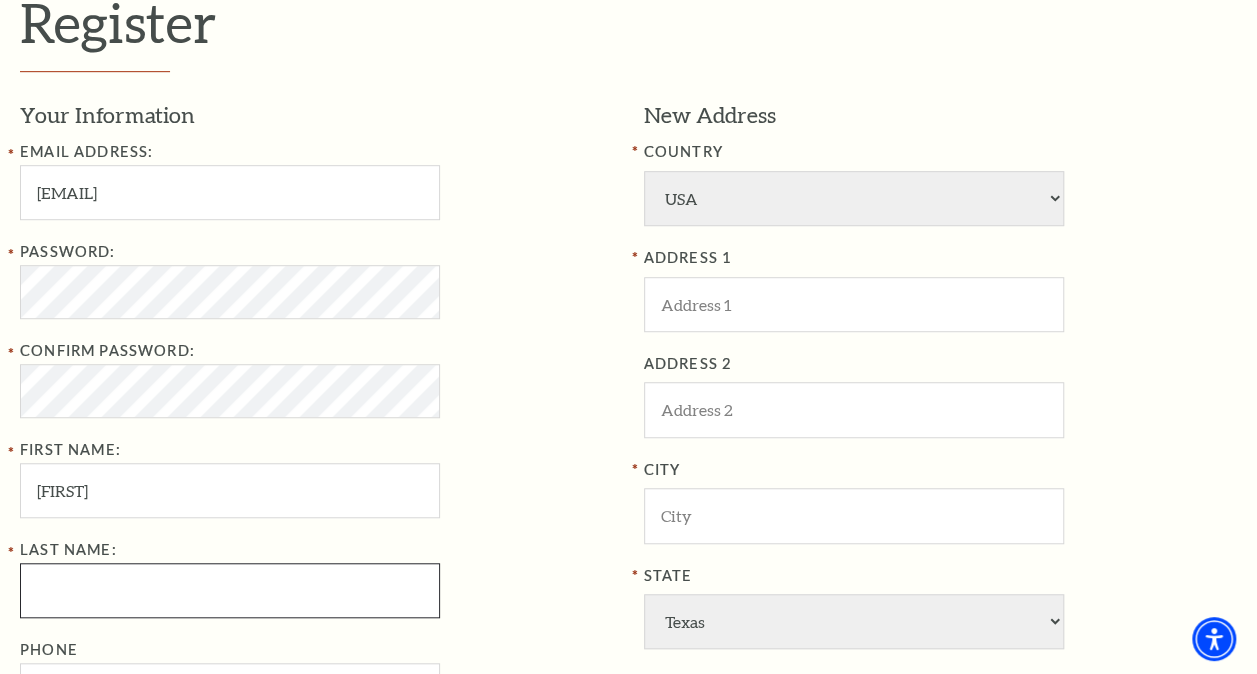 click on "Last Name:" at bounding box center [230, 590] 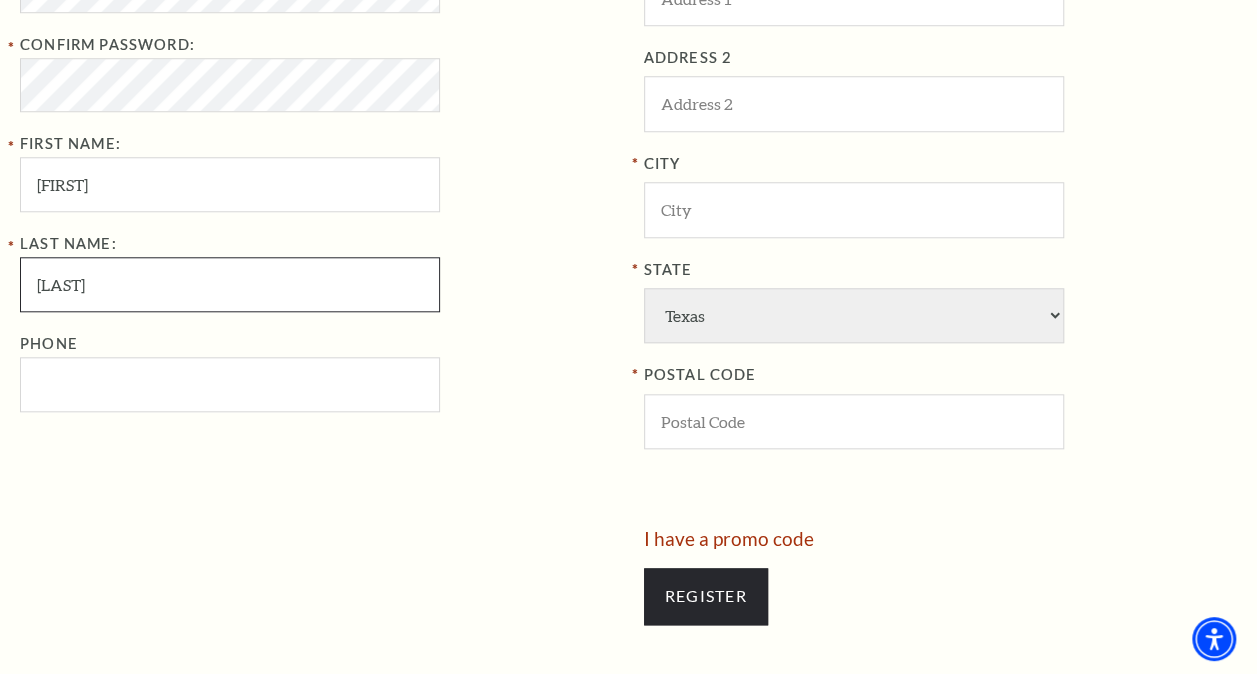 scroll, scrollTop: 854, scrollLeft: 0, axis: vertical 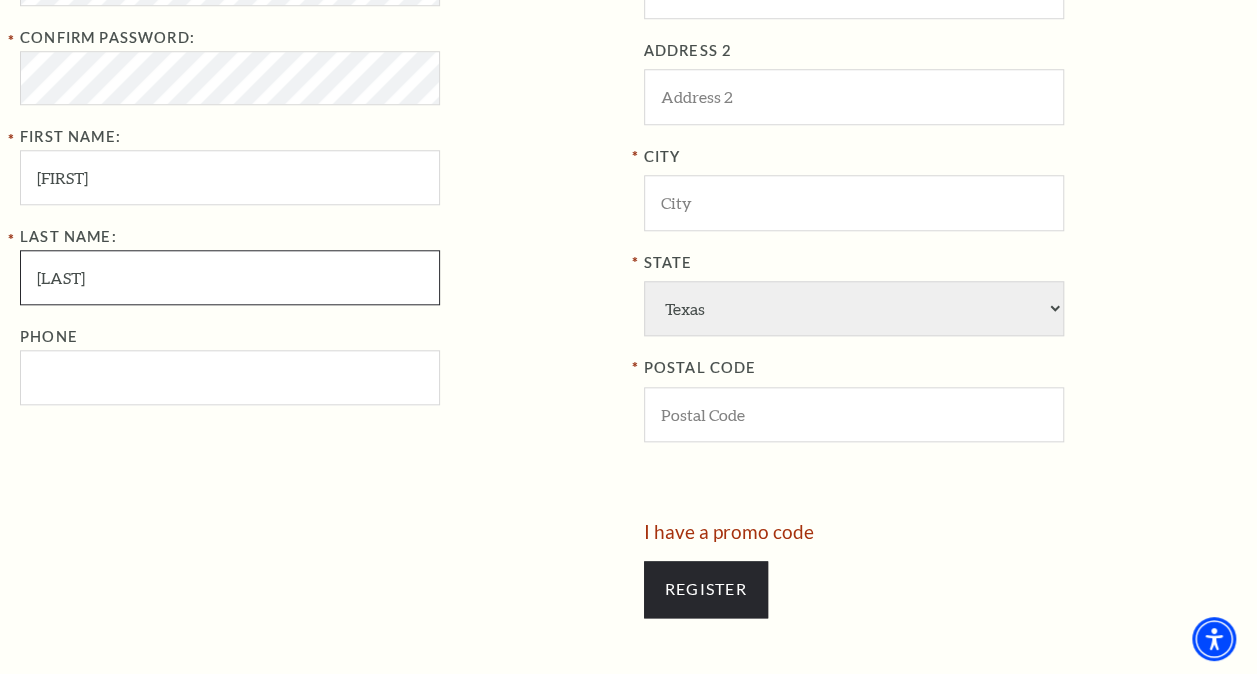 type on "Avalos" 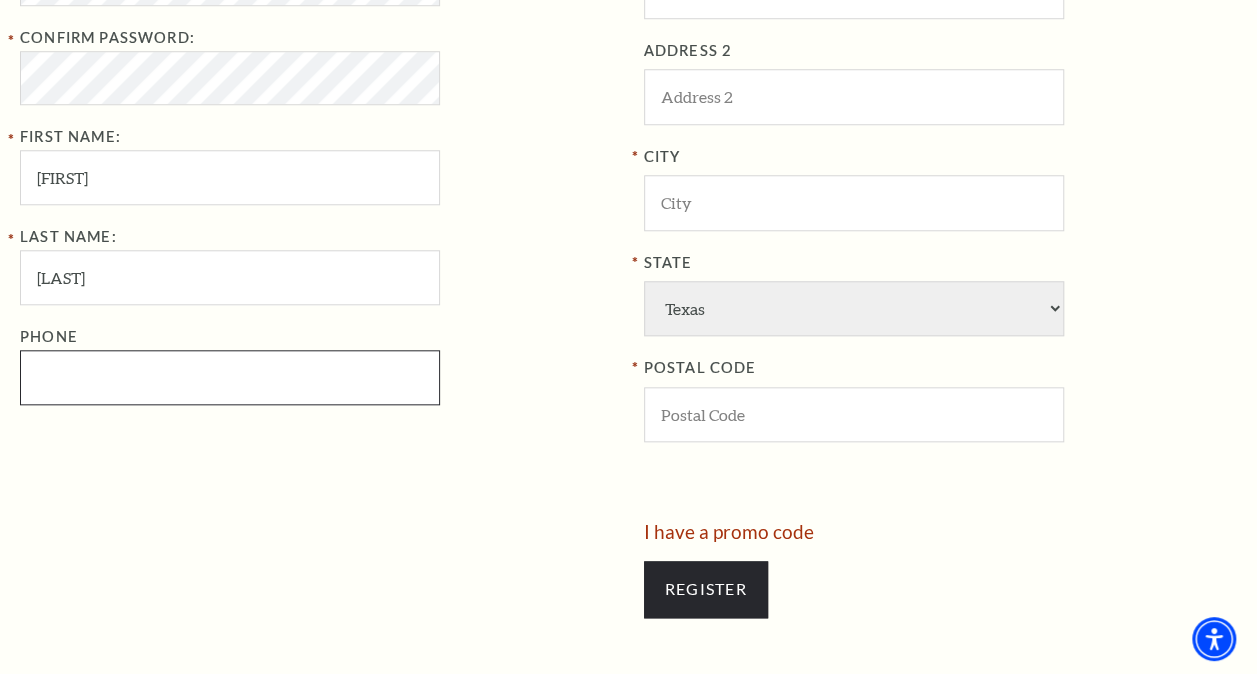 click on "Phone" at bounding box center (230, 377) 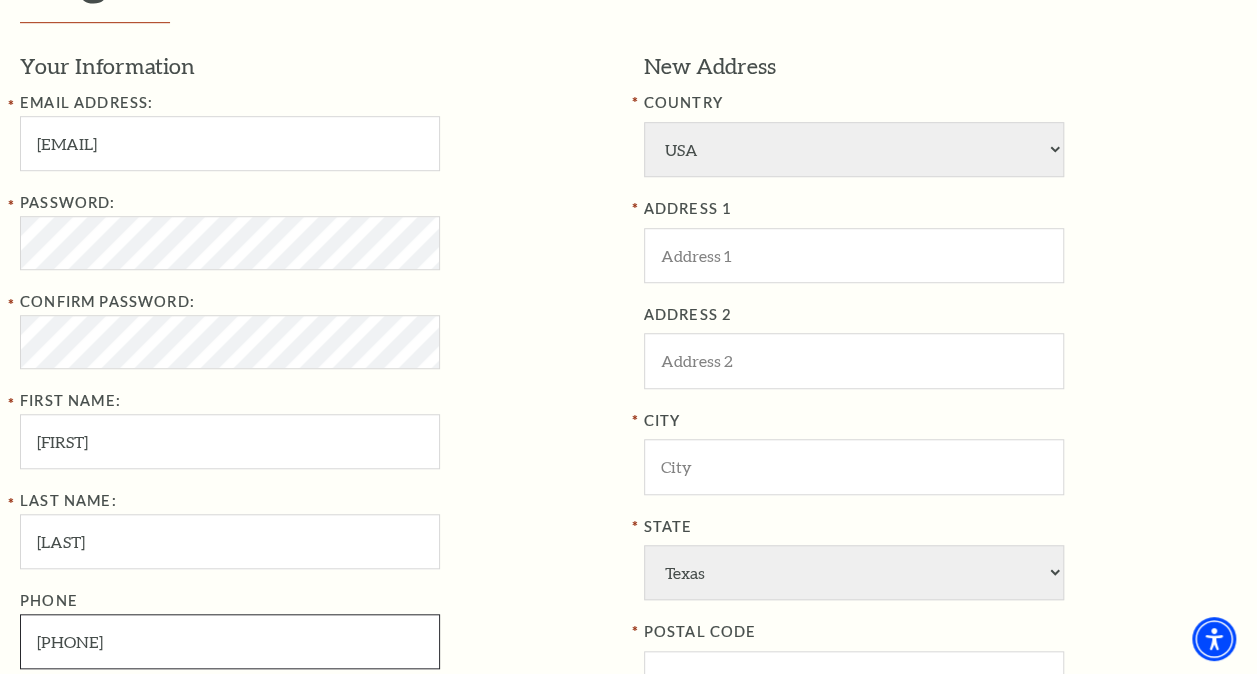 scroll, scrollTop: 586, scrollLeft: 0, axis: vertical 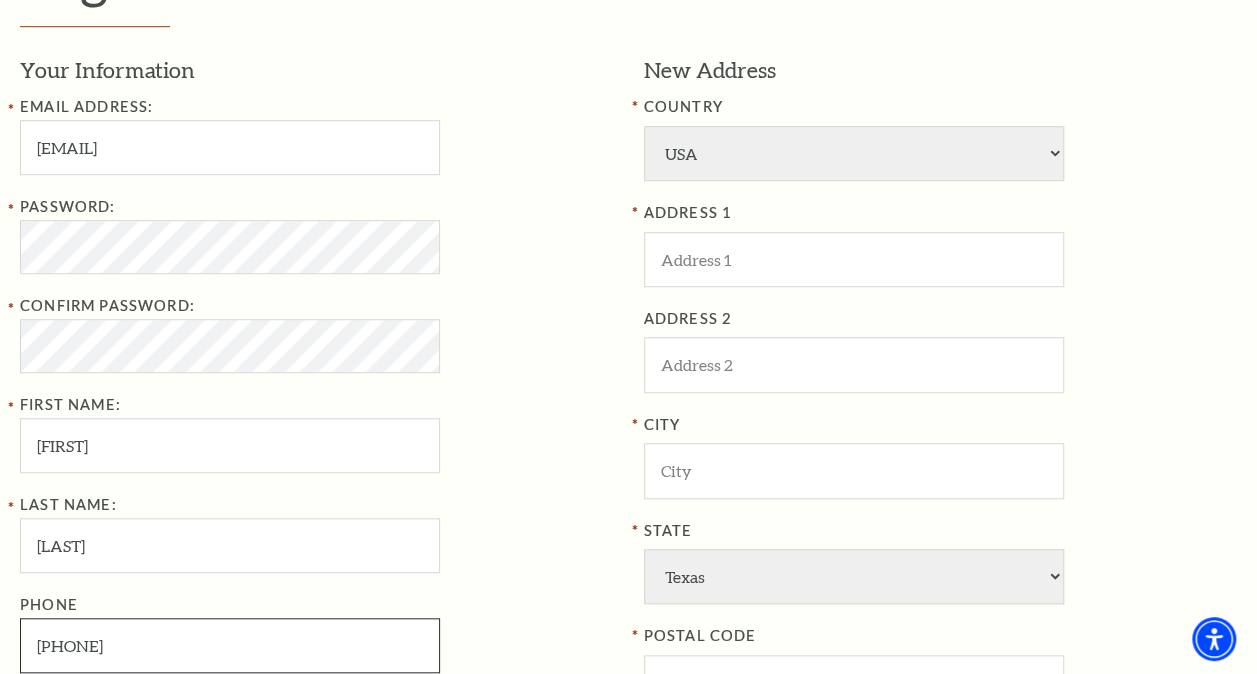 type on "908-295-2245" 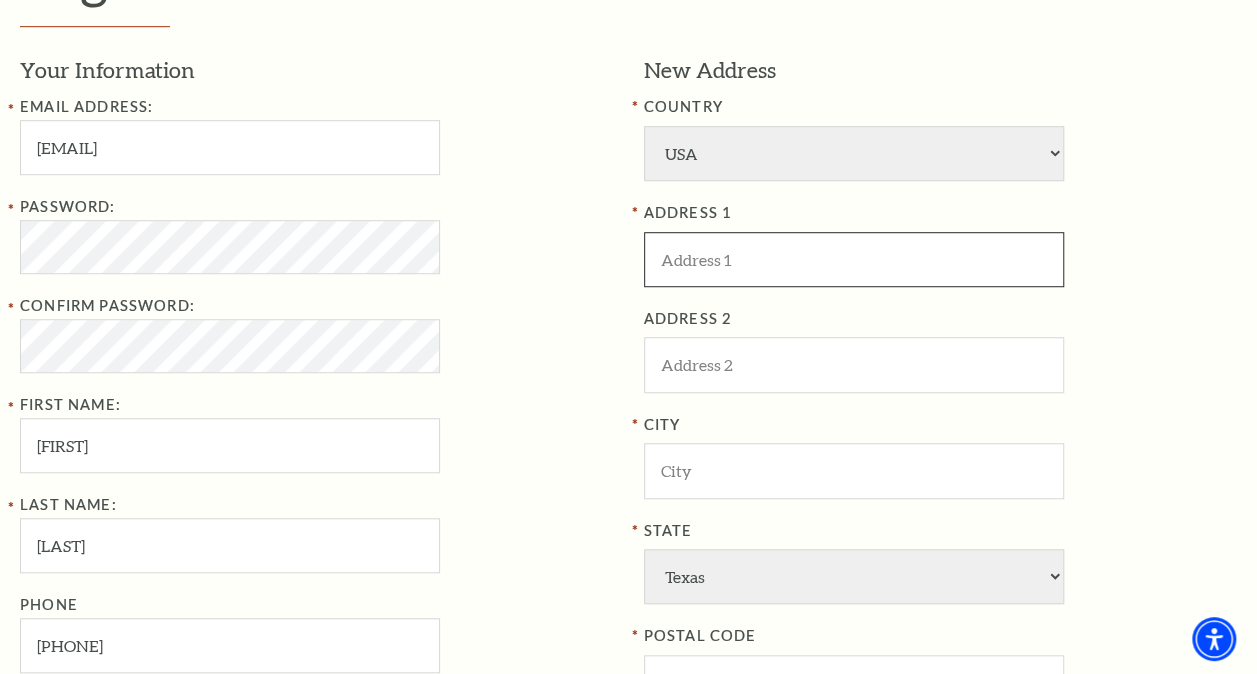 click at bounding box center [854, 259] 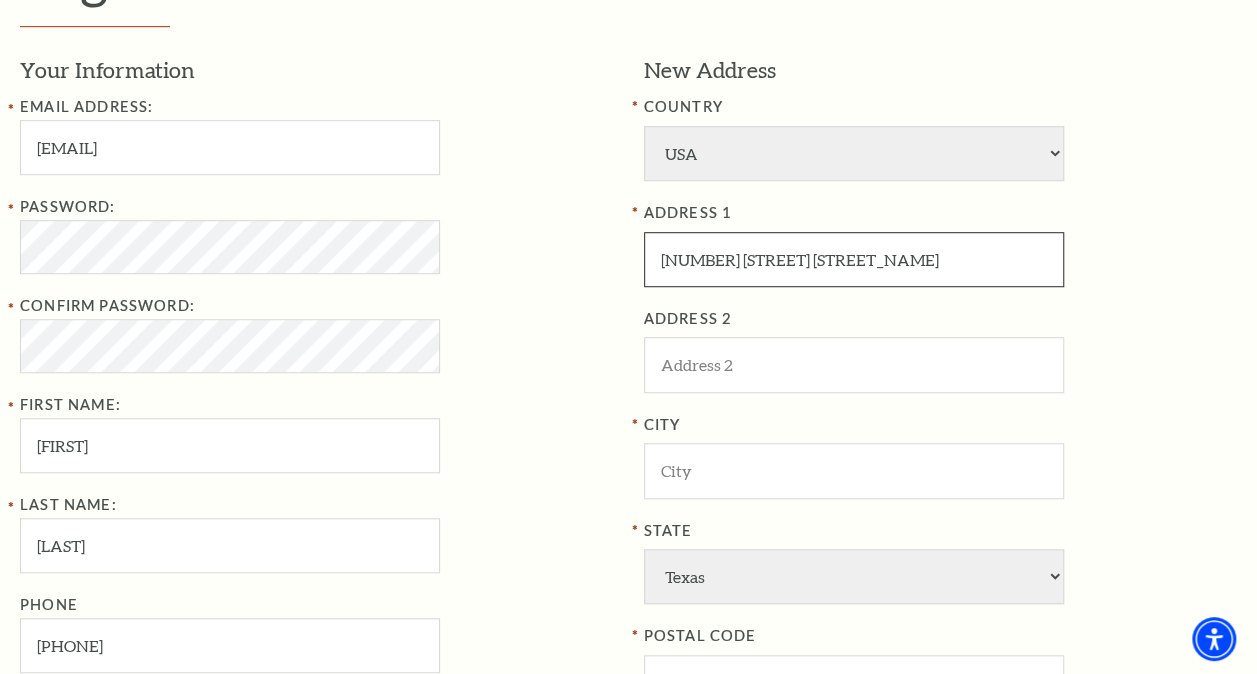 type on "3721 Lakecrest Drive" 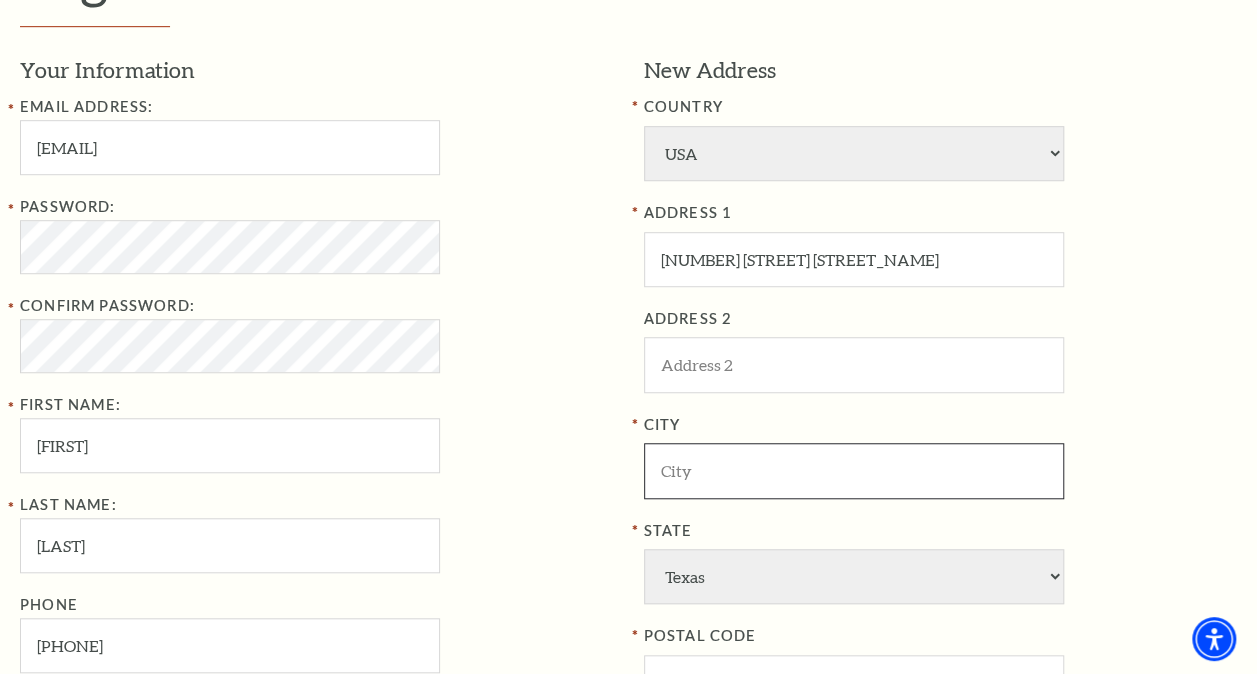 click at bounding box center [854, 470] 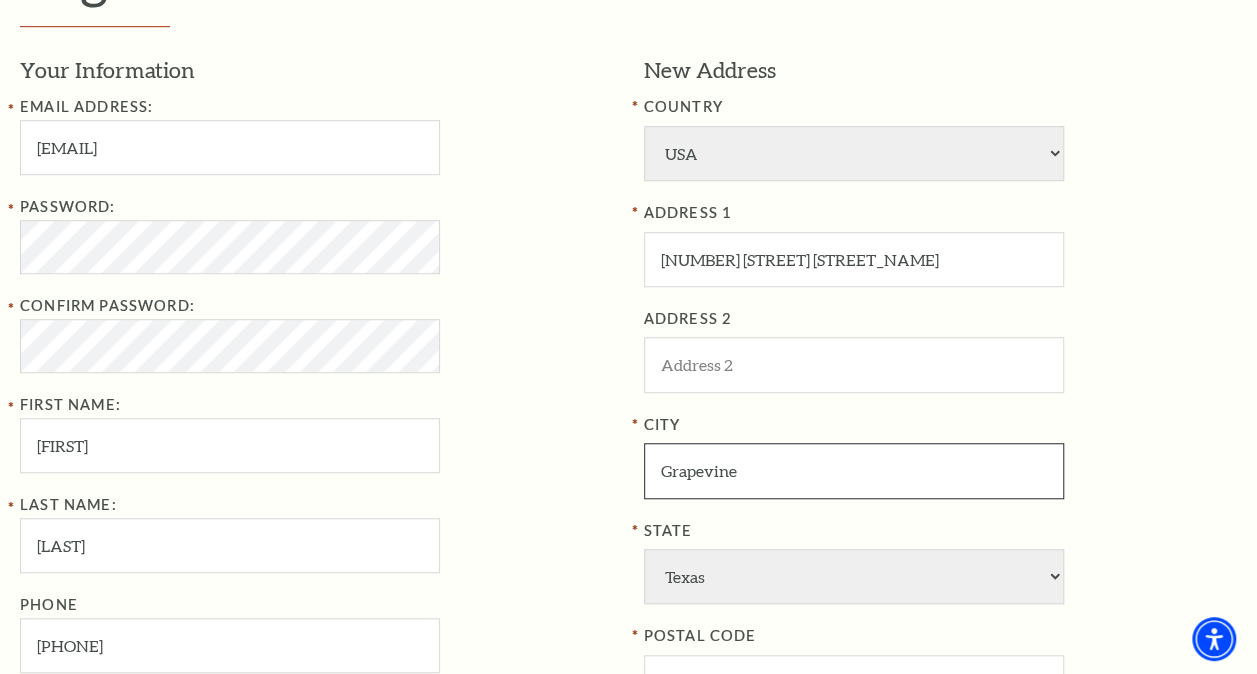 type on "Grapevine" 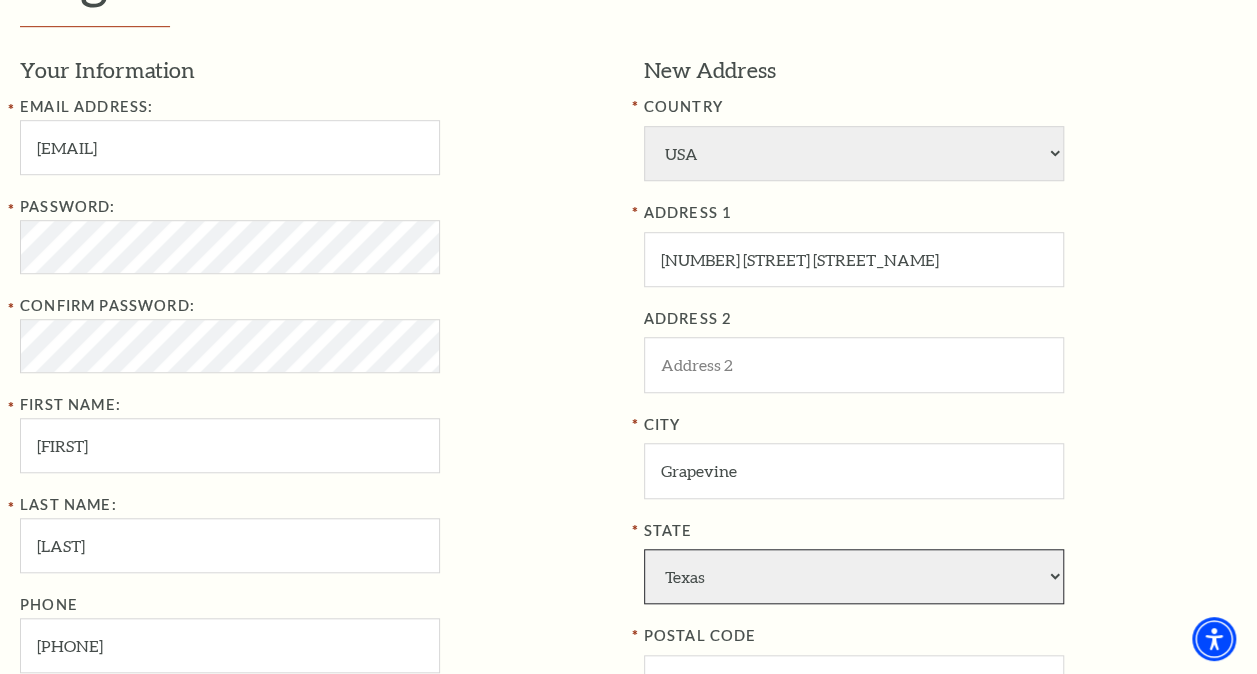 click on "Alabama Alaska American Embassy American Embassy American Samoa Arizona Arkansas Armed Forces California Colorado Connecticut D.C. Delaware Florida Georgia Guam Hawaii Idaho Illinois Indiana Iowa Kansas Kentucky Louisiana Maine Marshall Islands Maryland Massachusetts Michigan Micronesia Minnesota Mississippi Missouri Montana Nebraska Nevada New Hampshire New Jersey New Mexico New York North Carolina North Dakota Northern Mariana Is. Ohio Oklahoma Oregon Palau Pennsylvania Puerto Rico Rhode Island South Carolina South Dakota Tennessee Texas Trust Territories Utah Vermont Virgin Islands Virginia Washington West Virginia Wisconsin Wyoming" at bounding box center (854, 576) 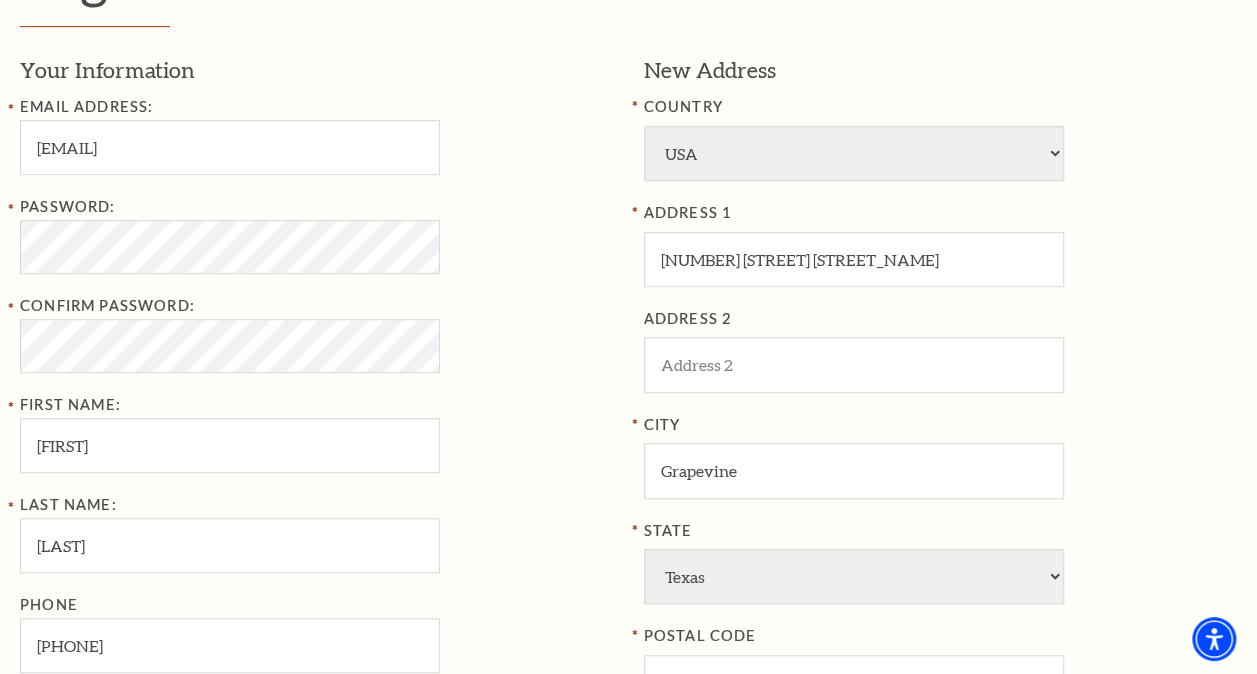 click on "City   Grapevine     State   Alabama Alaska American Embassy American Embassy American Samoa Arizona Arkansas Armed Forces California Colorado Connecticut D.C. Delaware Florida Georgia Guam Hawaii Idaho Illinois Indiana Iowa Kansas Kentucky Louisiana Maine Marshall Islands Maryland Massachusetts Michigan Micronesia Minnesota Mississippi Missouri Montana Nebraska Nevada New Hampshire New Jersey New Mexico New York North Carolina North Dakota Northern Mariana Is. Ohio Oklahoma Oregon Palau Pennsylvania Puerto Rico Rhode Island South Carolina South Dakota Tennessee Texas Trust Territories Utah Vermont Virgin Islands Virginia Washington West Virginia Wisconsin Wyoming   POSTAL CODE" at bounding box center [941, 562] 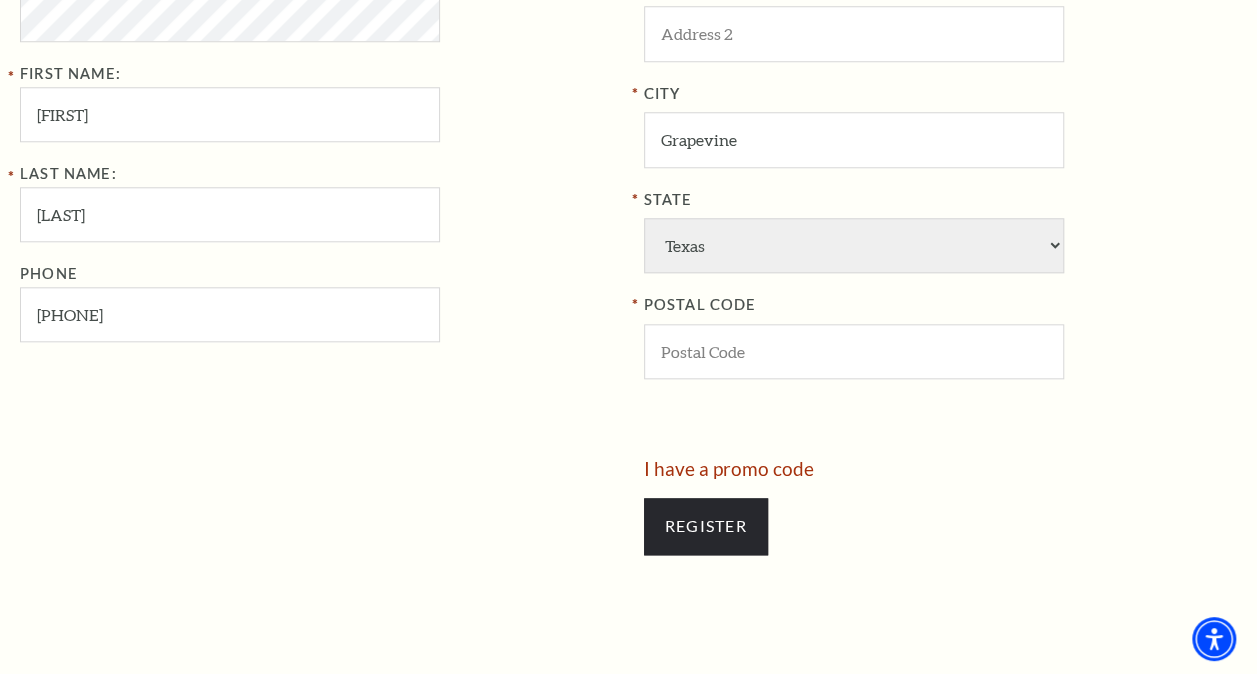 scroll, scrollTop: 958, scrollLeft: 0, axis: vertical 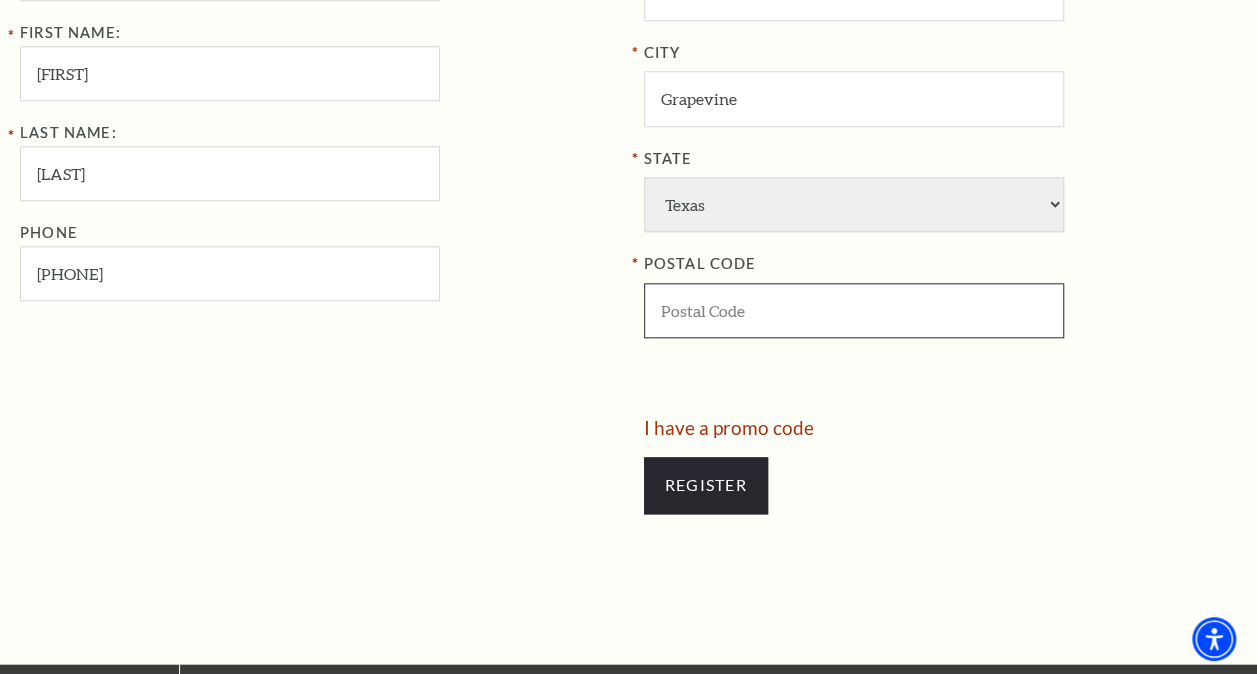 click at bounding box center [854, 310] 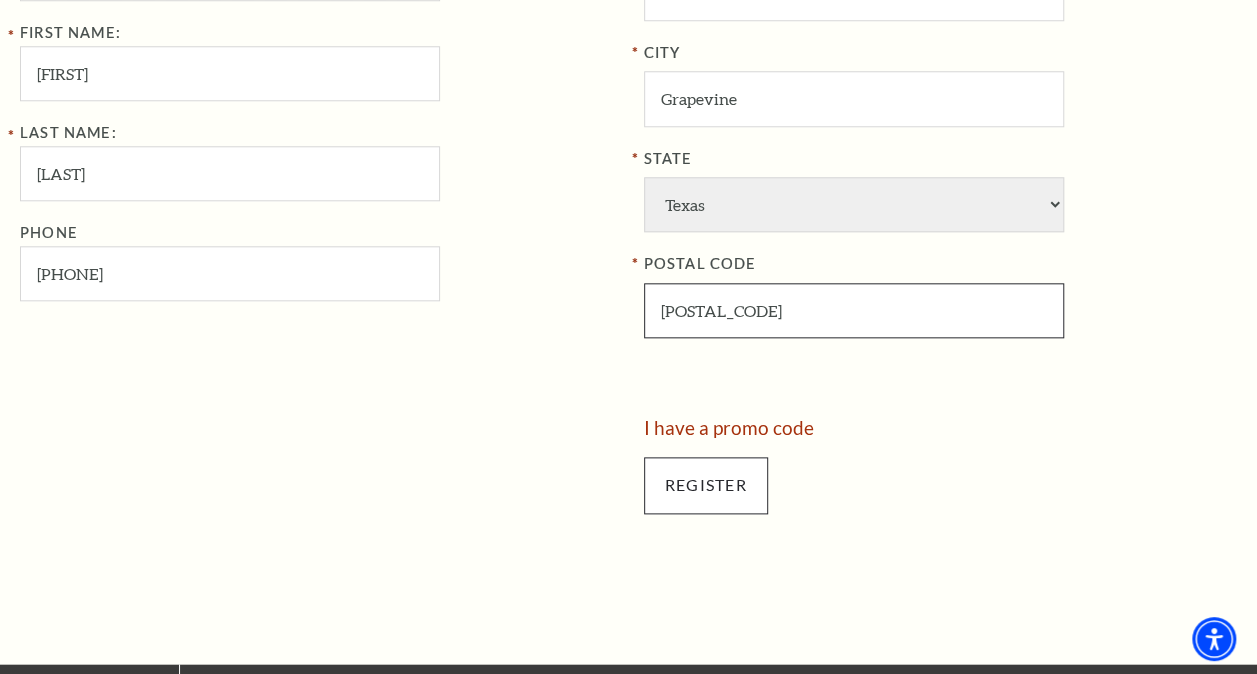 type on "76051" 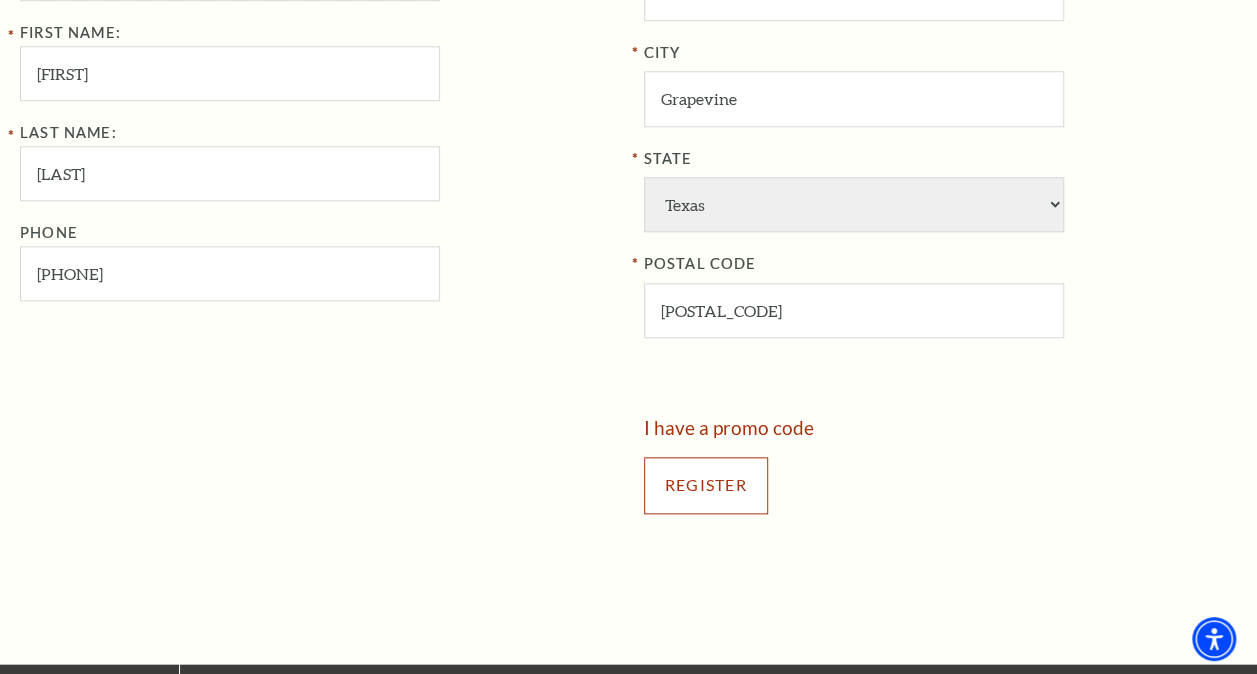 click on "Register" at bounding box center [706, 485] 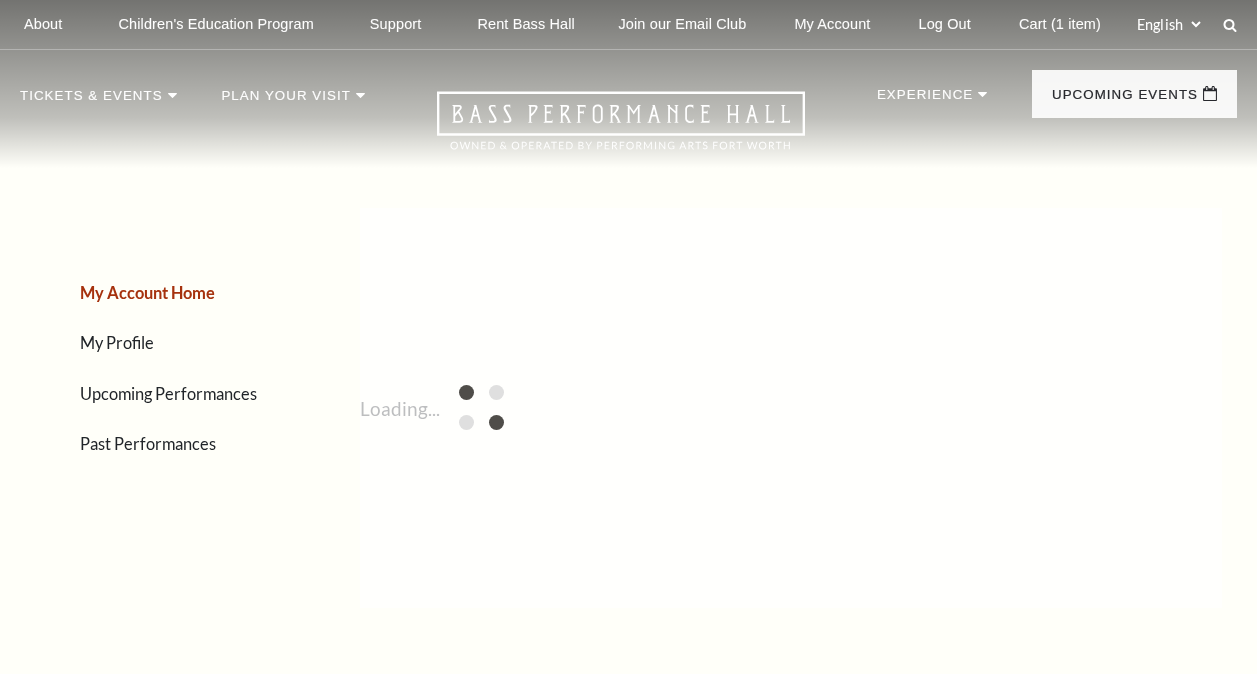 scroll, scrollTop: 0, scrollLeft: 0, axis: both 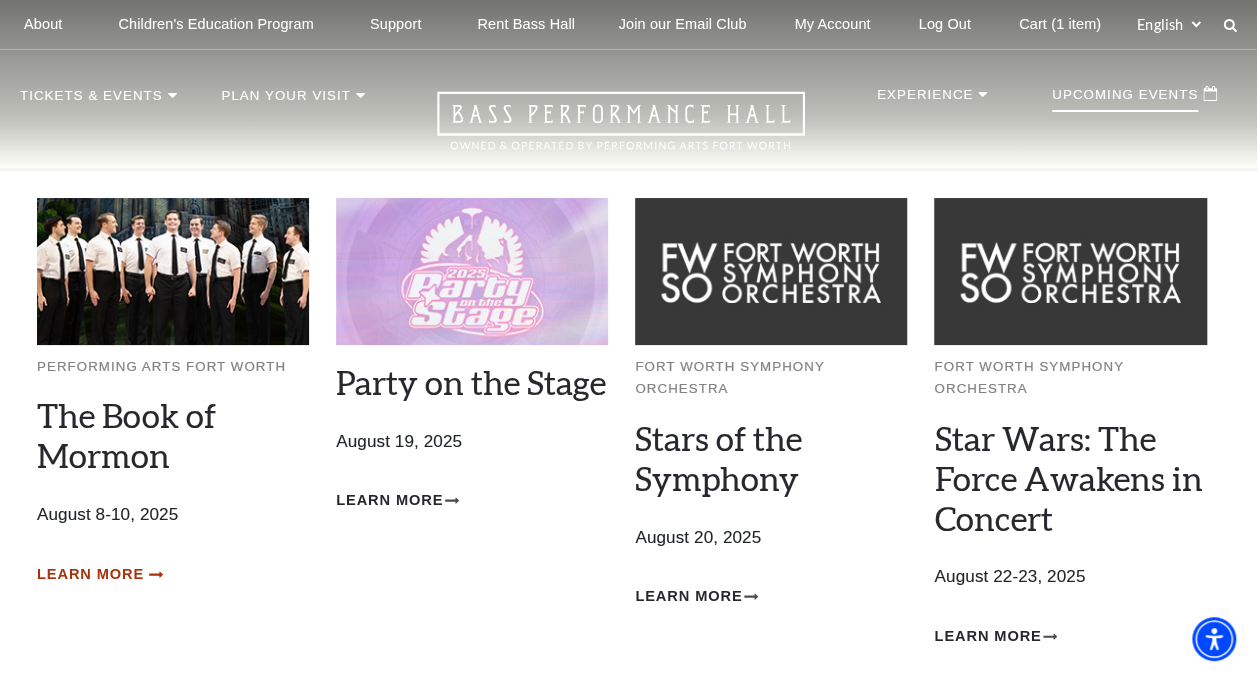 click on "Learn More" at bounding box center [90, 574] 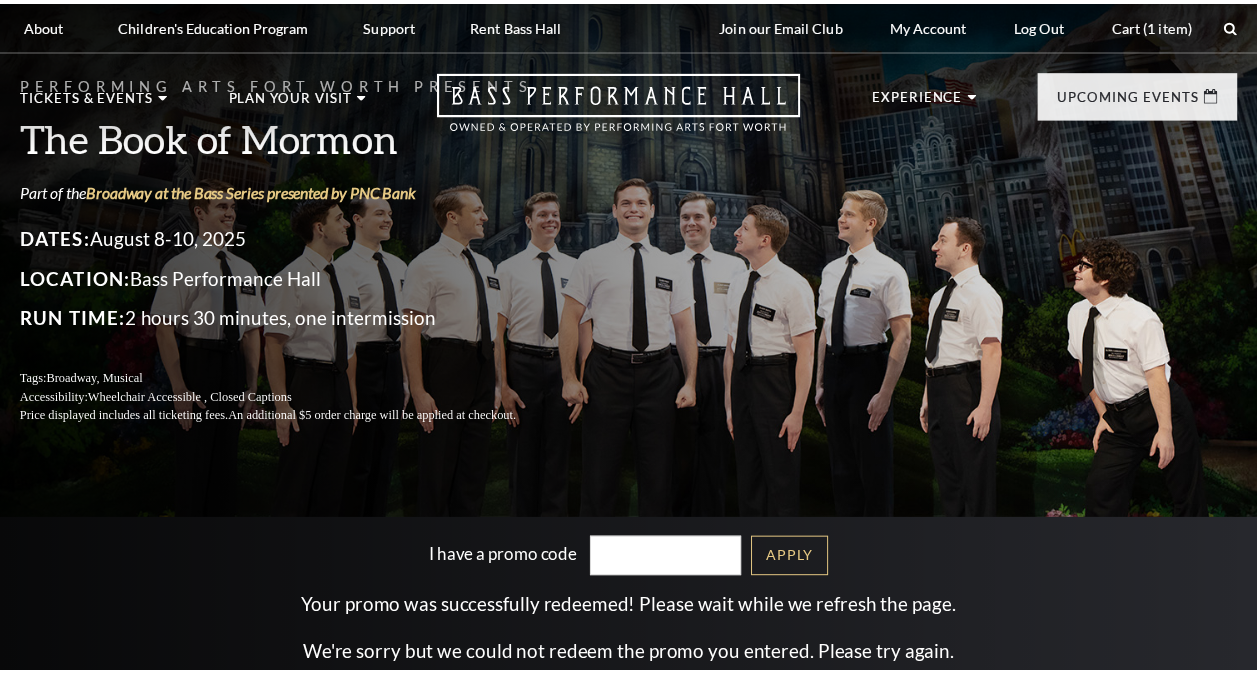 scroll, scrollTop: 0, scrollLeft: 0, axis: both 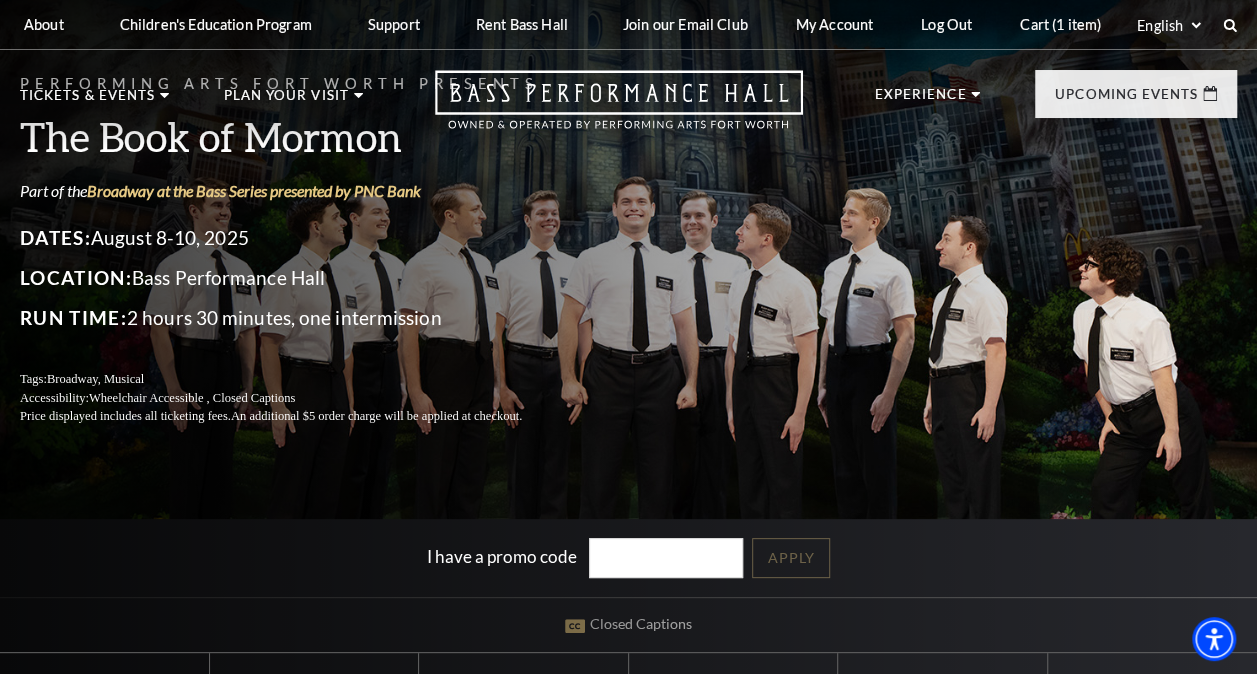 click on "I have a promo code" at bounding box center [666, 558] 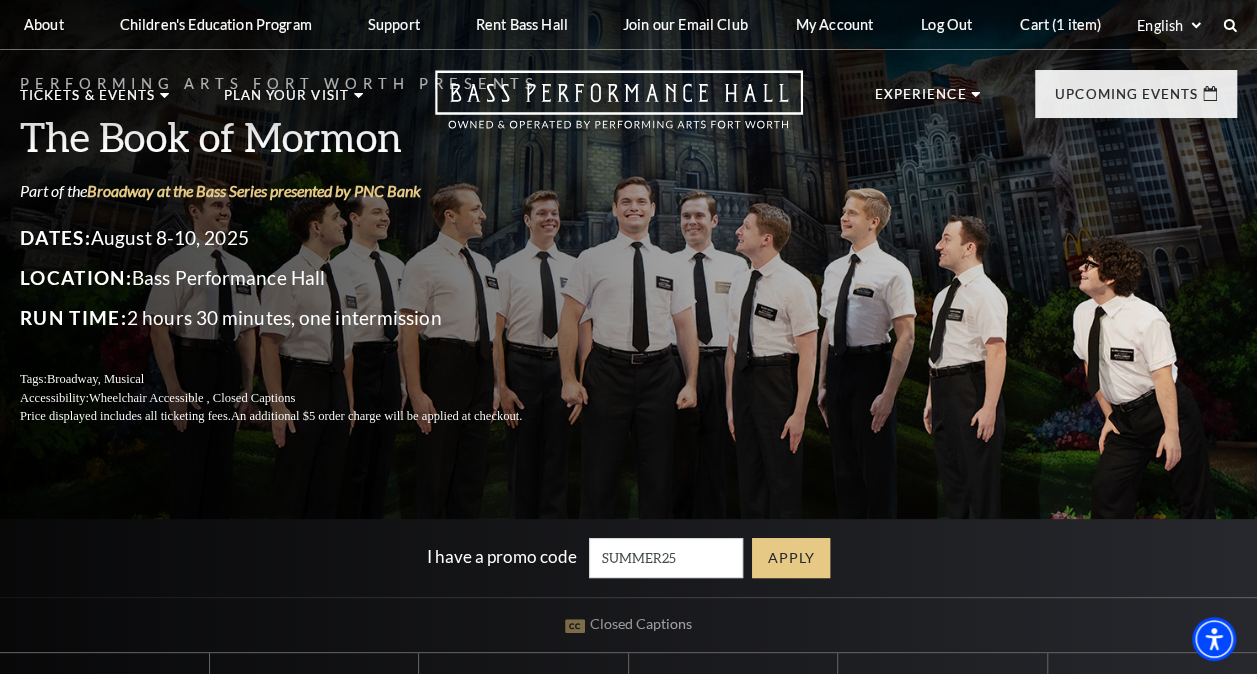 type on "SUMMER25" 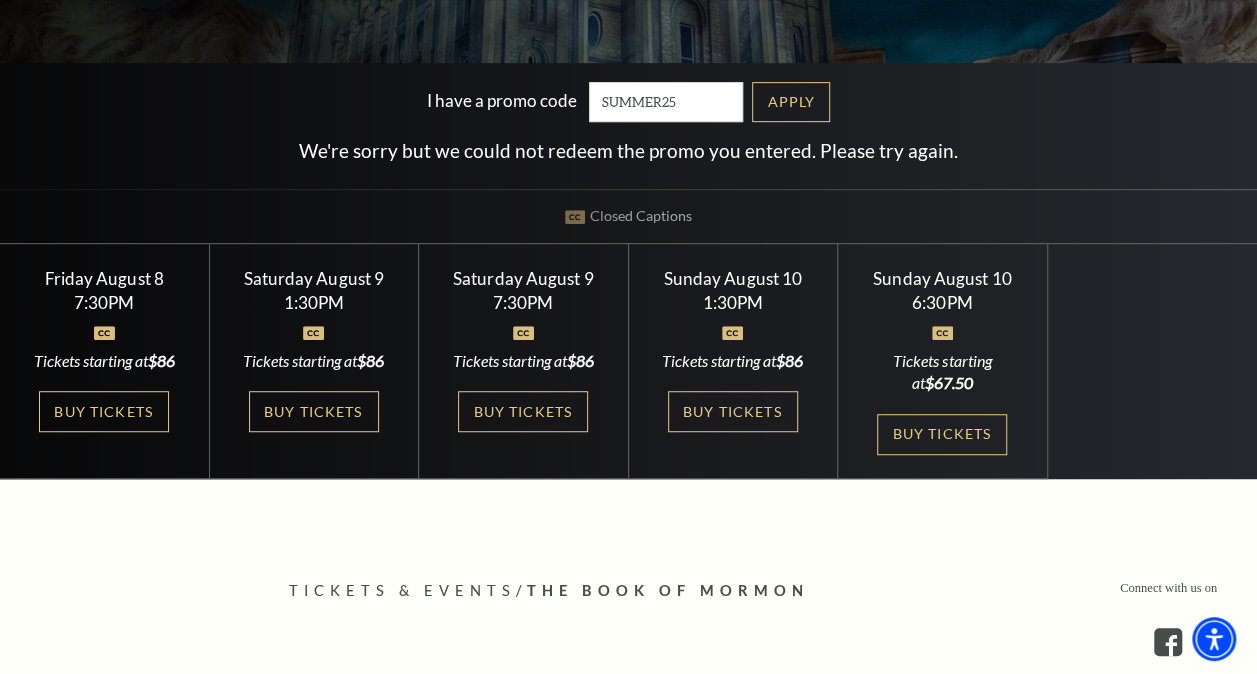 scroll, scrollTop: 460, scrollLeft: 0, axis: vertical 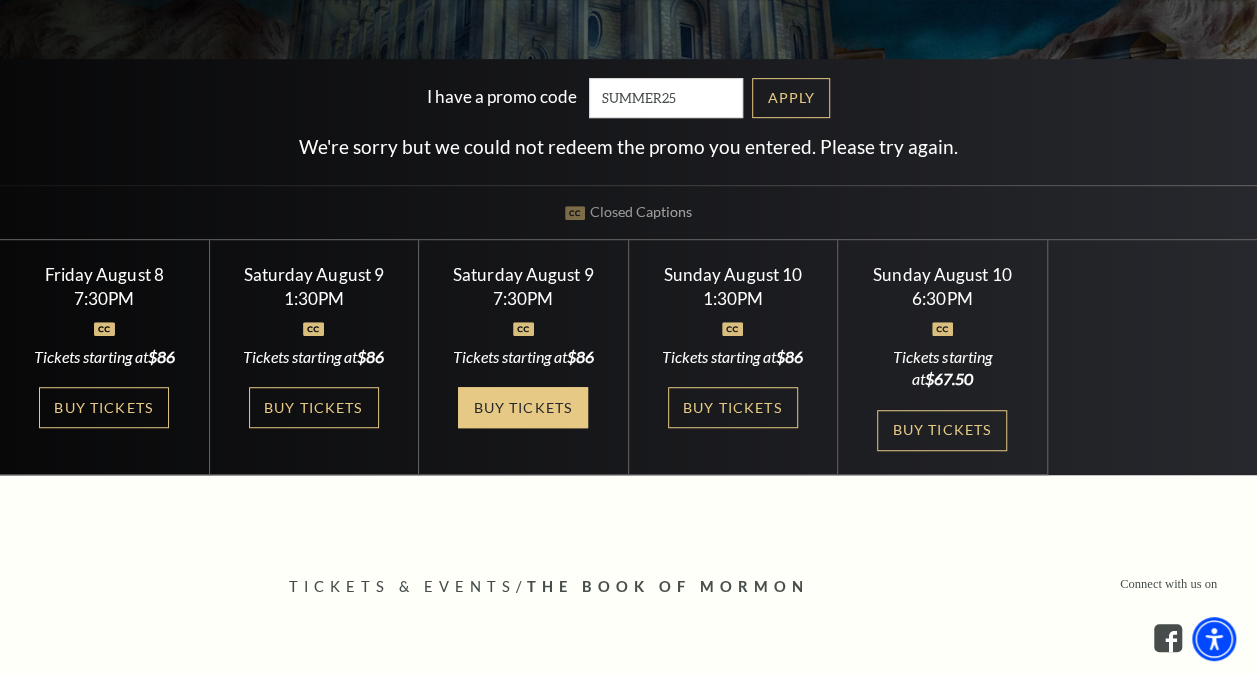 click on "Buy Tickets" at bounding box center (523, 407) 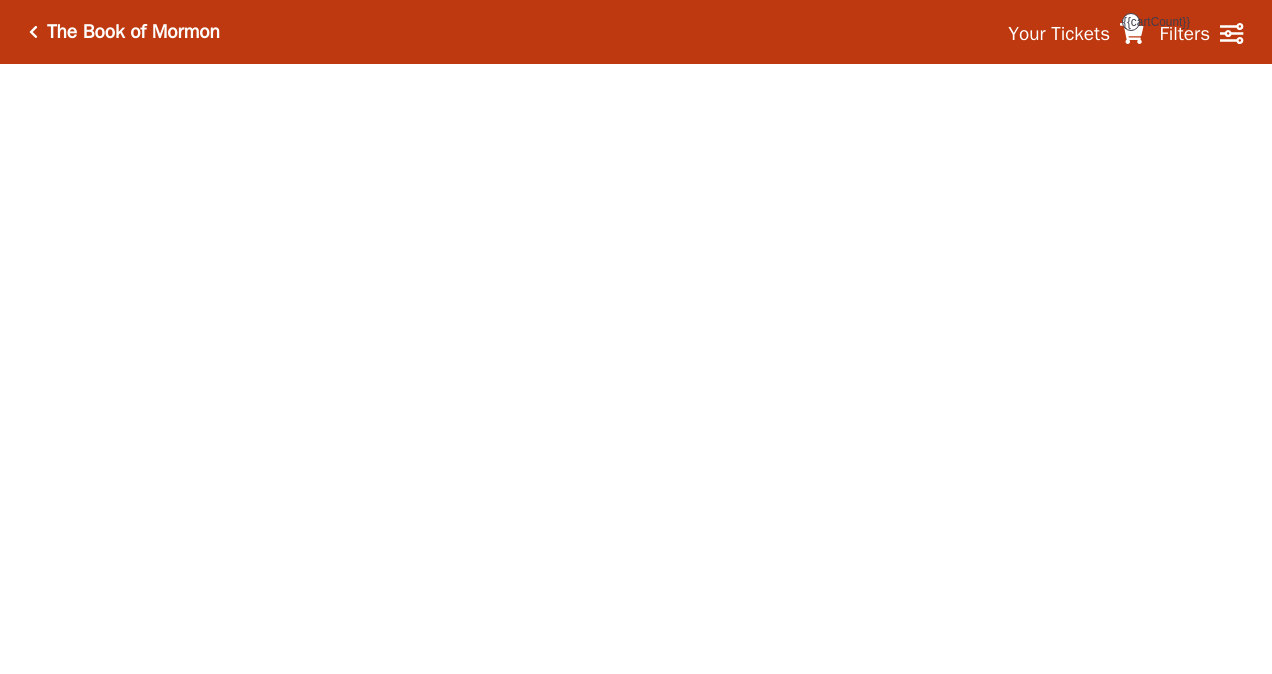 scroll, scrollTop: 0, scrollLeft: 0, axis: both 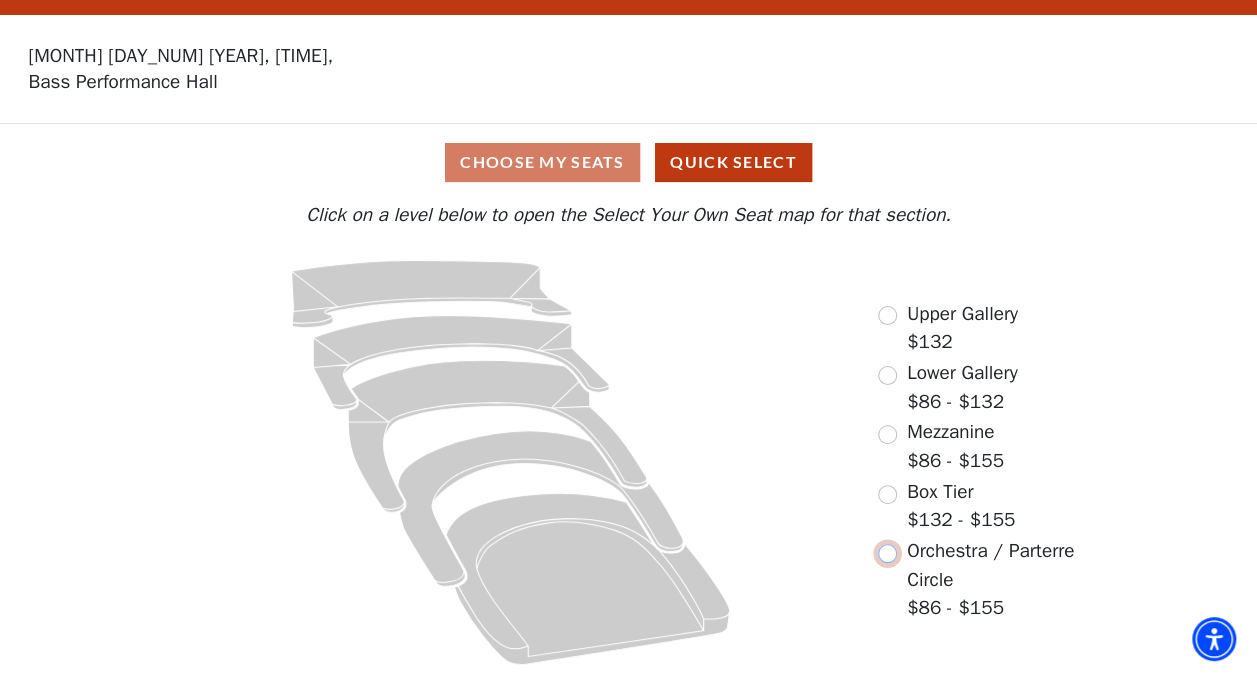 click at bounding box center [887, 553] 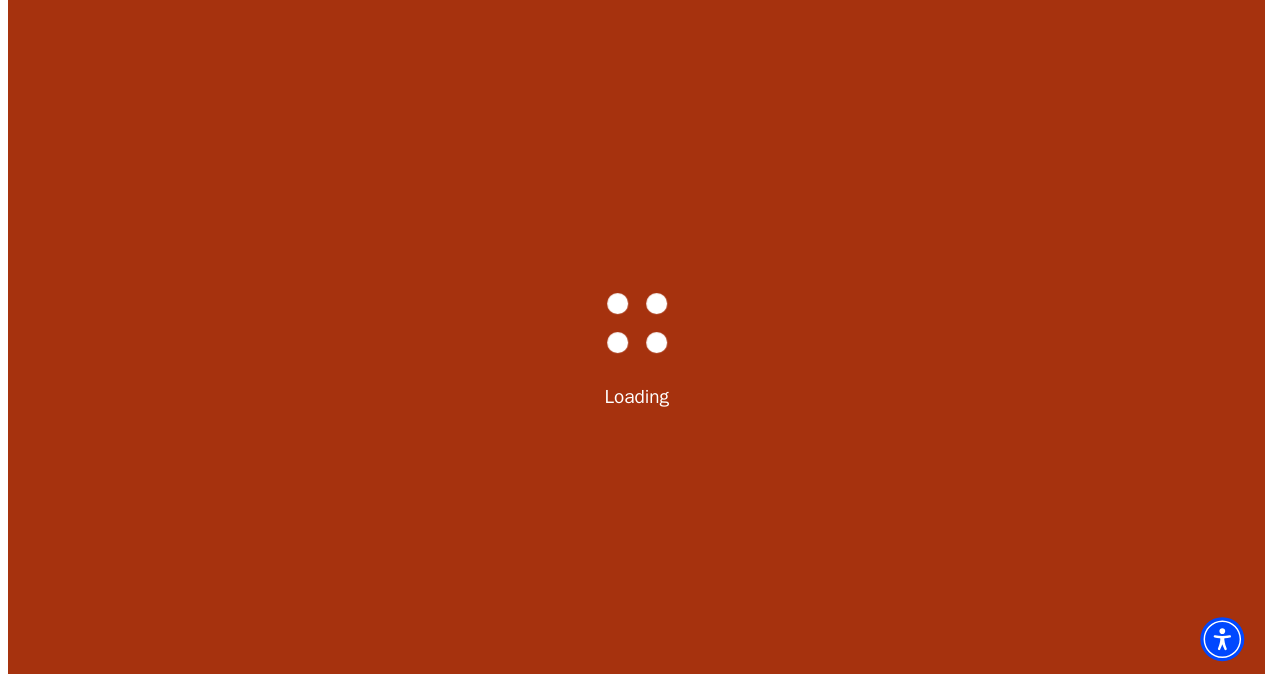 scroll, scrollTop: 0, scrollLeft: 0, axis: both 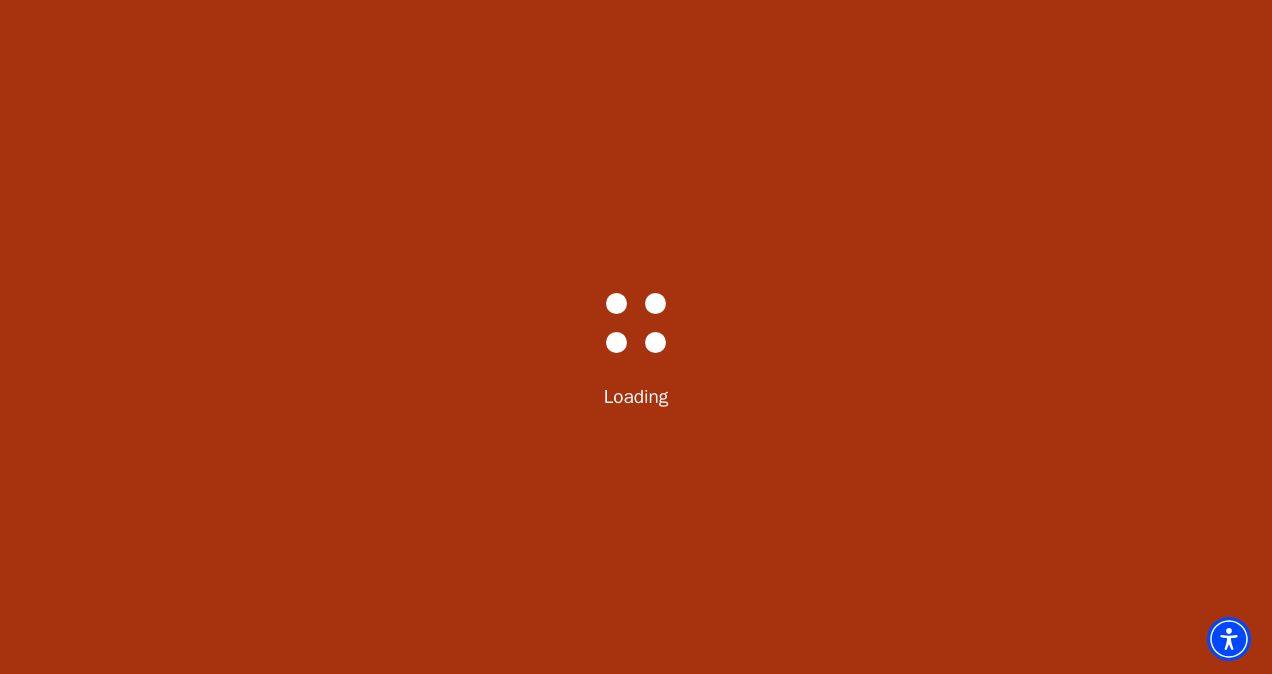 select on "6287" 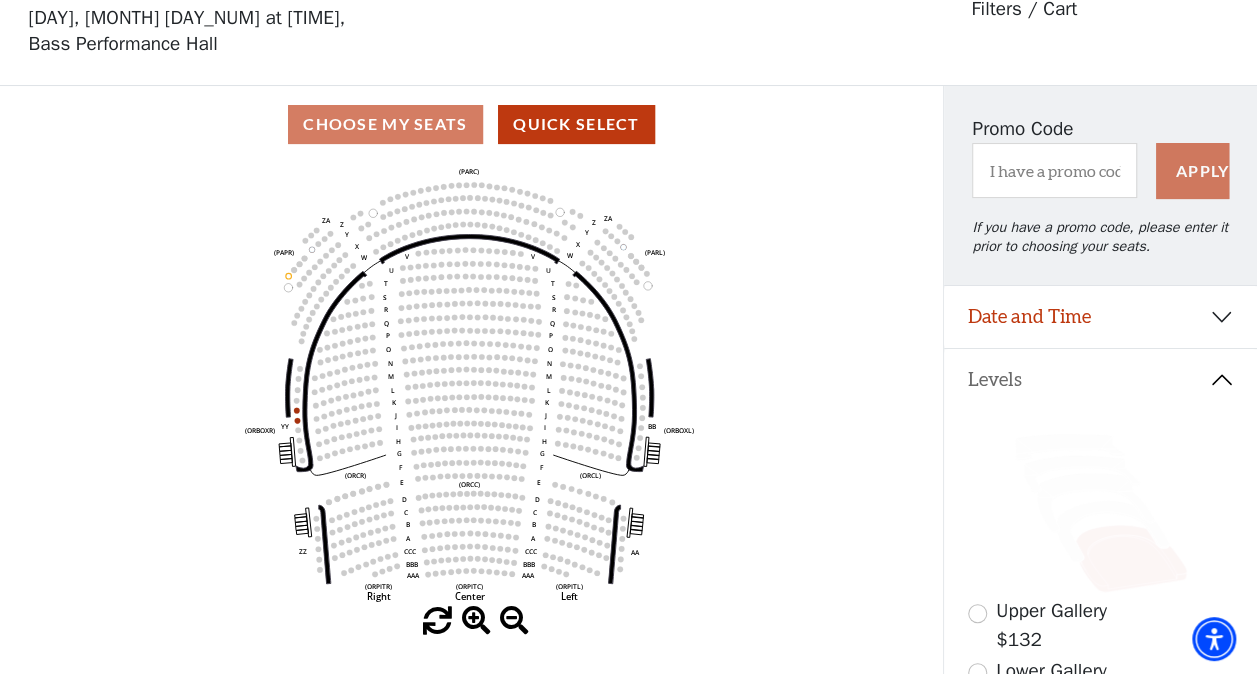 scroll, scrollTop: 92, scrollLeft: 0, axis: vertical 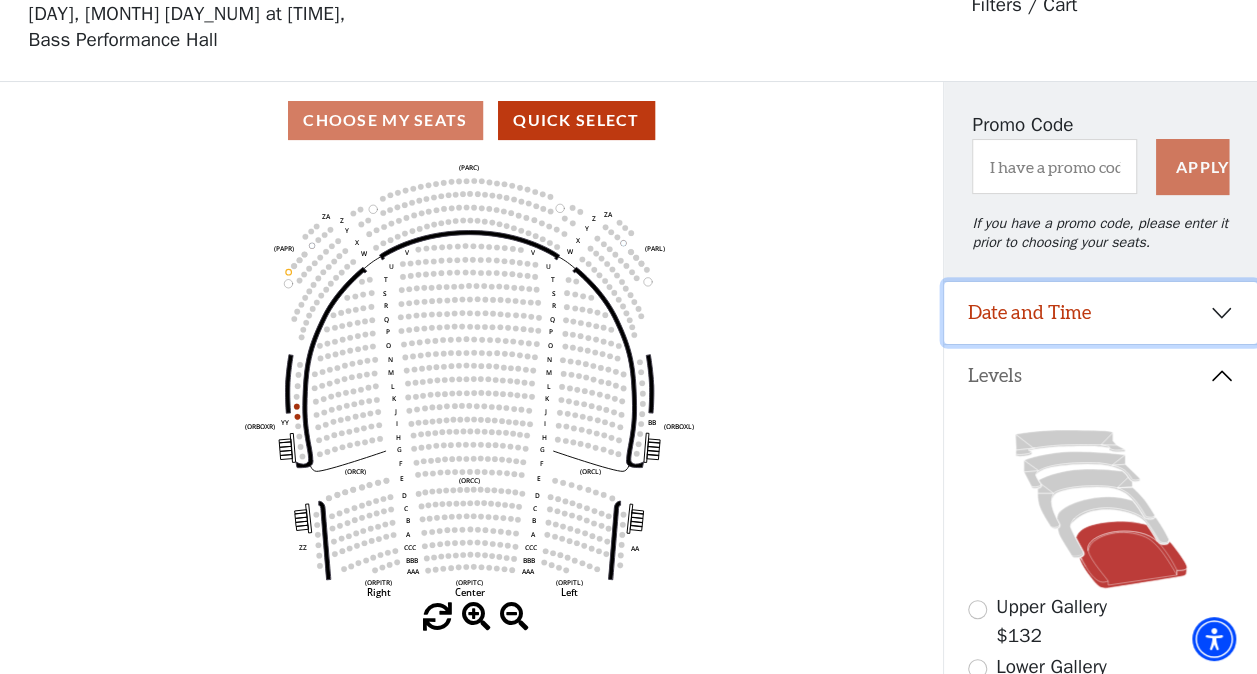 click on "Date and Time" at bounding box center (1100, 313) 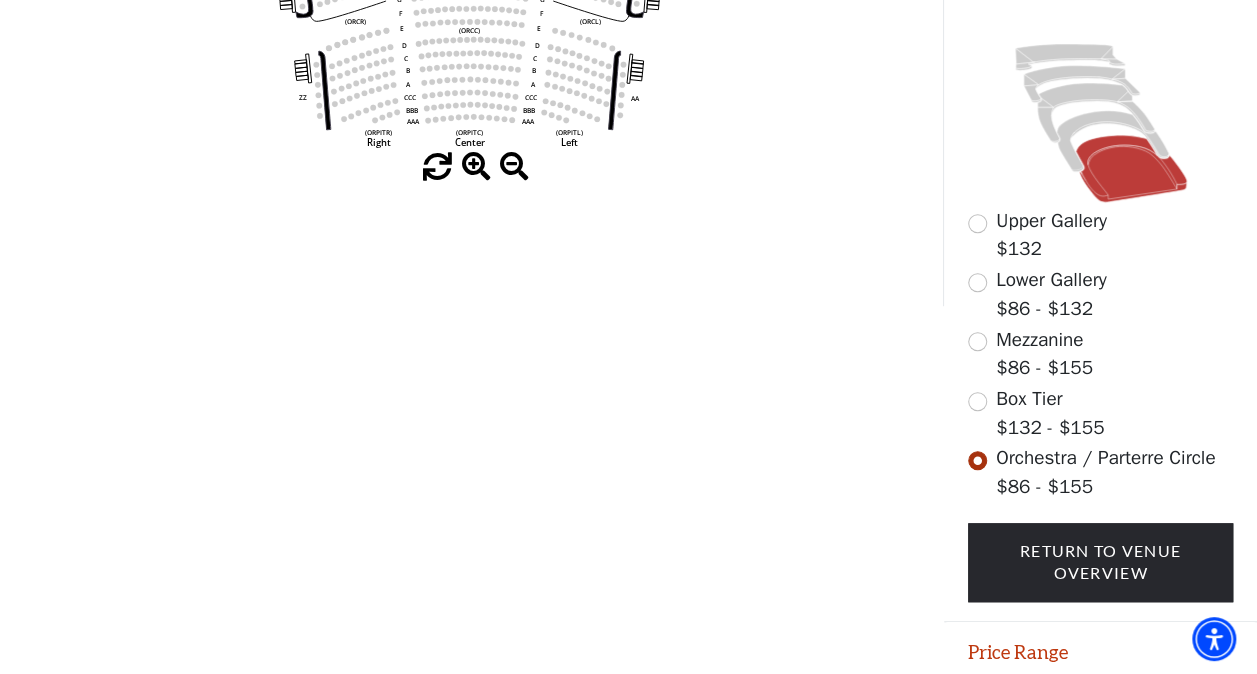 scroll, scrollTop: 543, scrollLeft: 0, axis: vertical 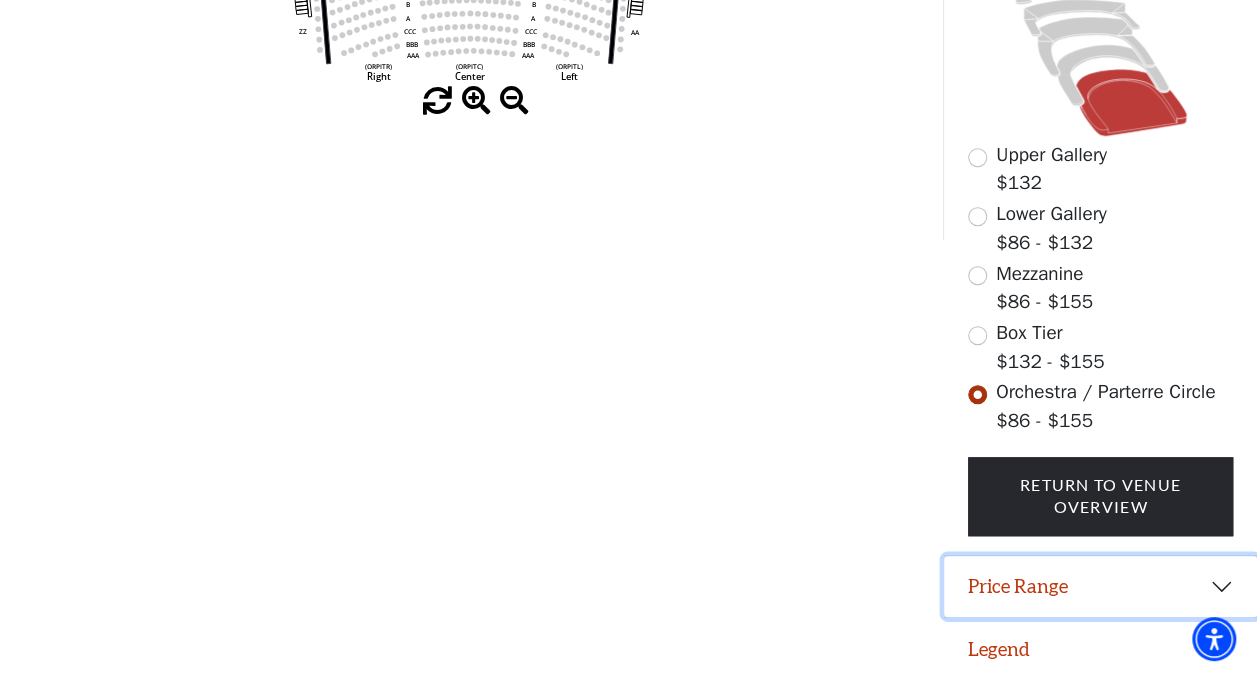 click on "Price Range" at bounding box center [1100, 587] 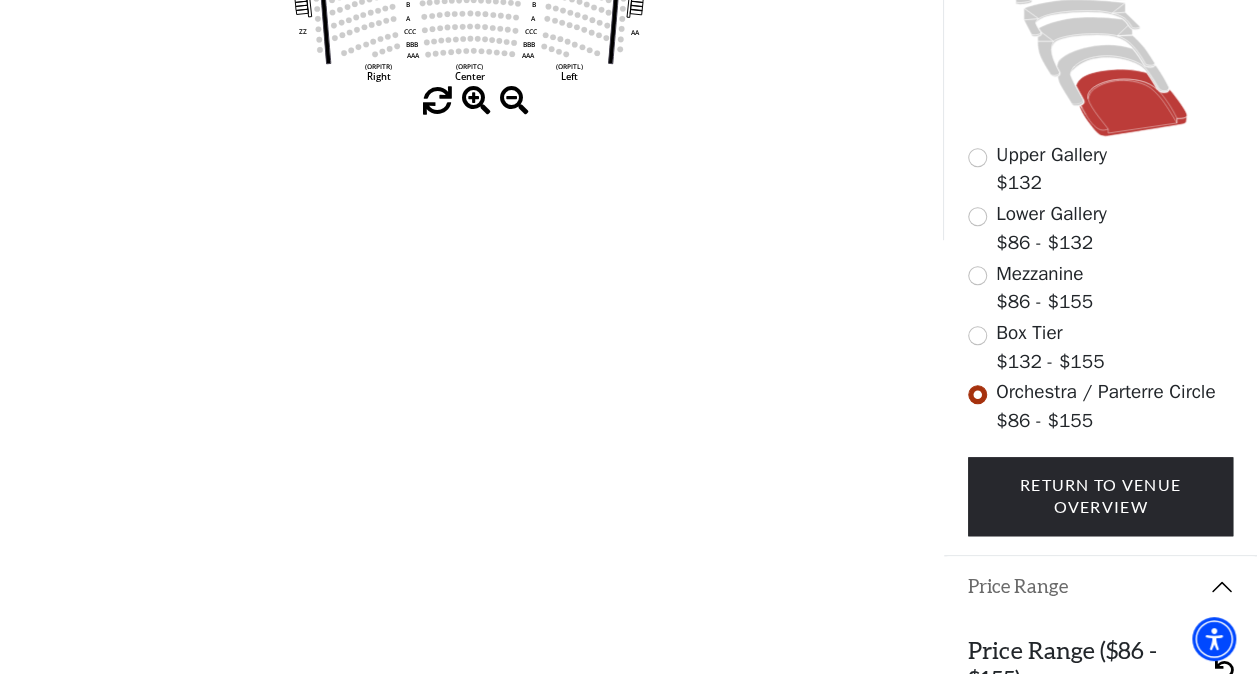 scroll, scrollTop: 708, scrollLeft: 0, axis: vertical 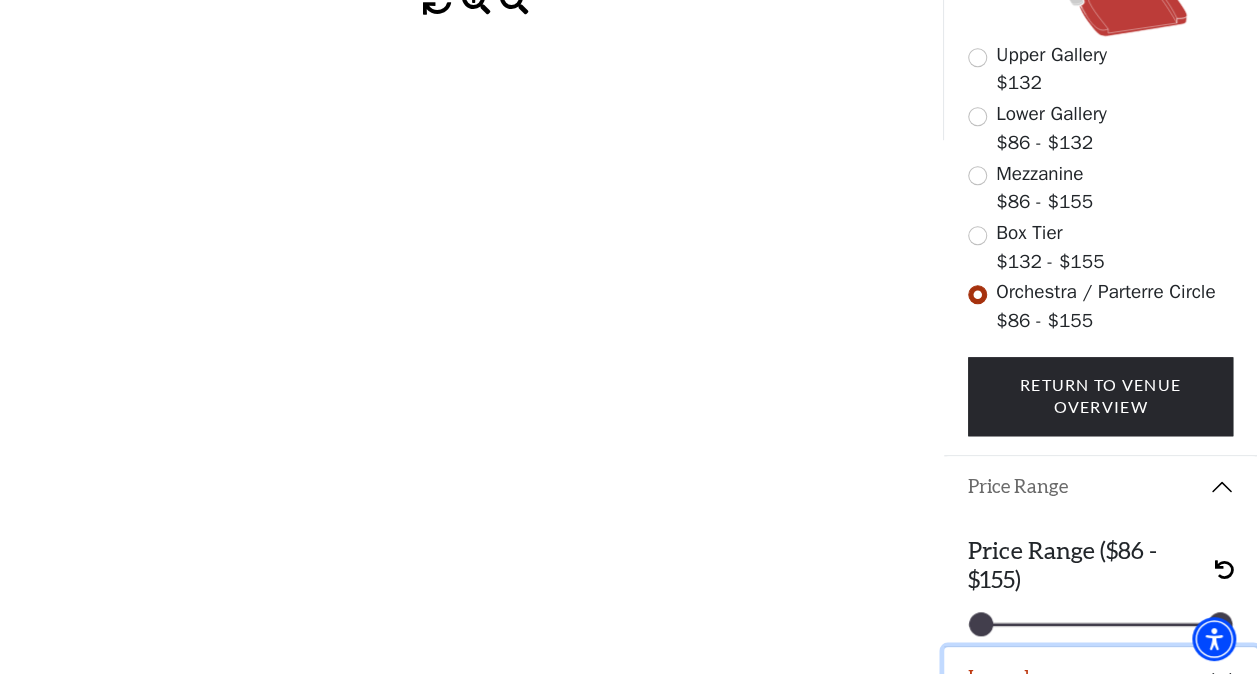 click on "Legend" at bounding box center [1100, 678] 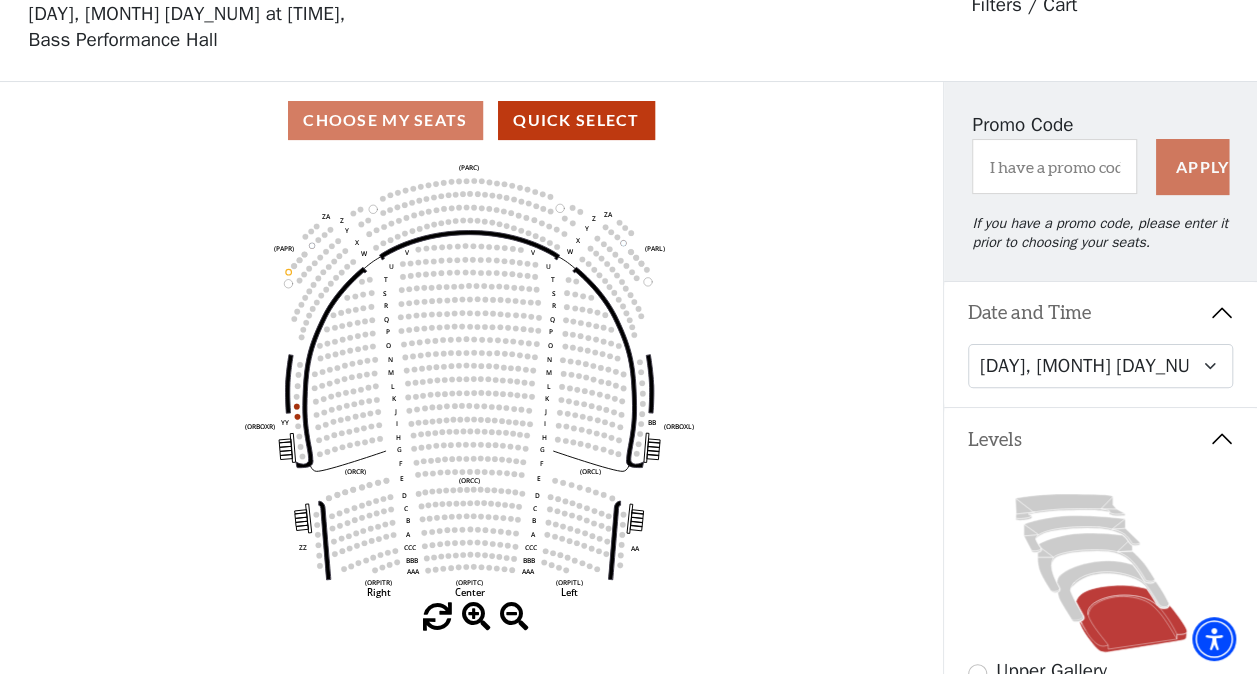 scroll, scrollTop: 88, scrollLeft: 0, axis: vertical 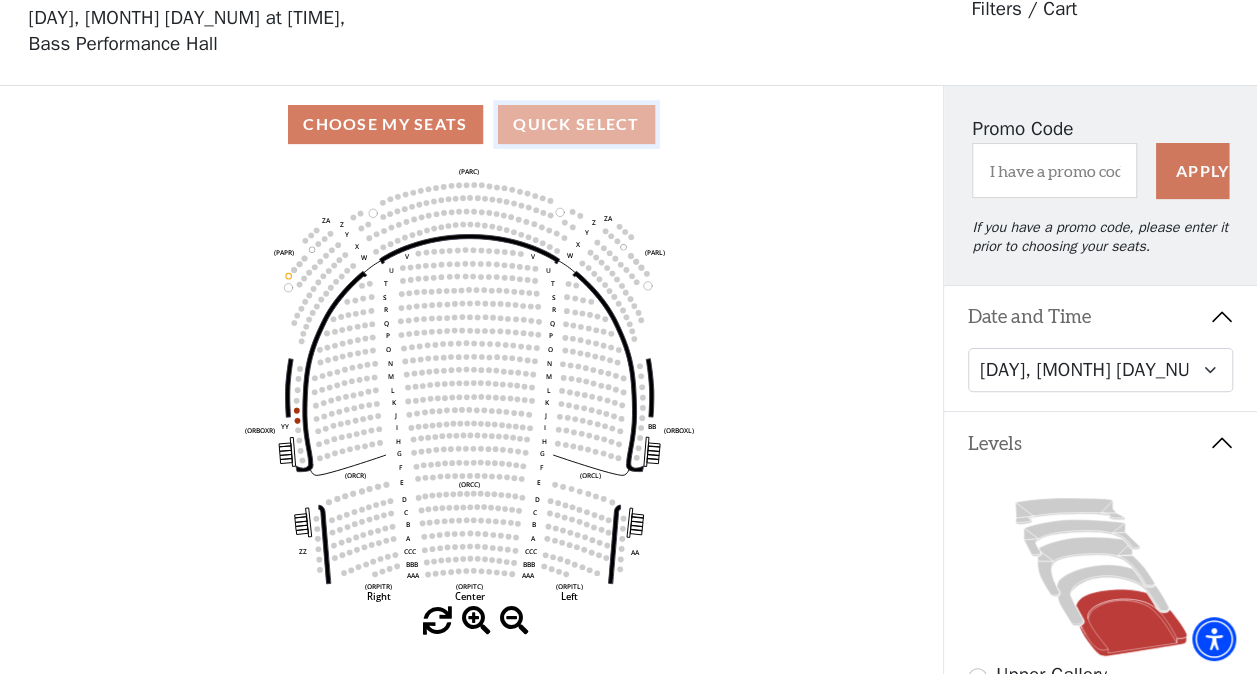 click on "Quick Select" at bounding box center [576, 124] 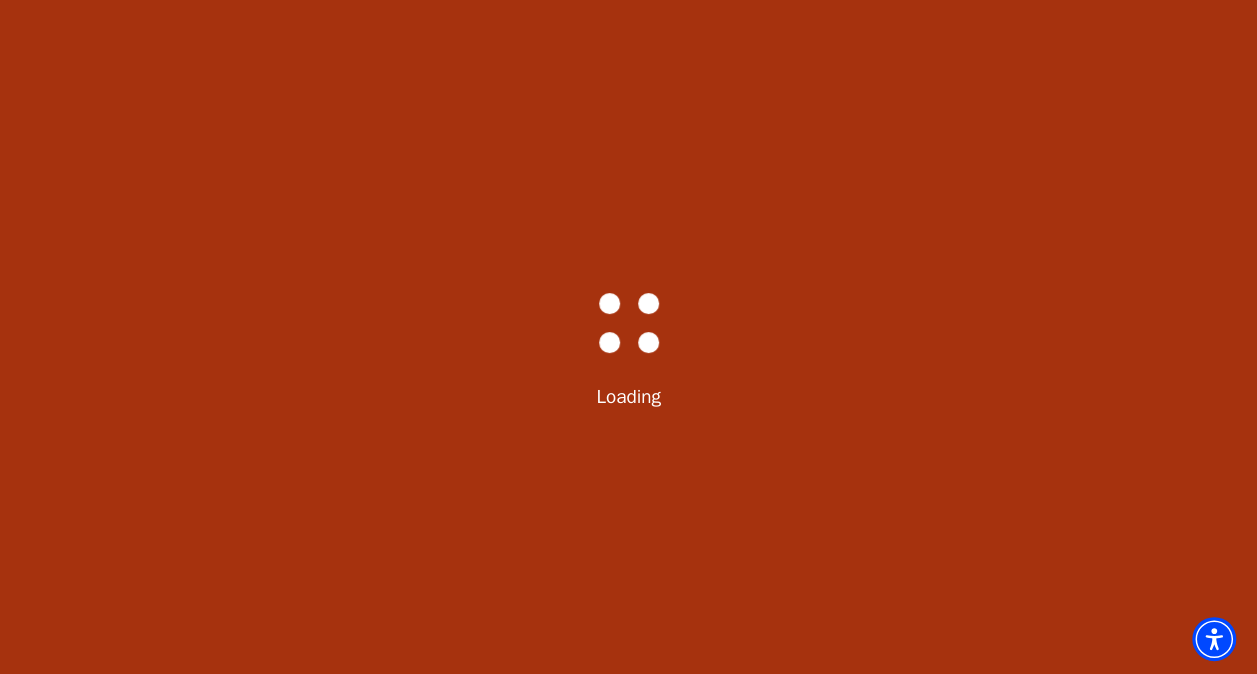 scroll, scrollTop: 0, scrollLeft: 0, axis: both 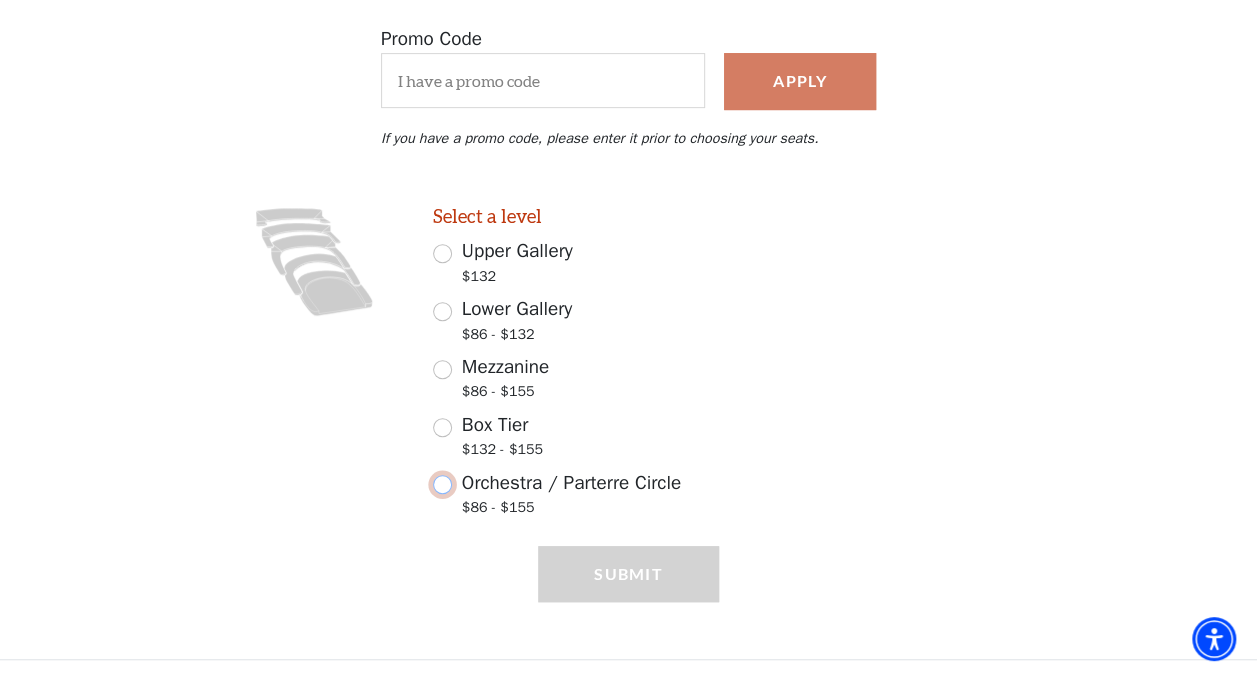 click on "Orchestra / Parterre Circle     $86 - $155" at bounding box center (442, 484) 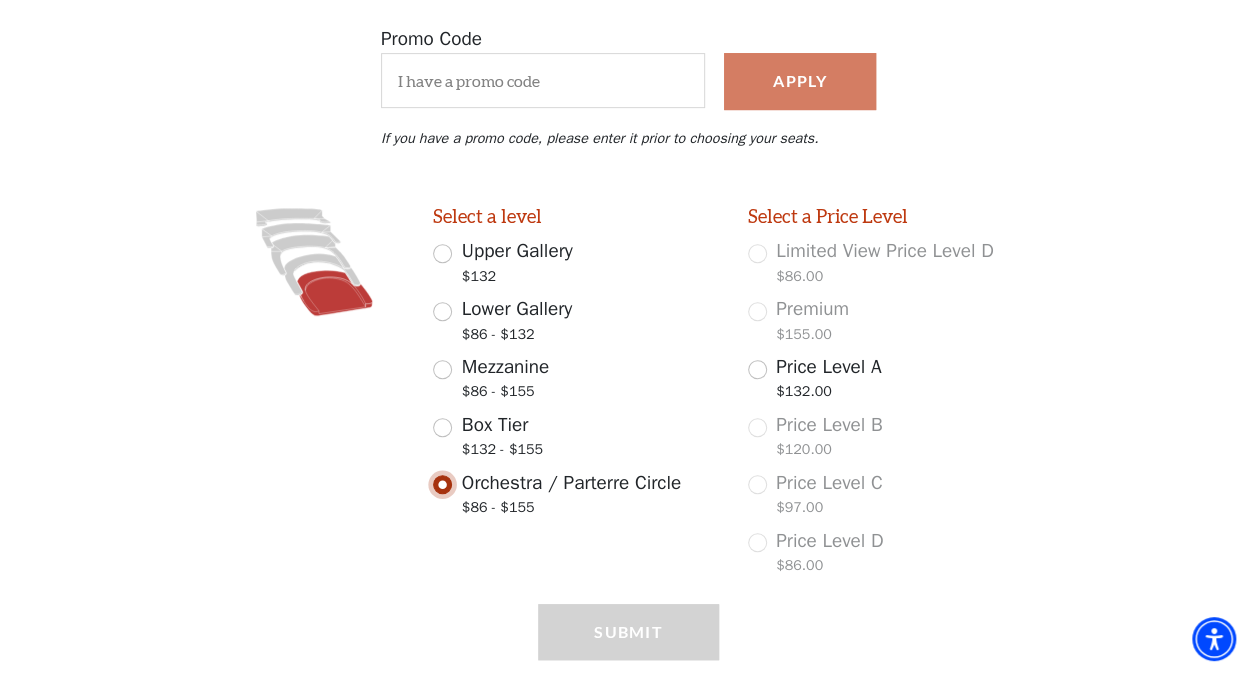 scroll, scrollTop: 433, scrollLeft: 0, axis: vertical 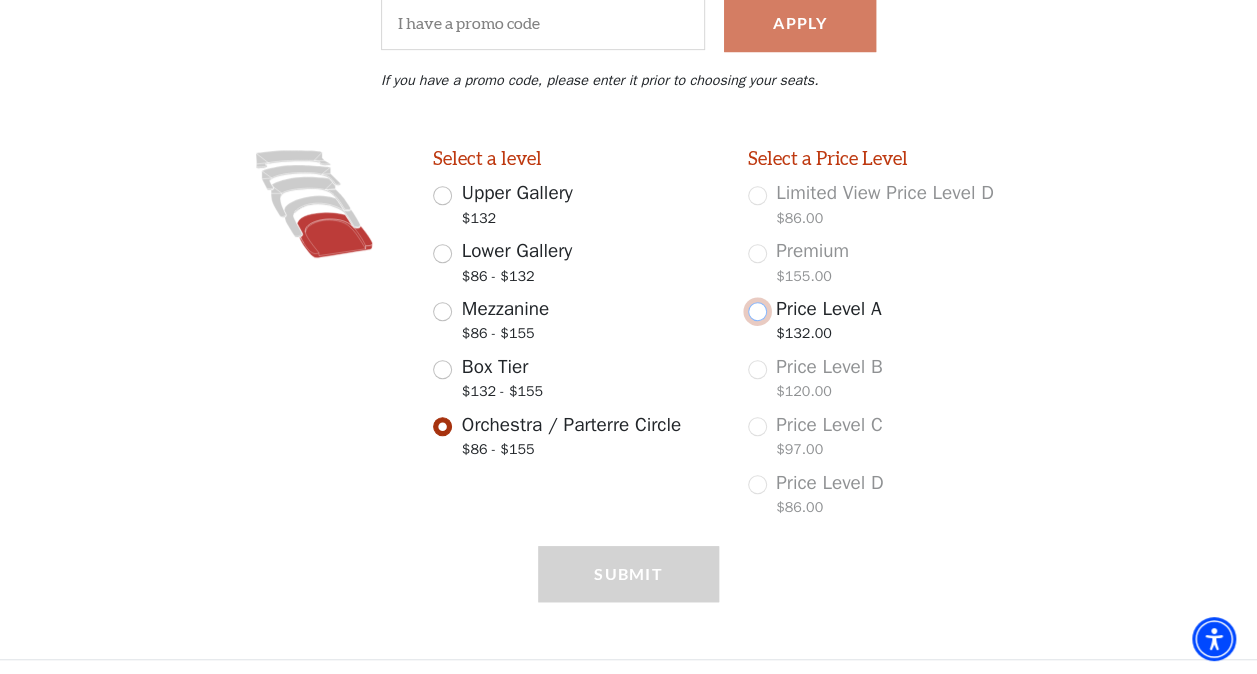 click on "Price Level A $132.00" at bounding box center (757, 311) 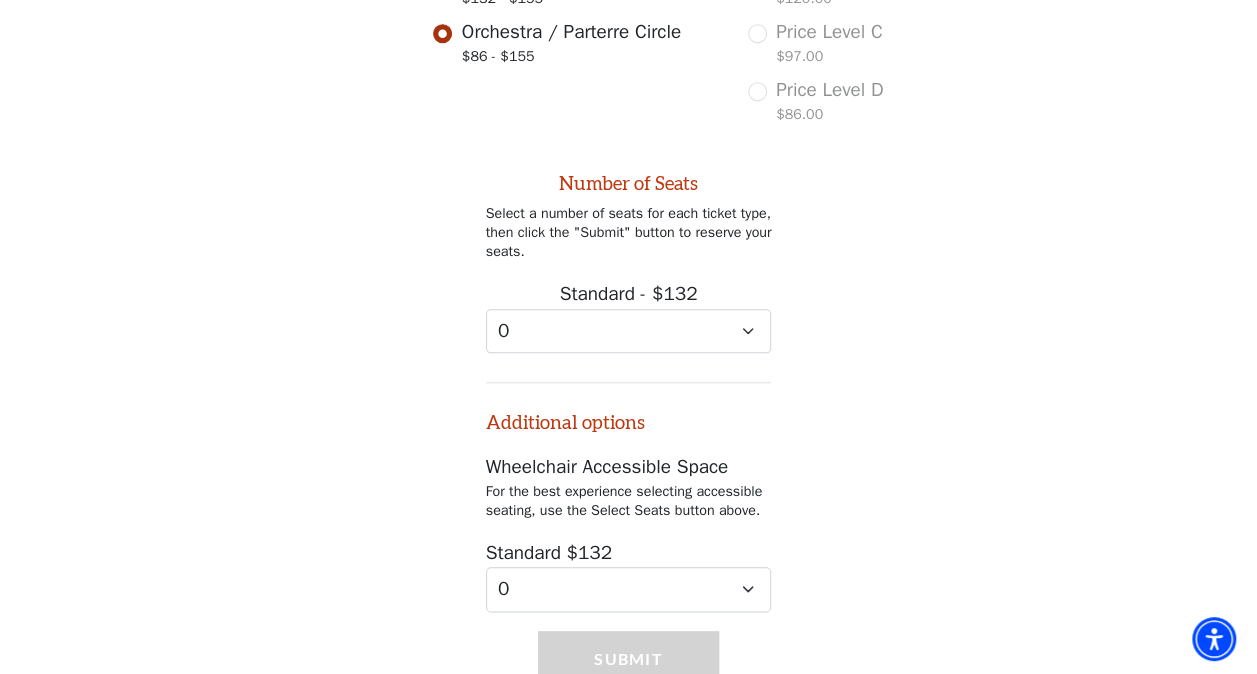 scroll, scrollTop: 908, scrollLeft: 0, axis: vertical 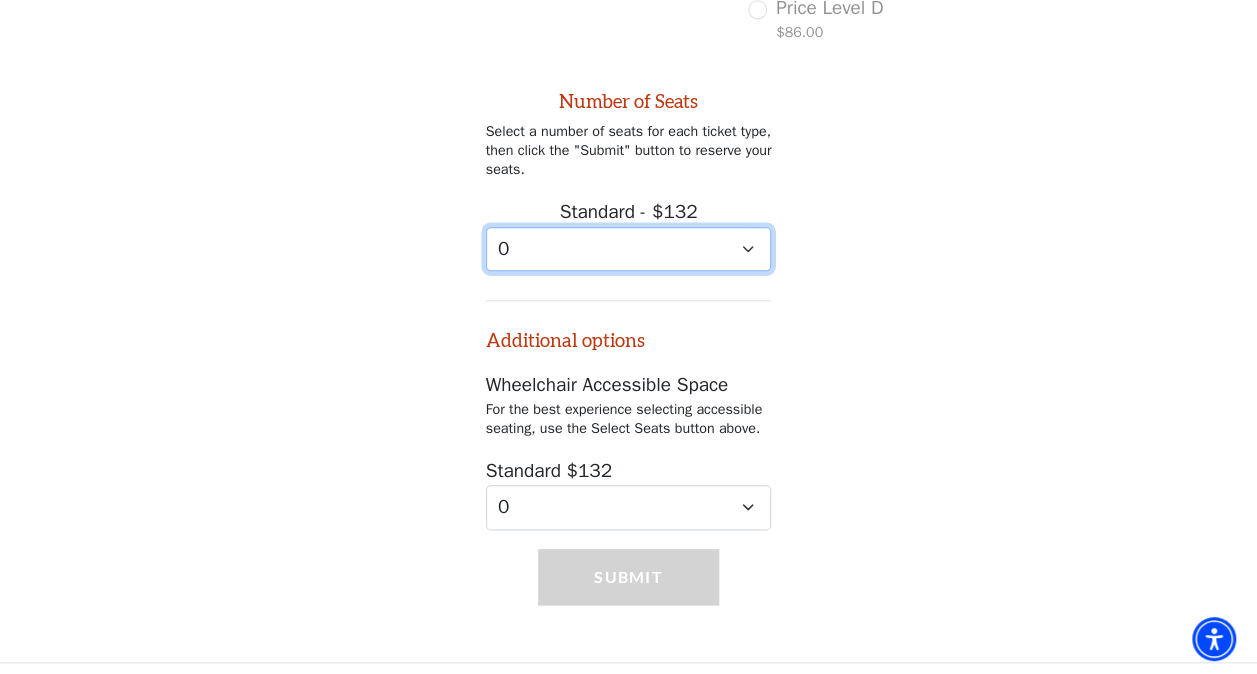 click on "0 1 2 3 4 5 6 7 8 9" at bounding box center (629, 249) 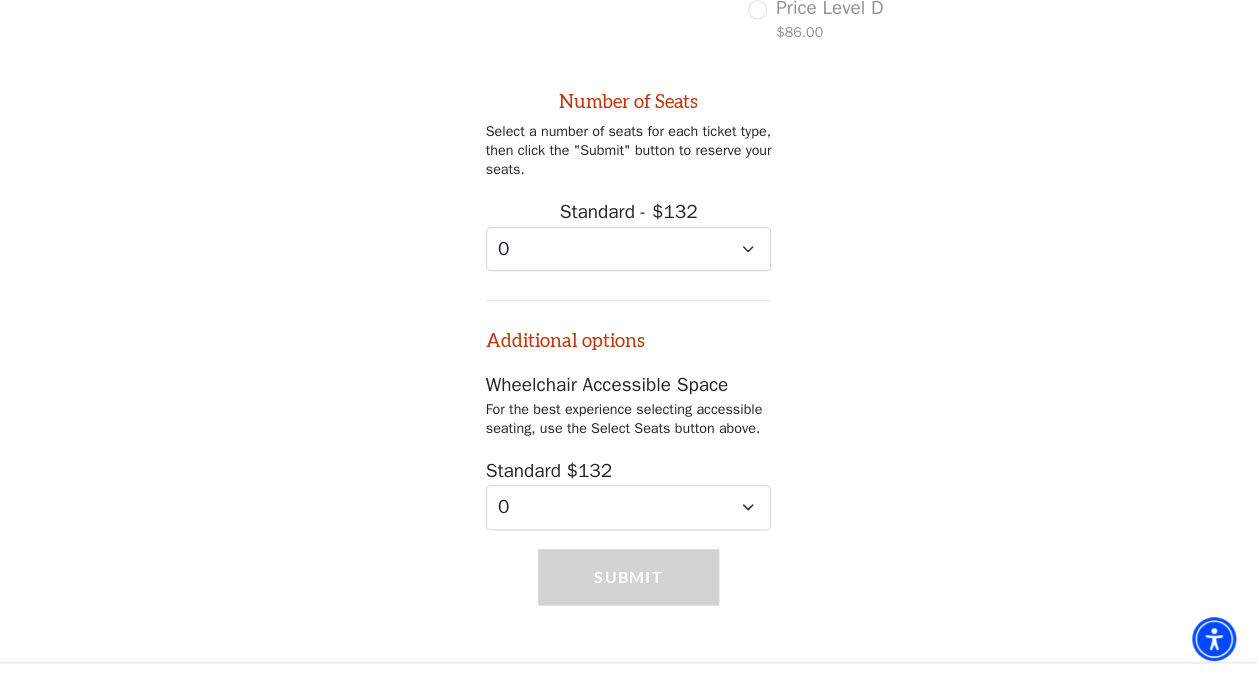 click on "Number of Seats   Select a number of seats for each ticket type, then click the "Submit" button to reserve your seats.
Standard - $132
0 1 2 3 4 5 6 7 8 9   Additional options   Wheelchair Accessible Space   For the best experience selecting accessible seating, use the Select Seats button above.
Standard $132
0   1 2 3 4" at bounding box center (628, 291) 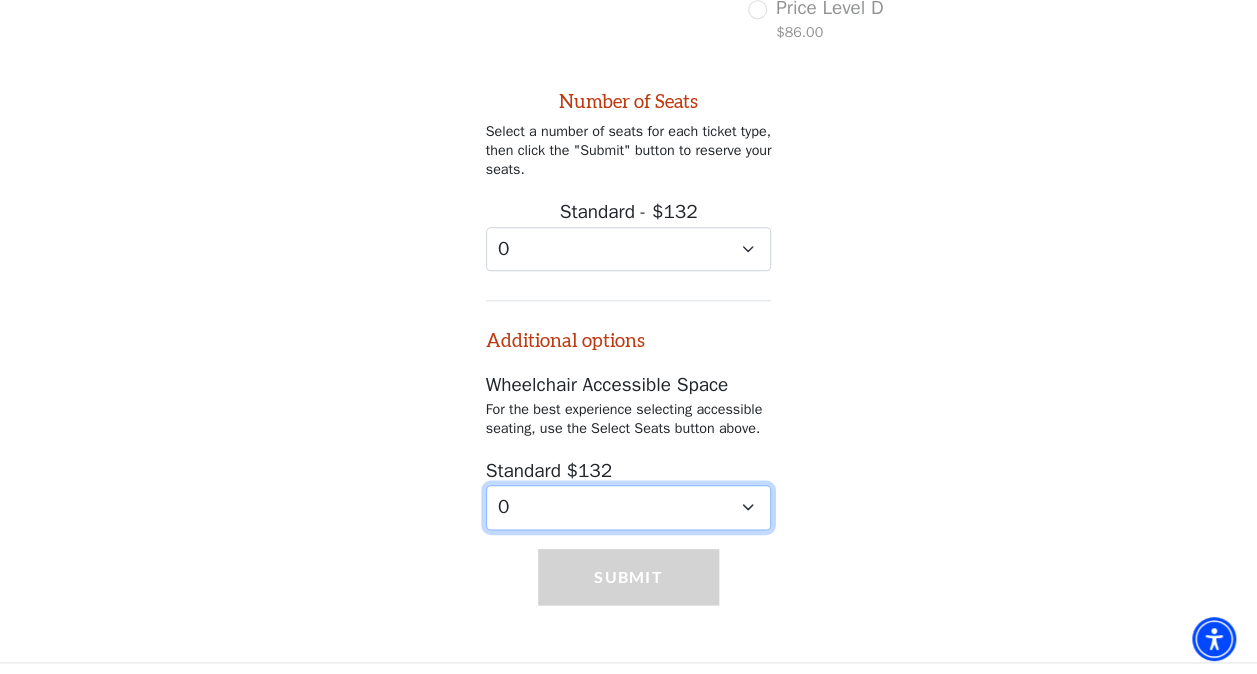 click on "0   1 2 3 4" at bounding box center [629, 507] 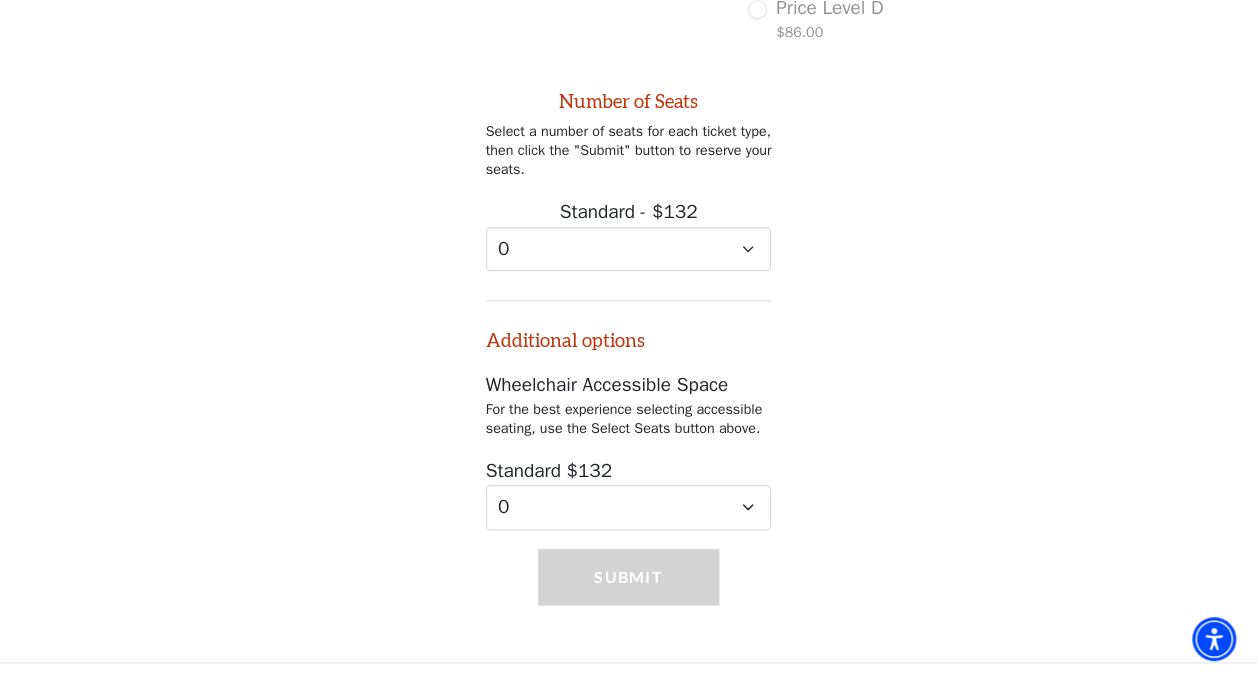 click on "Number of Seats   Select a number of seats for each ticket type, then click the "Submit" button to reserve your seats.
Standard - $132
0 1 2 3 4 5 6 7 8 9   Additional options   Wheelchair Accessible Space   For the best experience selecting accessible seating, use the Select Seats button above.
Standard $132
0   1 2 3 4" at bounding box center (628, 291) 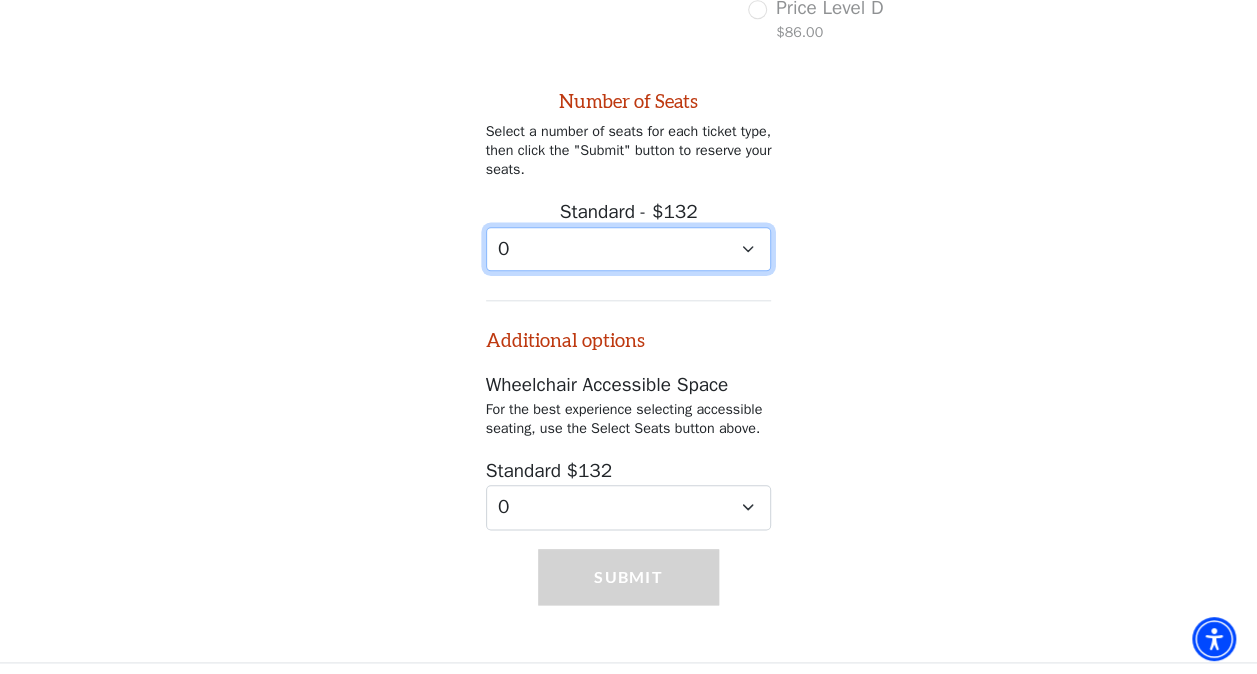 click on "0 1 2 3 4 5 6 7 8 9" at bounding box center (629, 249) 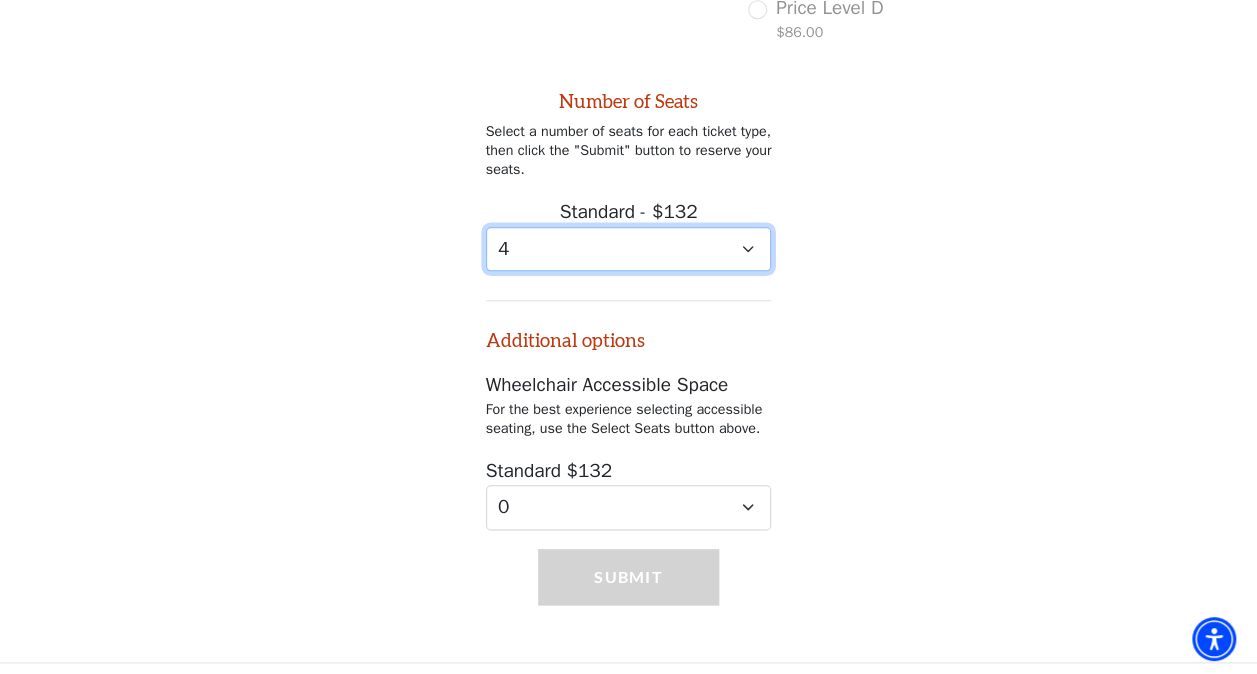 click on "0 1 2 3 4 5 6 7 8 9" at bounding box center [629, 249] 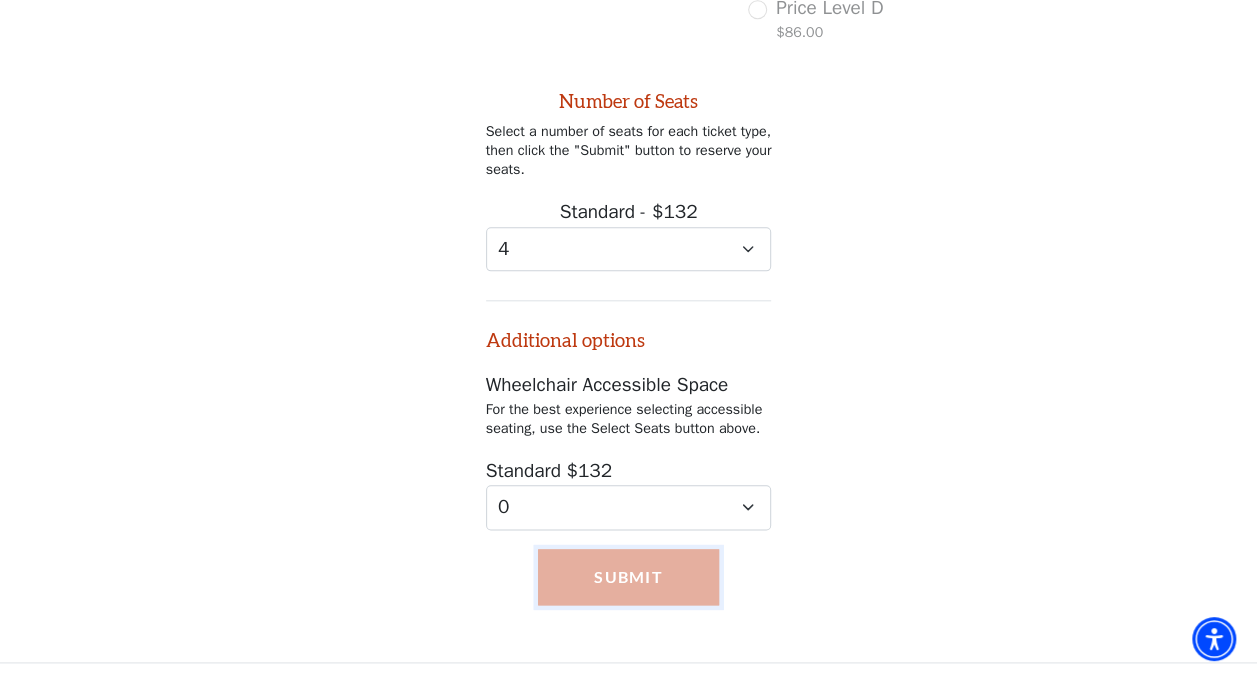 click on "Submit" at bounding box center (628, 577) 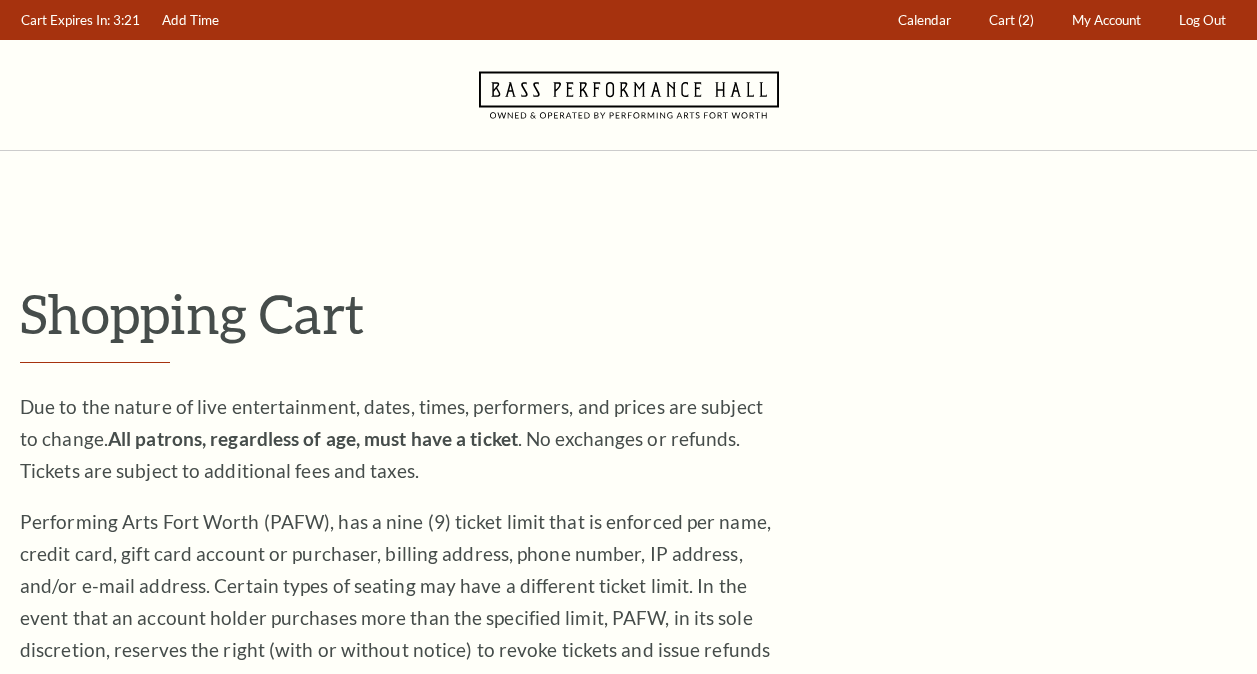 scroll, scrollTop: 0, scrollLeft: 0, axis: both 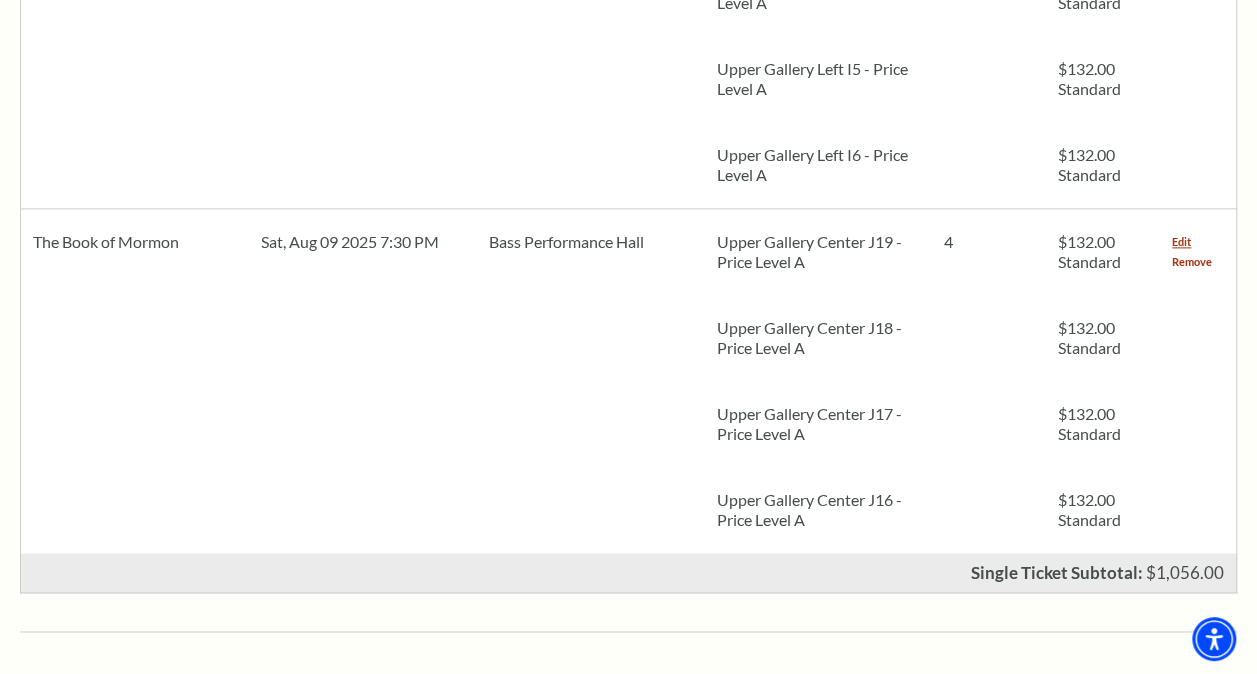 click on "Remove" at bounding box center (1192, 262) 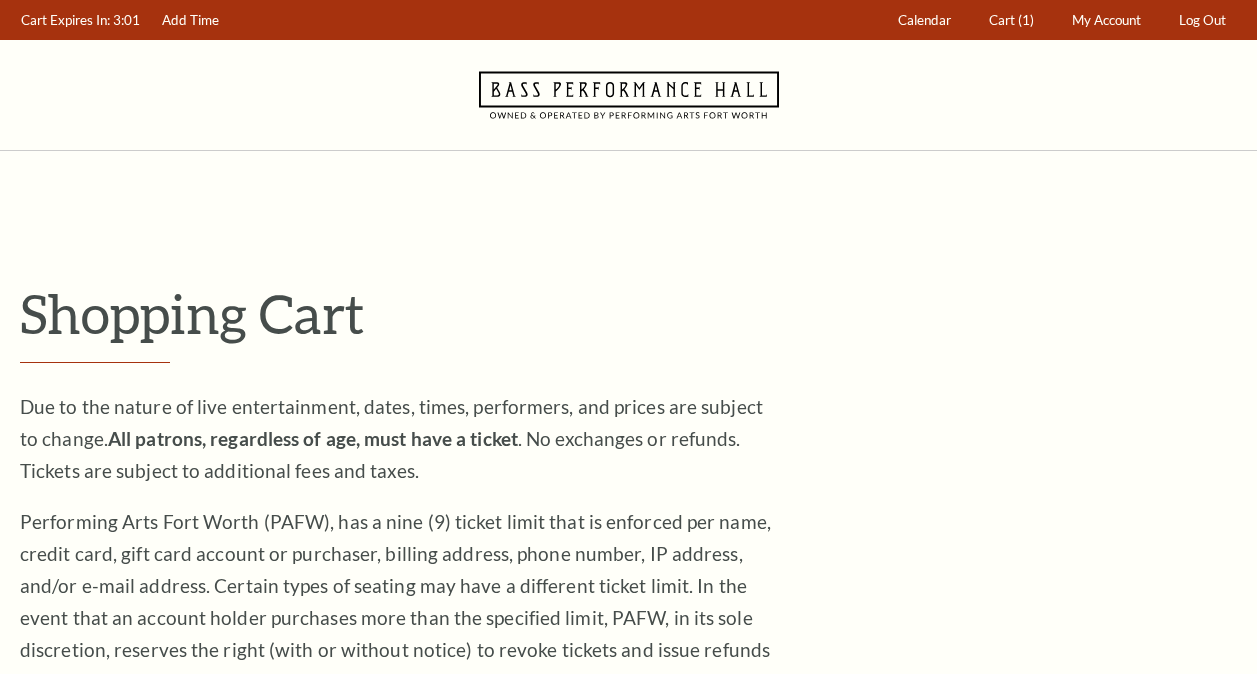 scroll, scrollTop: 0, scrollLeft: 0, axis: both 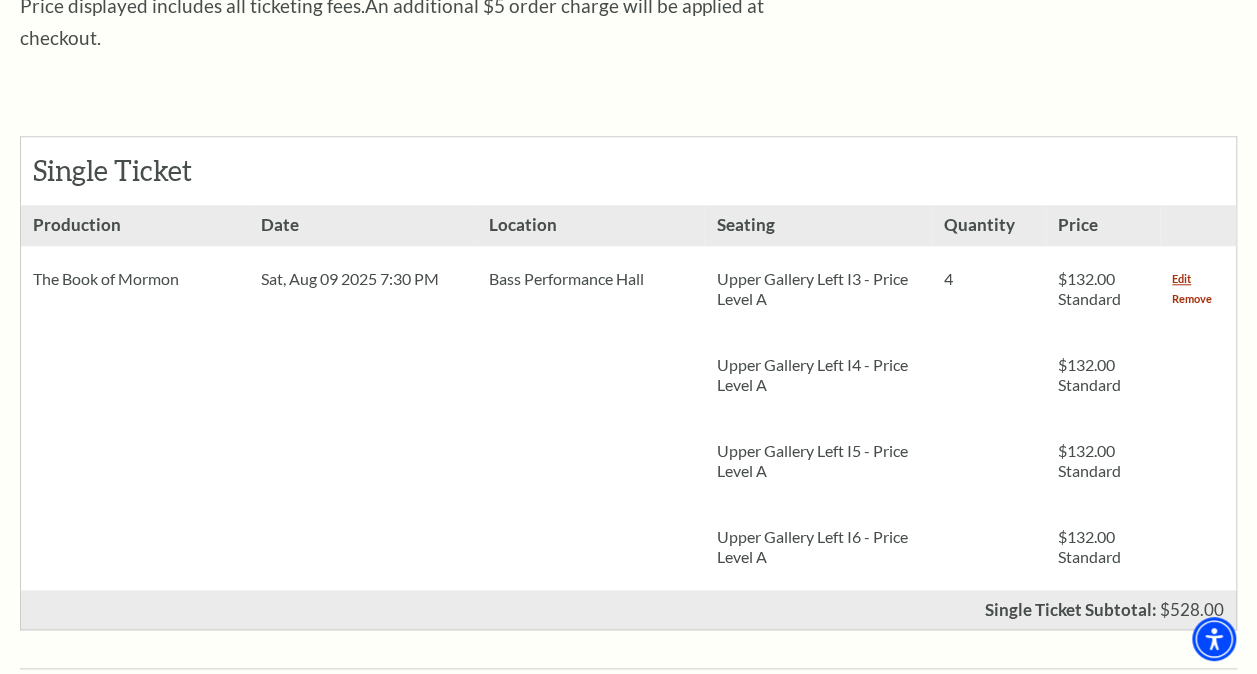 click on "Remove" at bounding box center [1192, 299] 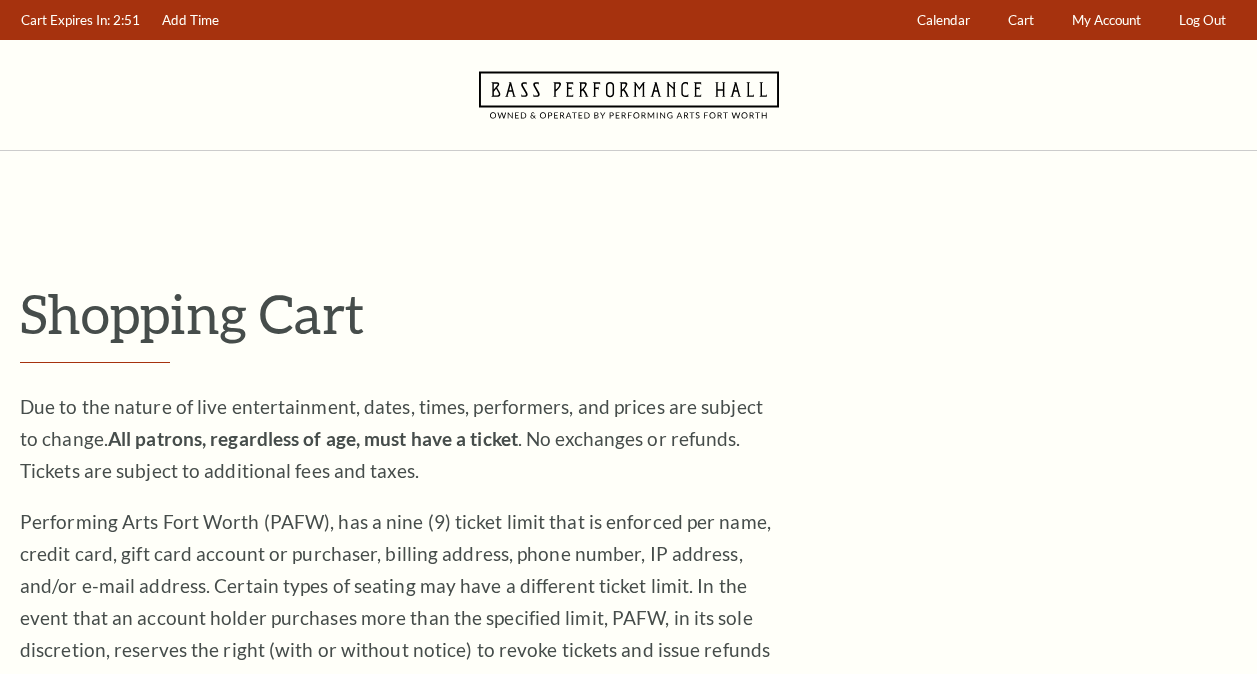 scroll, scrollTop: 0, scrollLeft: 0, axis: both 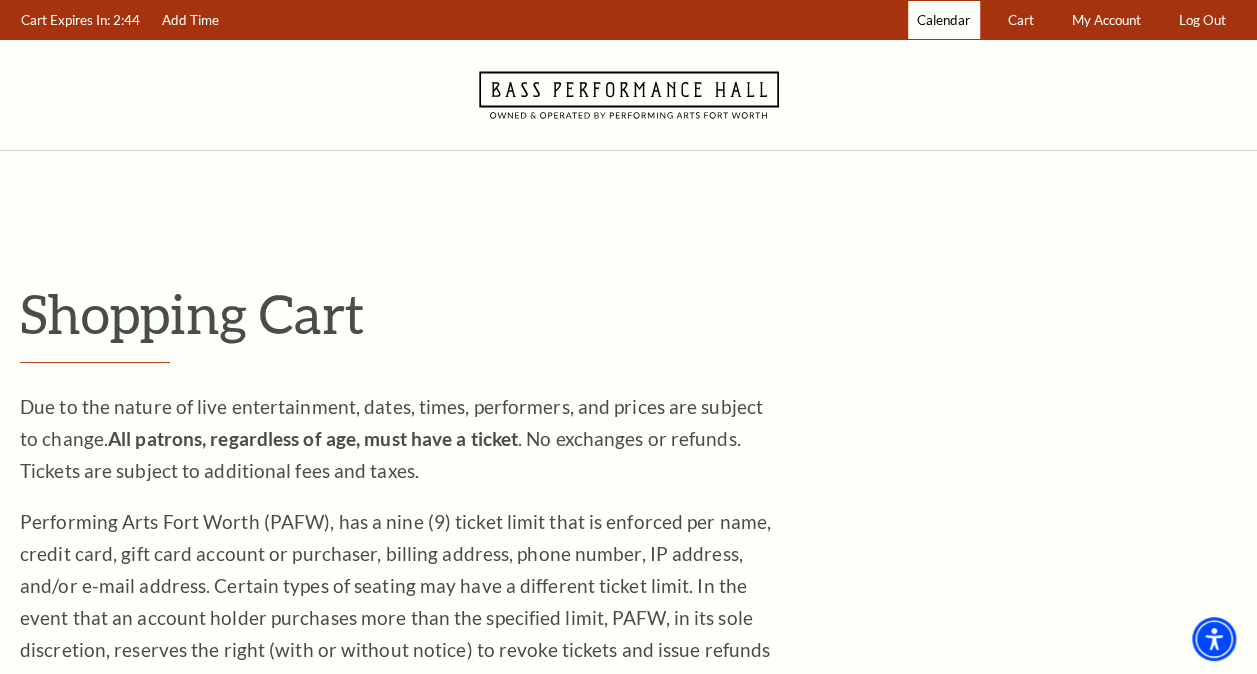 click on "Calendar" at bounding box center (943, 20) 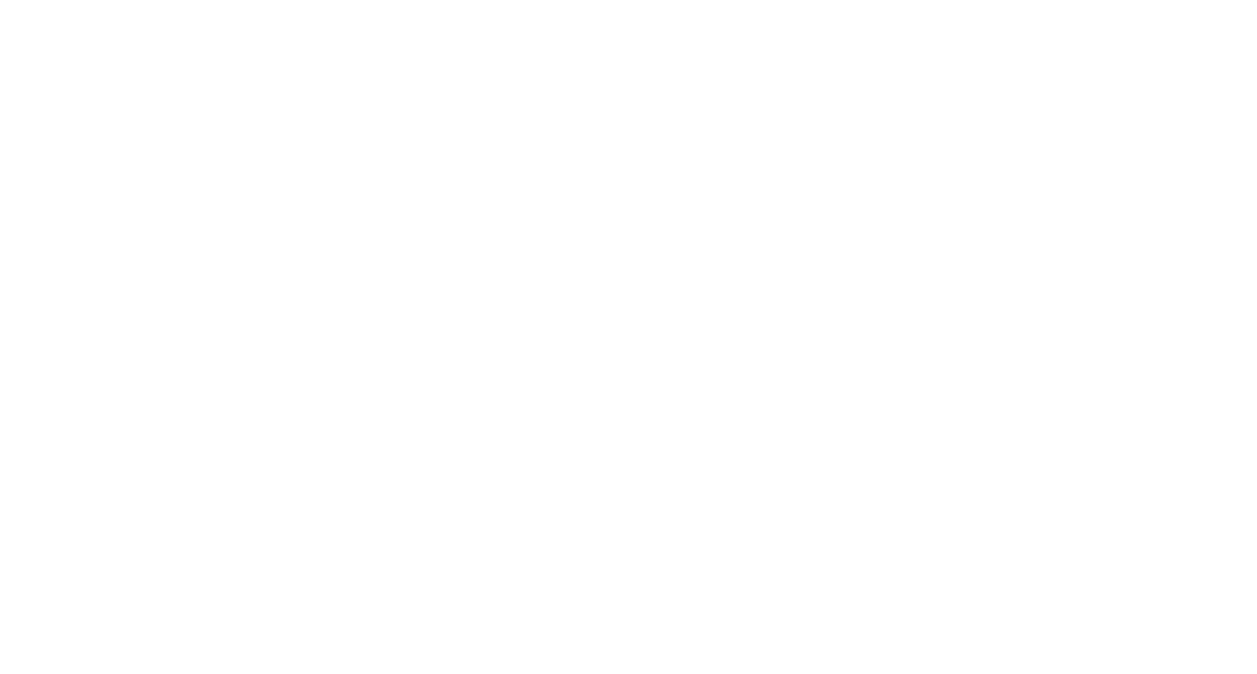 scroll, scrollTop: 0, scrollLeft: 0, axis: both 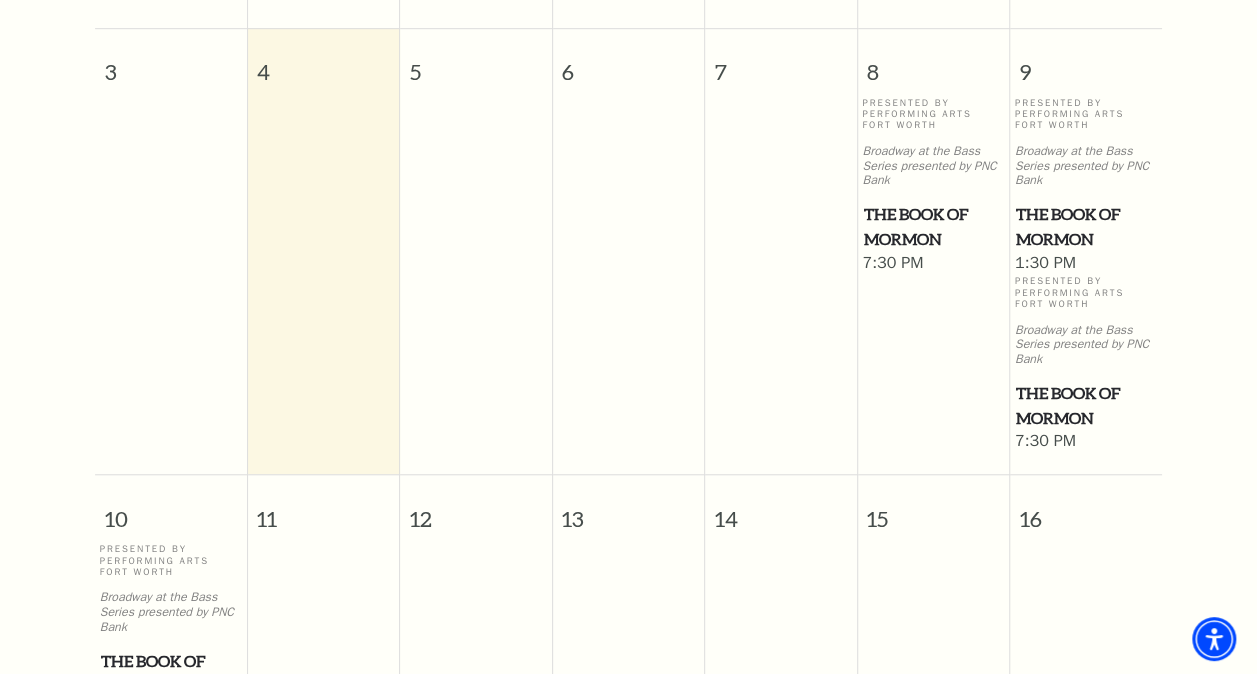 click on "The Book of Mormon" at bounding box center (1086, 405) 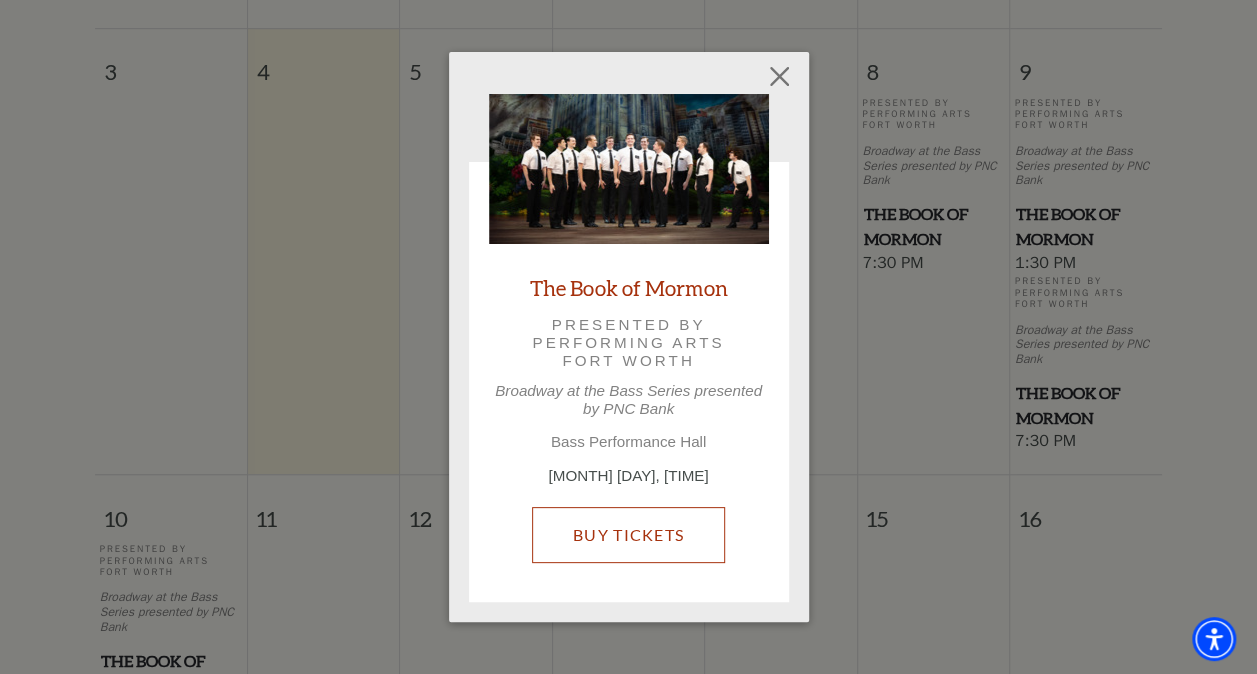click on "Buy Tickets" at bounding box center (628, 535) 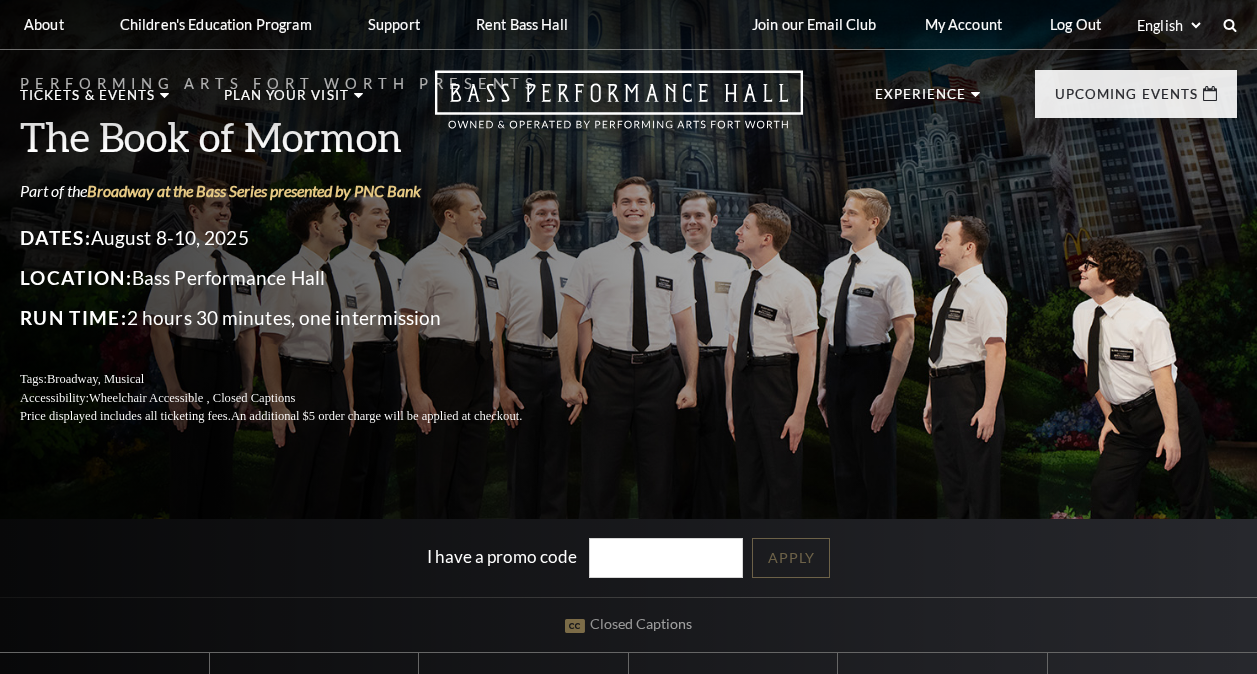 scroll, scrollTop: 0, scrollLeft: 0, axis: both 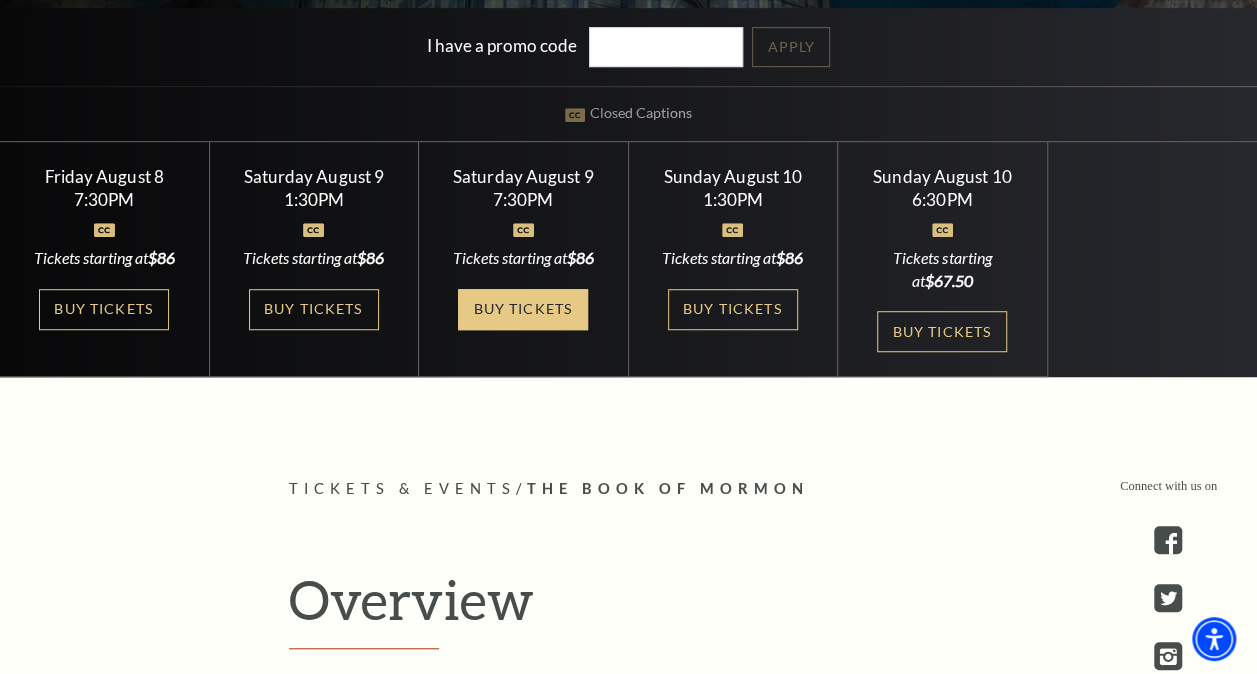 click on "Buy Tickets" at bounding box center [523, 309] 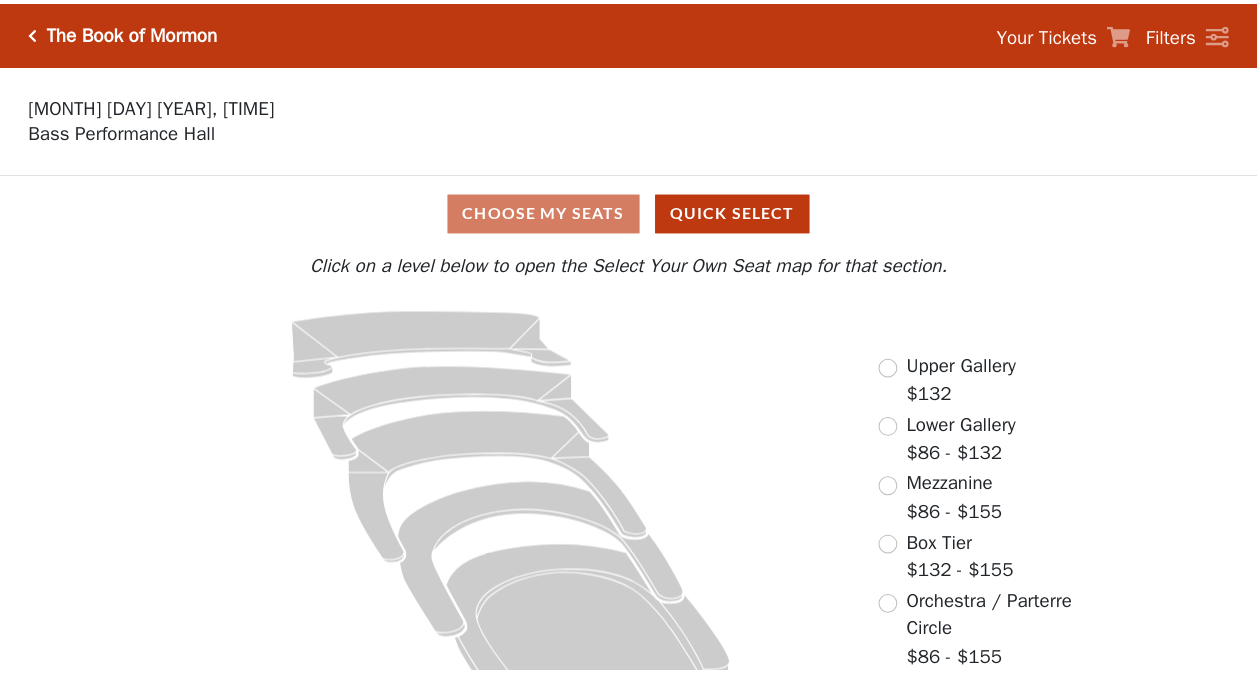 scroll, scrollTop: 0, scrollLeft: 0, axis: both 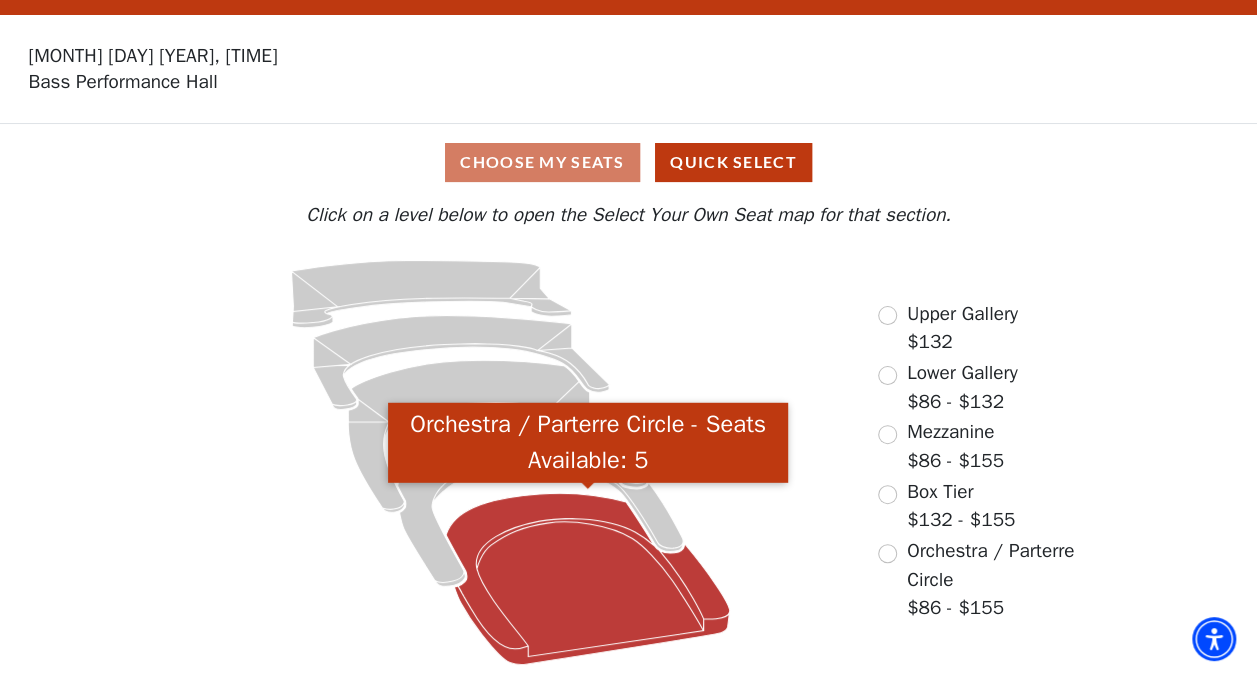 click 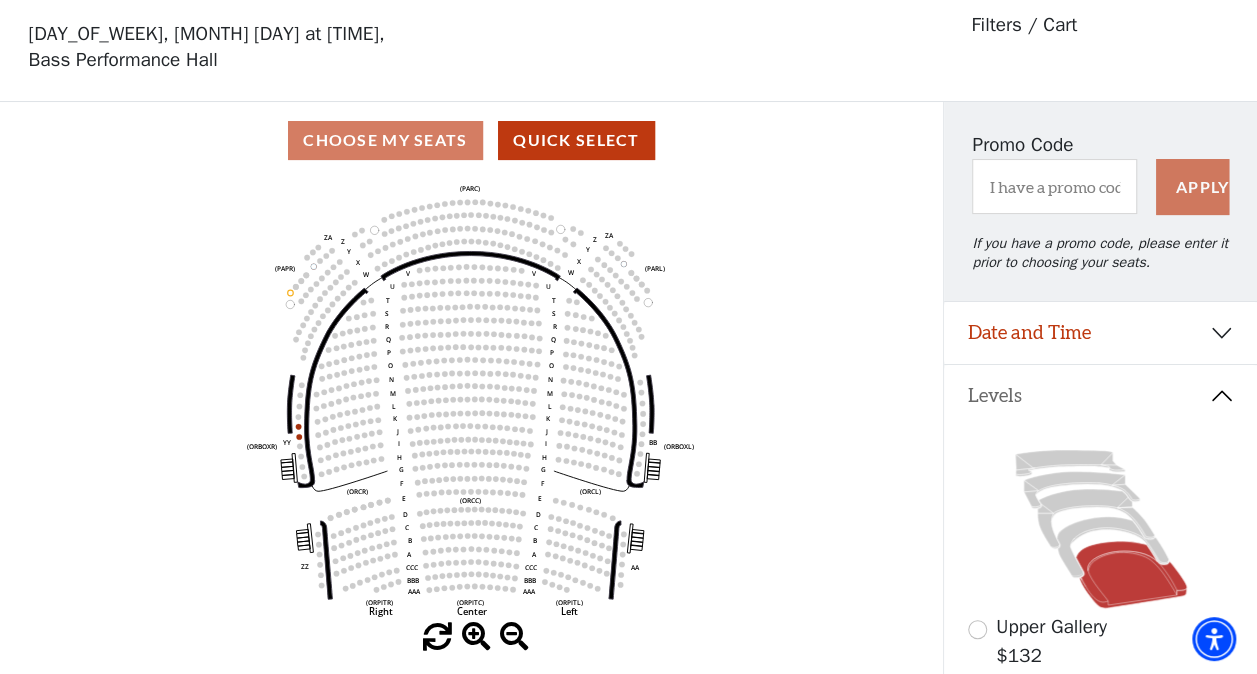 scroll, scrollTop: 92, scrollLeft: 0, axis: vertical 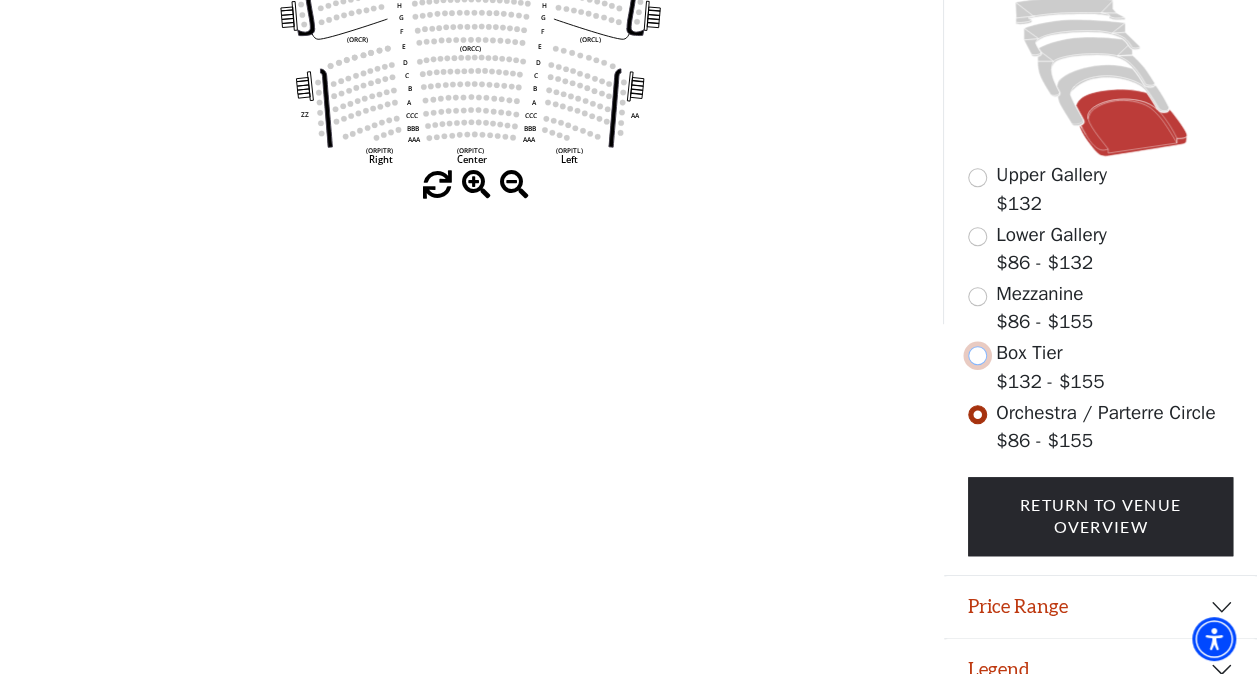 click at bounding box center [977, 355] 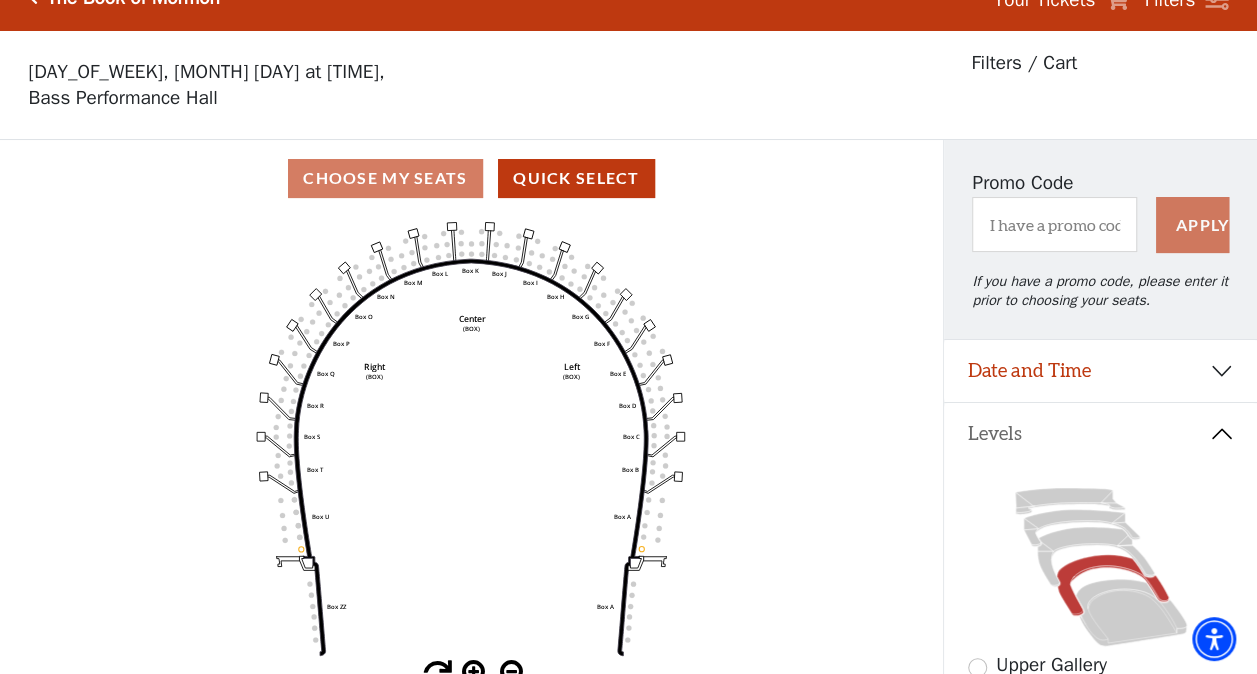 scroll, scrollTop: 92, scrollLeft: 0, axis: vertical 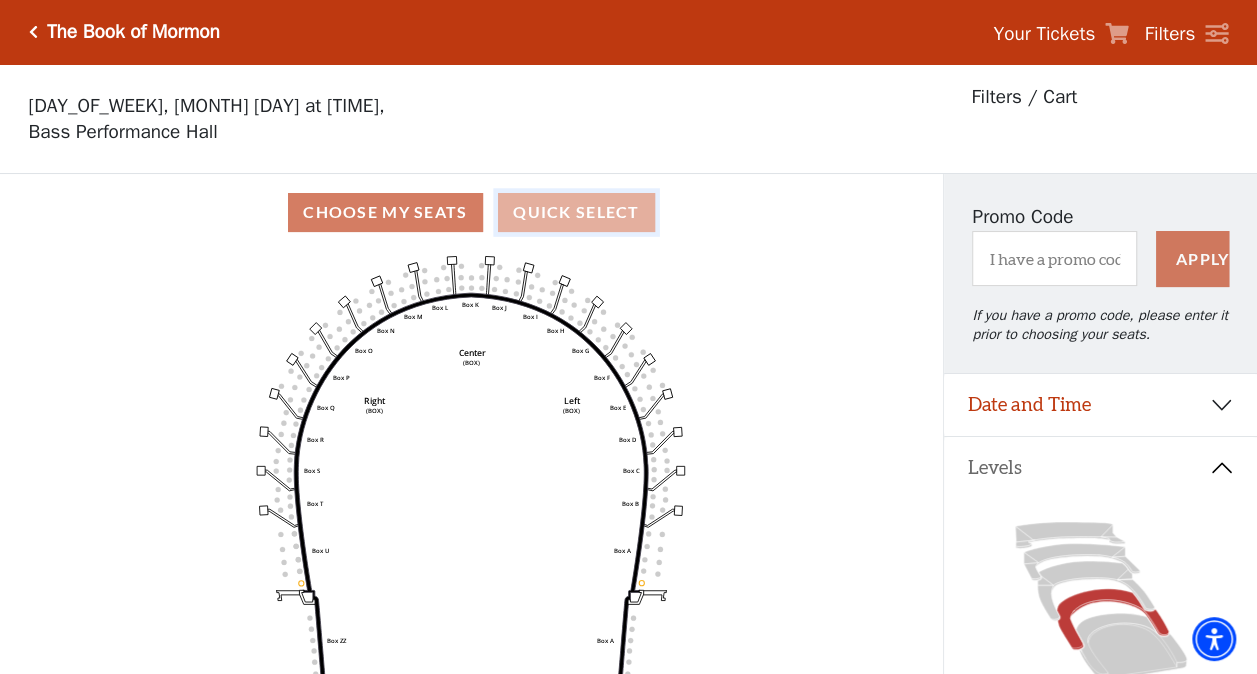 click on "Quick Select" at bounding box center [576, 212] 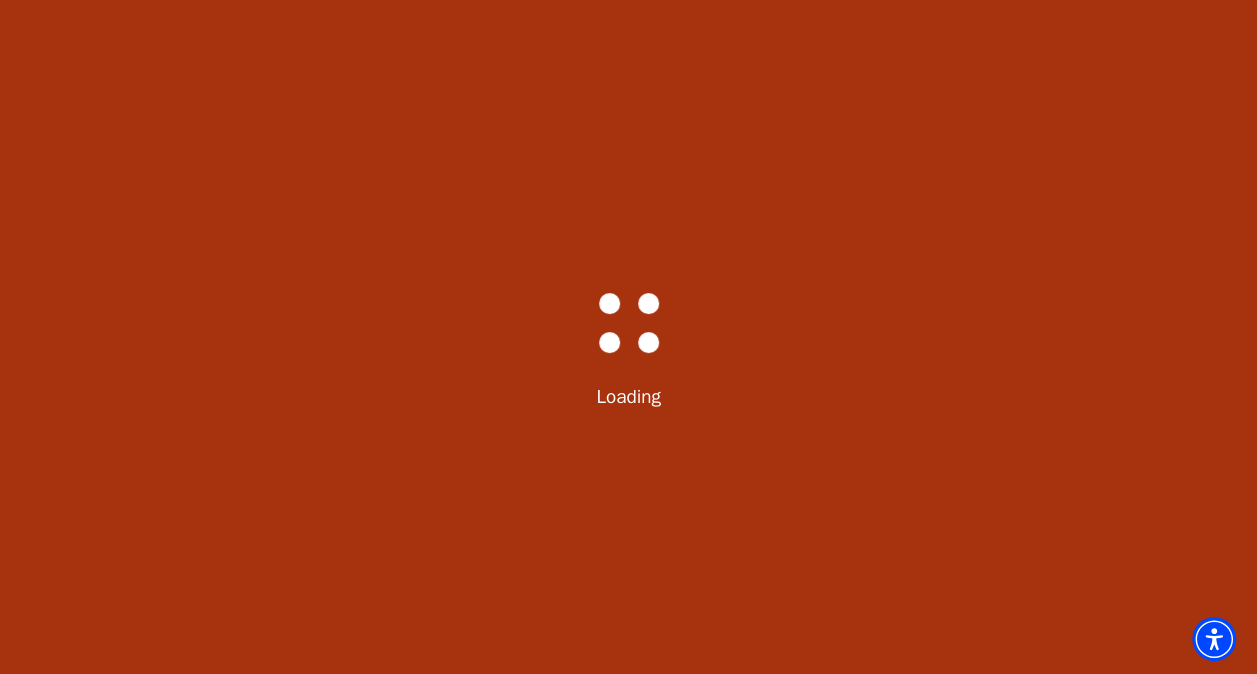 select on "6287" 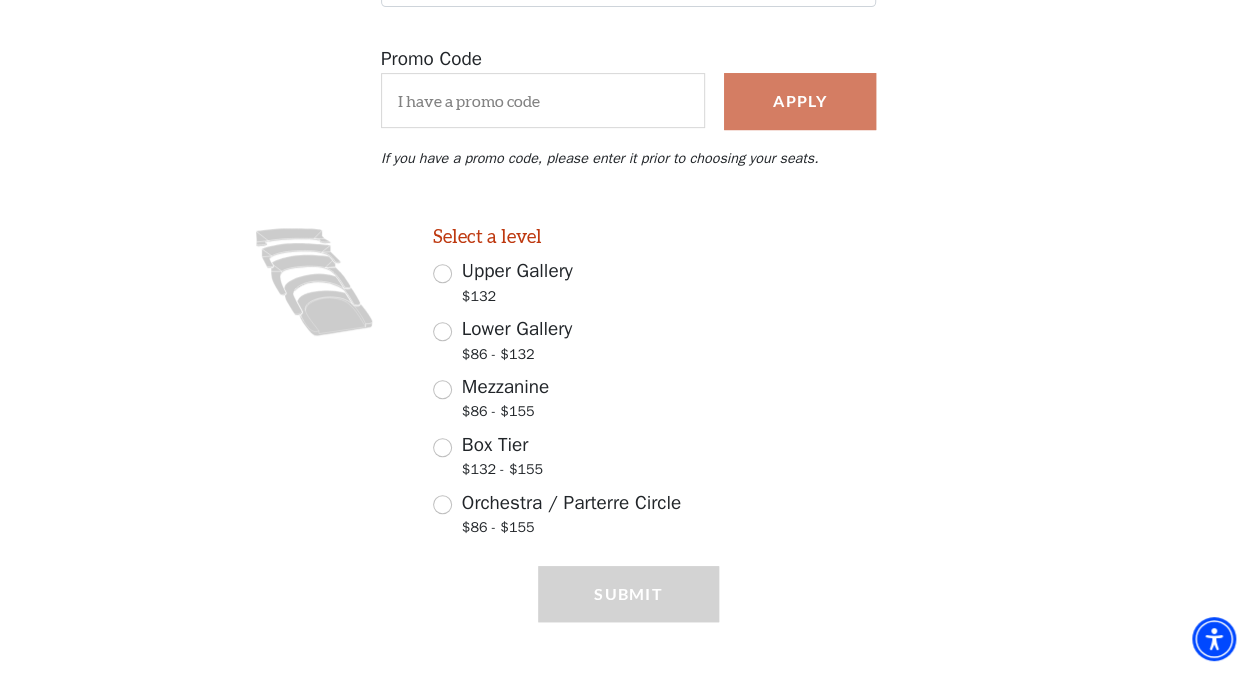 scroll, scrollTop: 375, scrollLeft: 0, axis: vertical 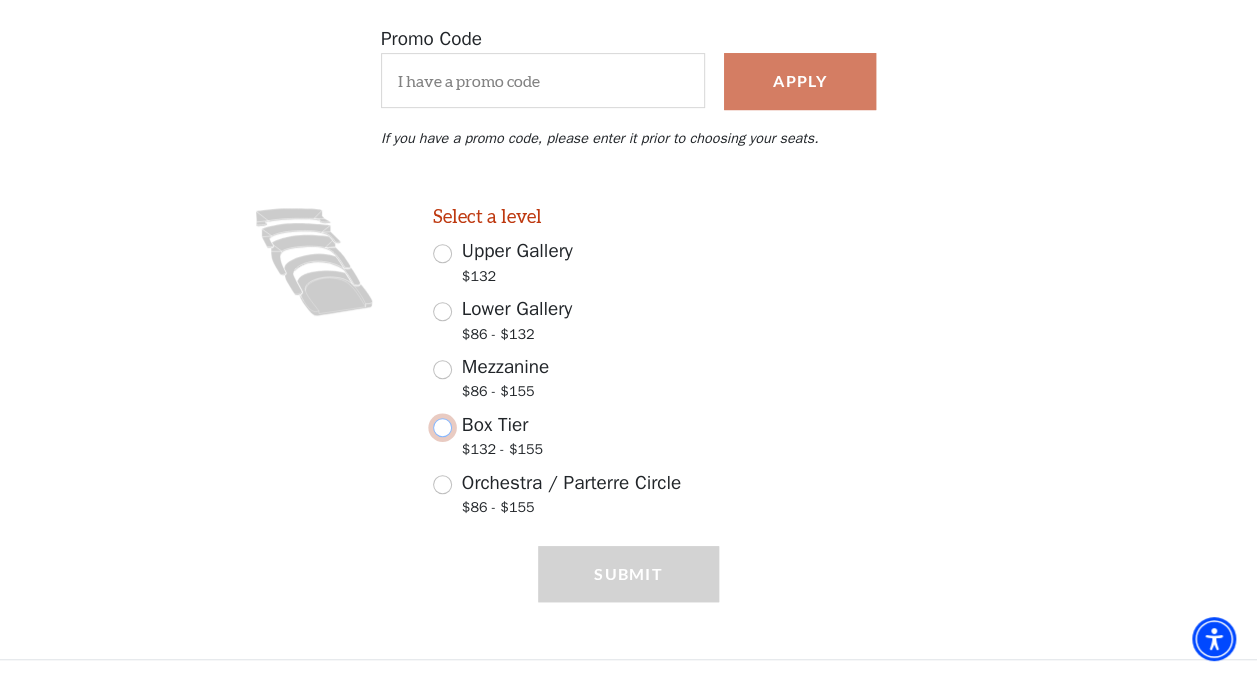 click on "Box Tier     $132 - $155" at bounding box center (442, 427) 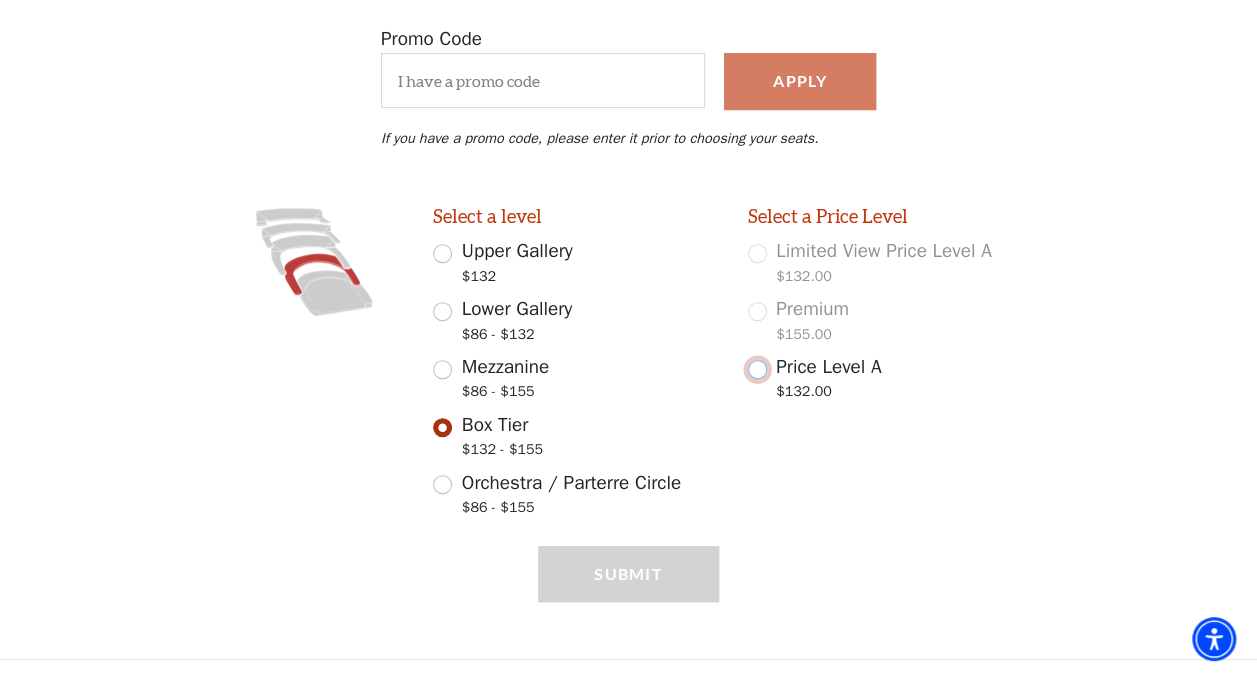 click on "Price Level A $132.00" at bounding box center (757, 369) 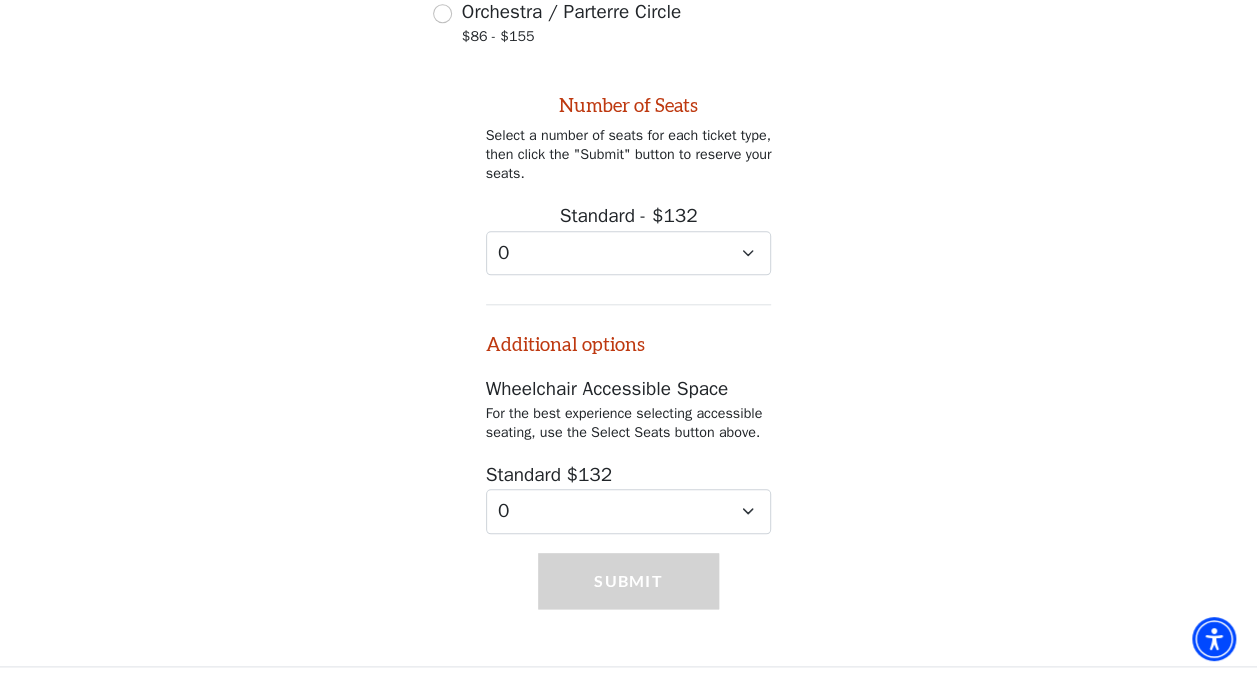 scroll, scrollTop: 850, scrollLeft: 0, axis: vertical 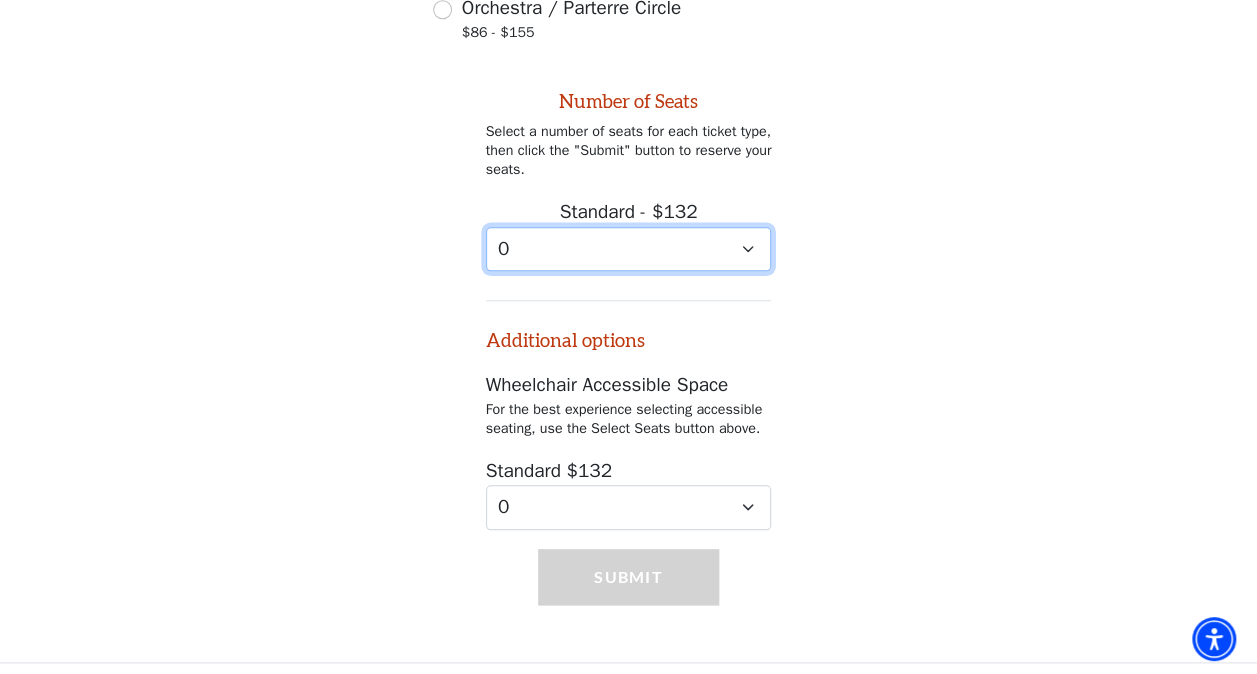 click on "0 1 2 3 4 5 6 7 8 9" at bounding box center [629, 249] 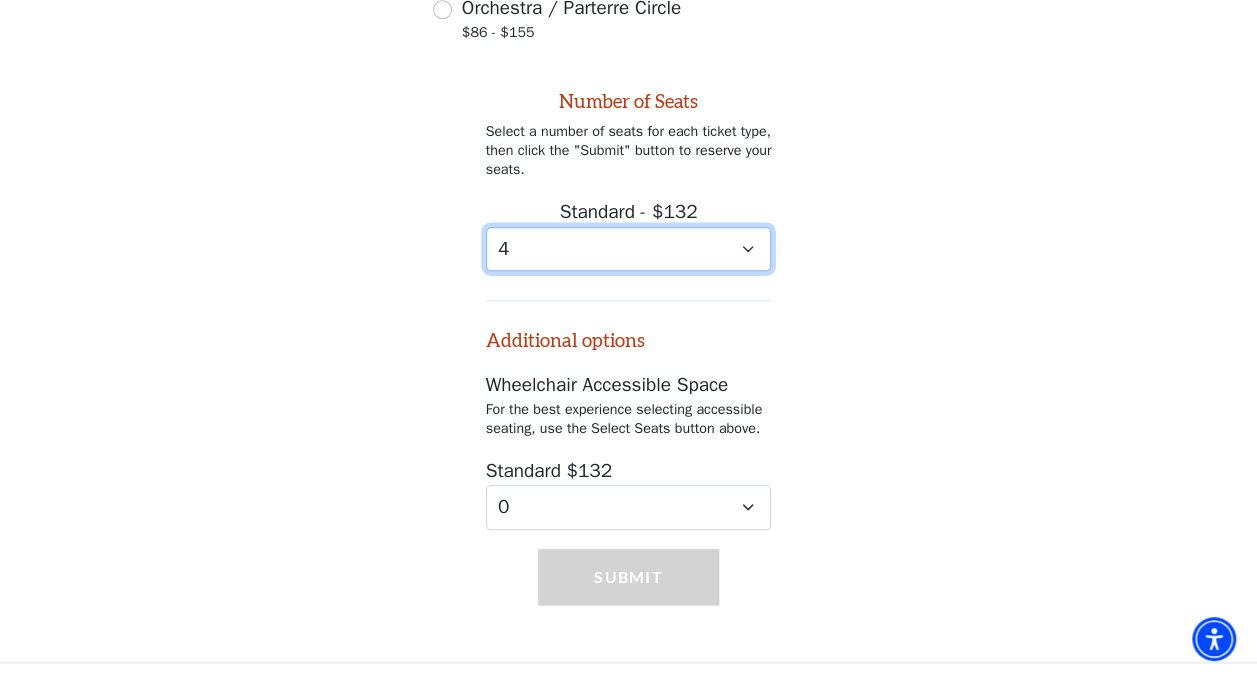 click on "0 1 2 3 4 5 6 7 8 9" at bounding box center [629, 249] 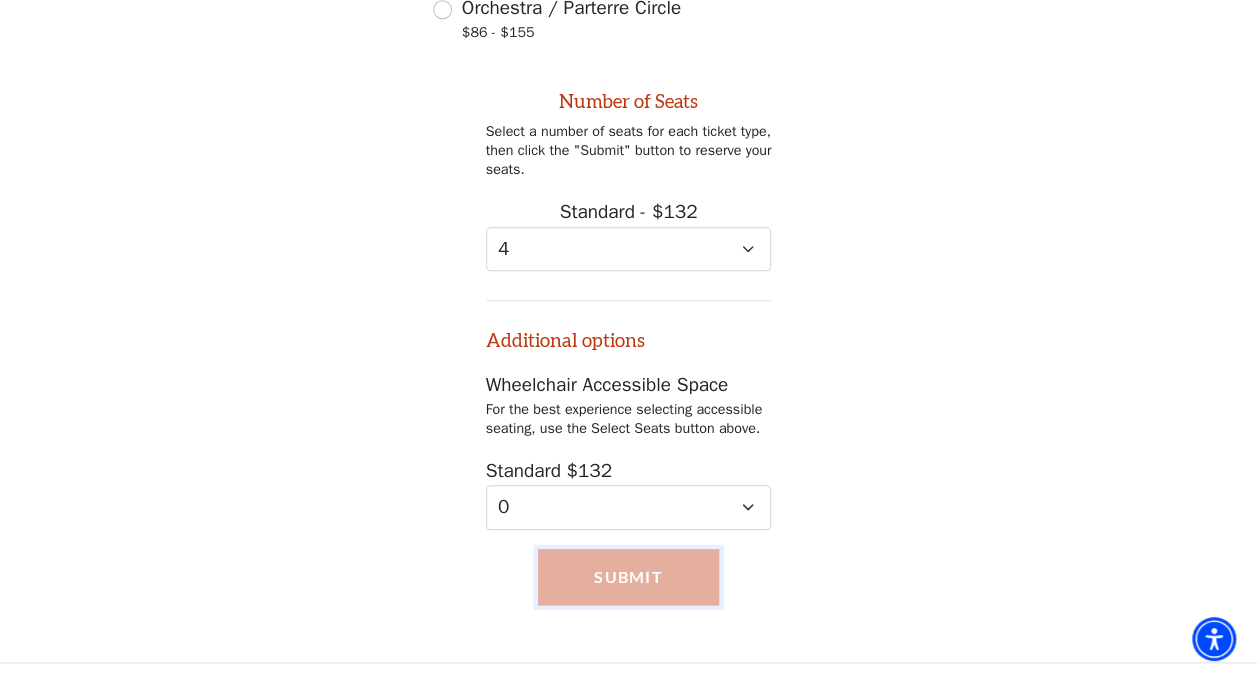 click on "Submit" at bounding box center (628, 577) 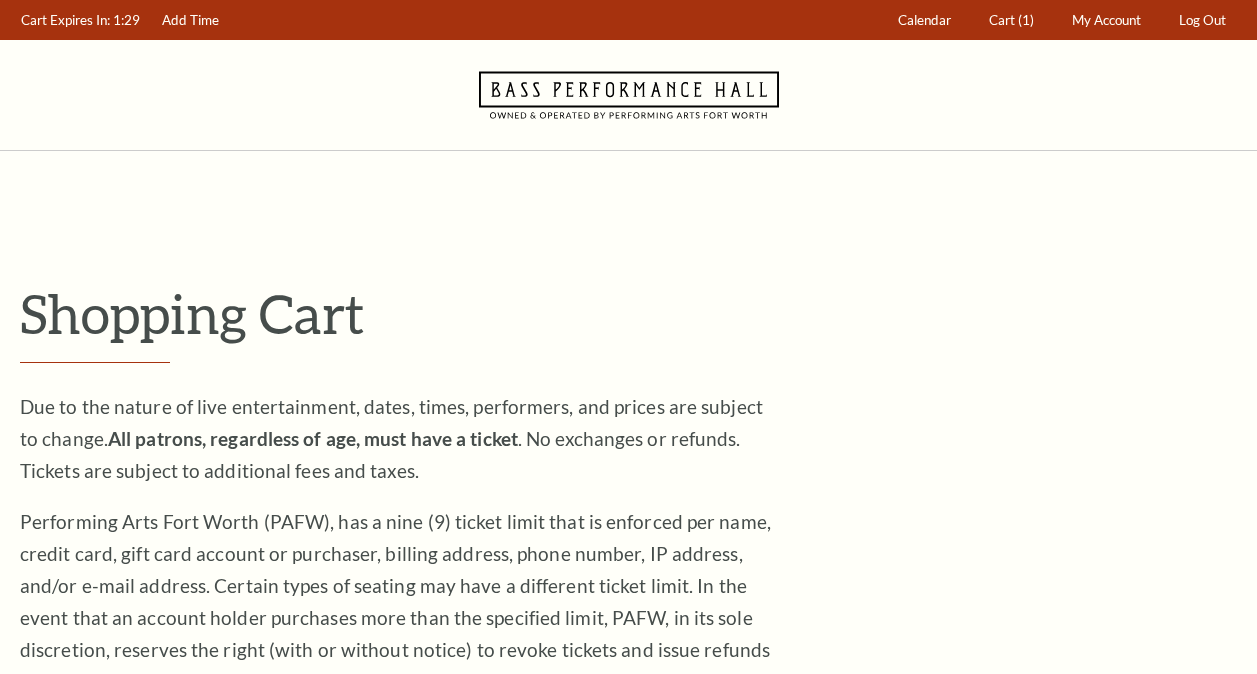 scroll, scrollTop: 0, scrollLeft: 0, axis: both 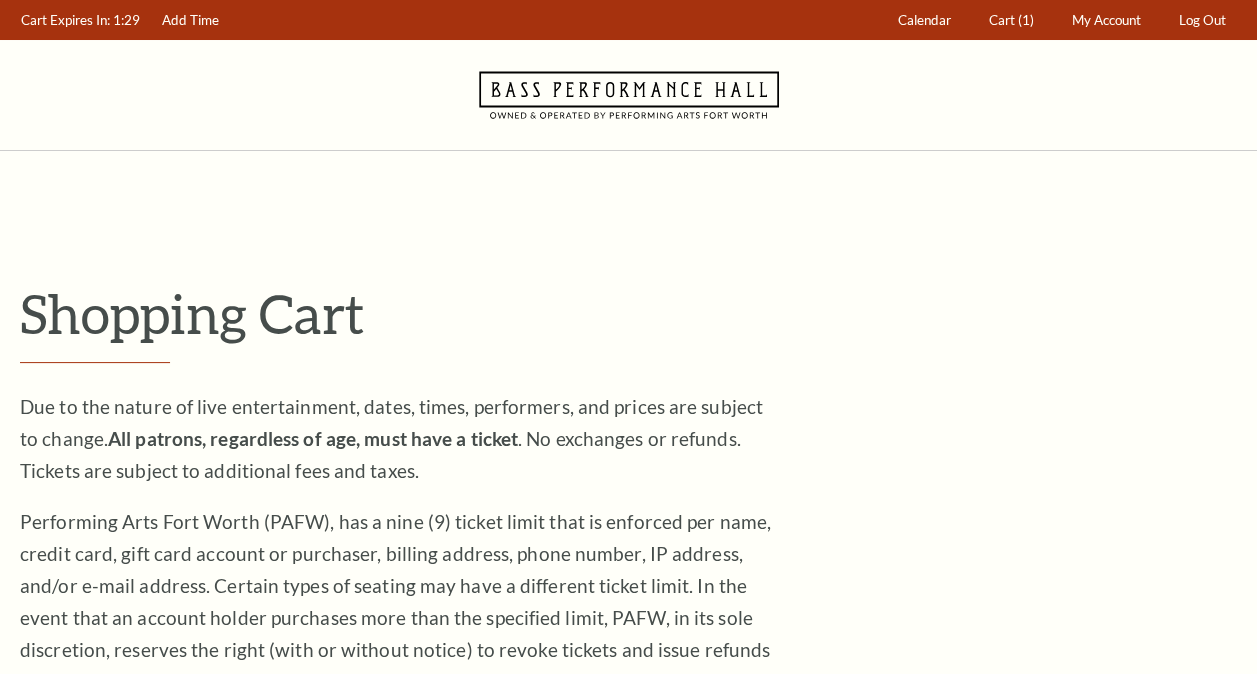 click on "Performing Arts Fort Worth (PAFW), has a nine (9) ticket limit that is enforced per name, credit card, gift card account or purchaser, billing address, phone number, IP address, and/or e-mail address. Certain types of seating may have a different ticket limit. In the event that an account holder purchases more than the specified limit, PAFW, in its sole discretion, reserves the right (with or without notice) to revoke tickets and issue refunds for sales in excess of the designated limit. Cancelled orders are subject to a cancellation fee." at bounding box center [400, 618] 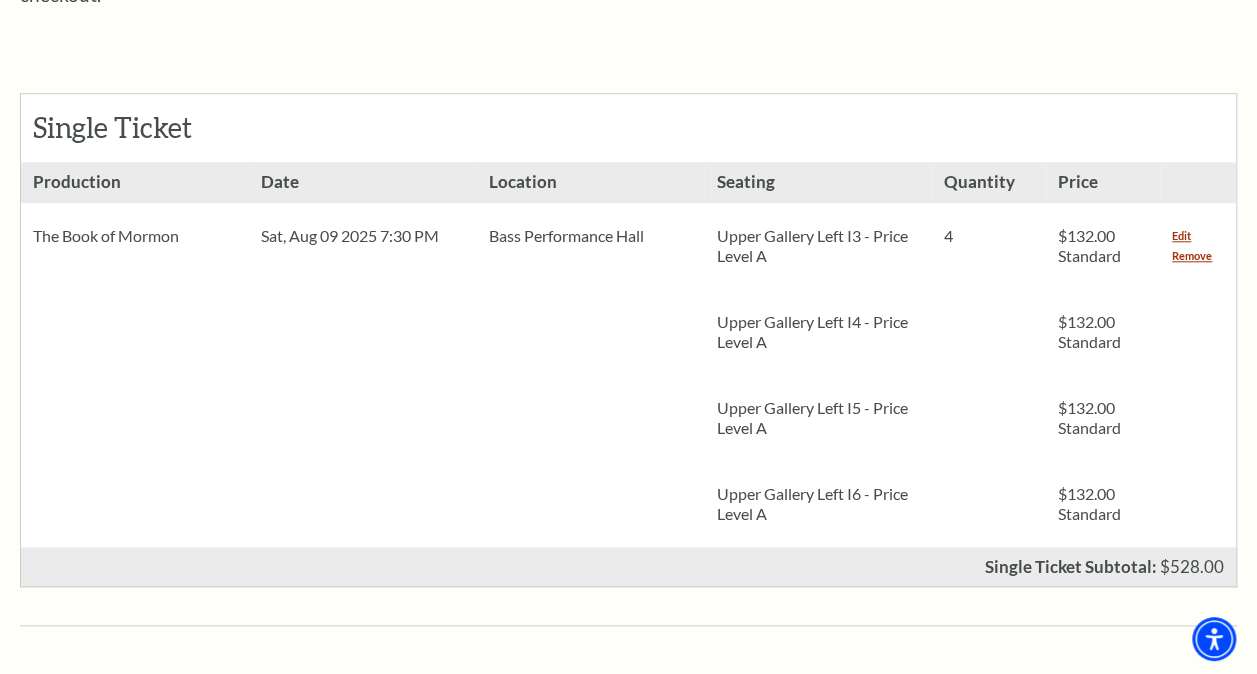 scroll, scrollTop: 836, scrollLeft: 0, axis: vertical 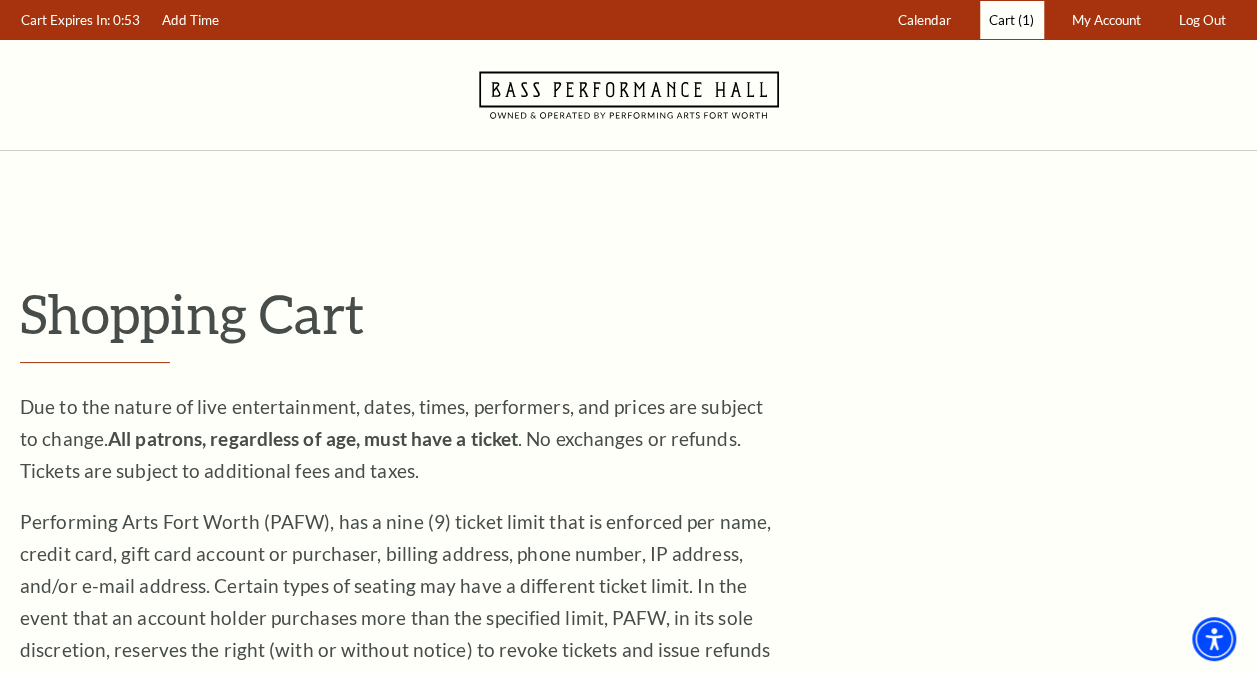 click on "Cart" at bounding box center [1002, 20] 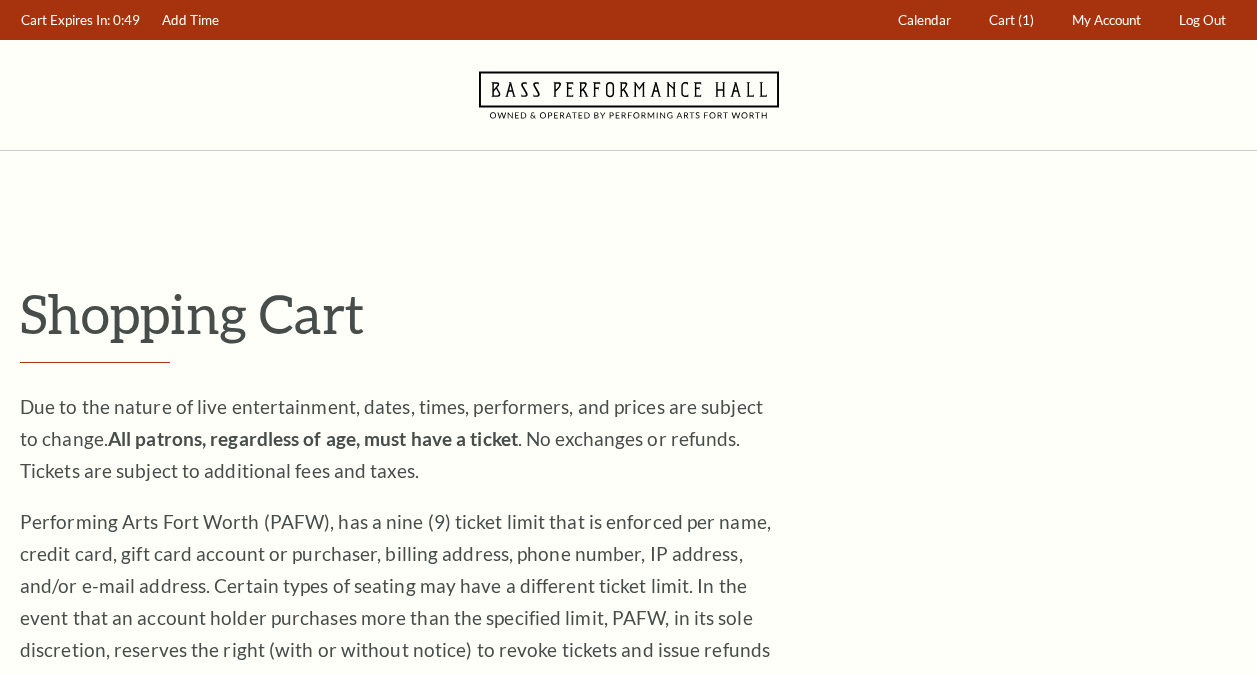 scroll, scrollTop: 0, scrollLeft: 0, axis: both 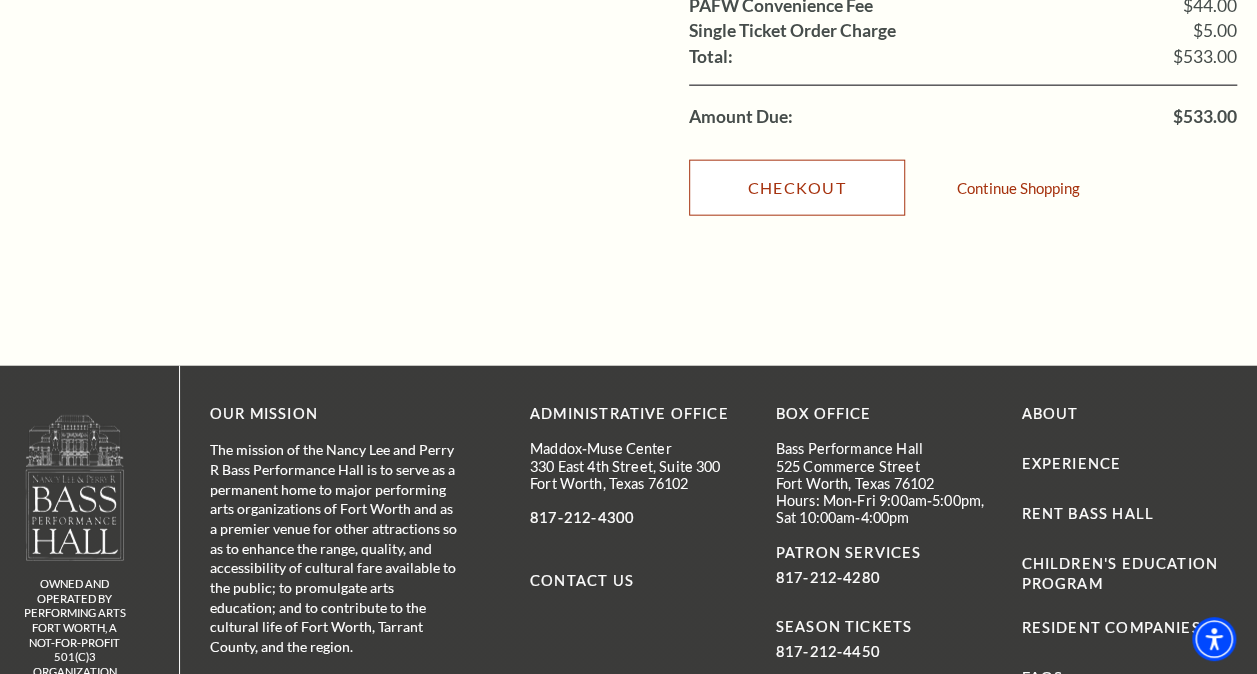 click on "Checkout" at bounding box center (797, 188) 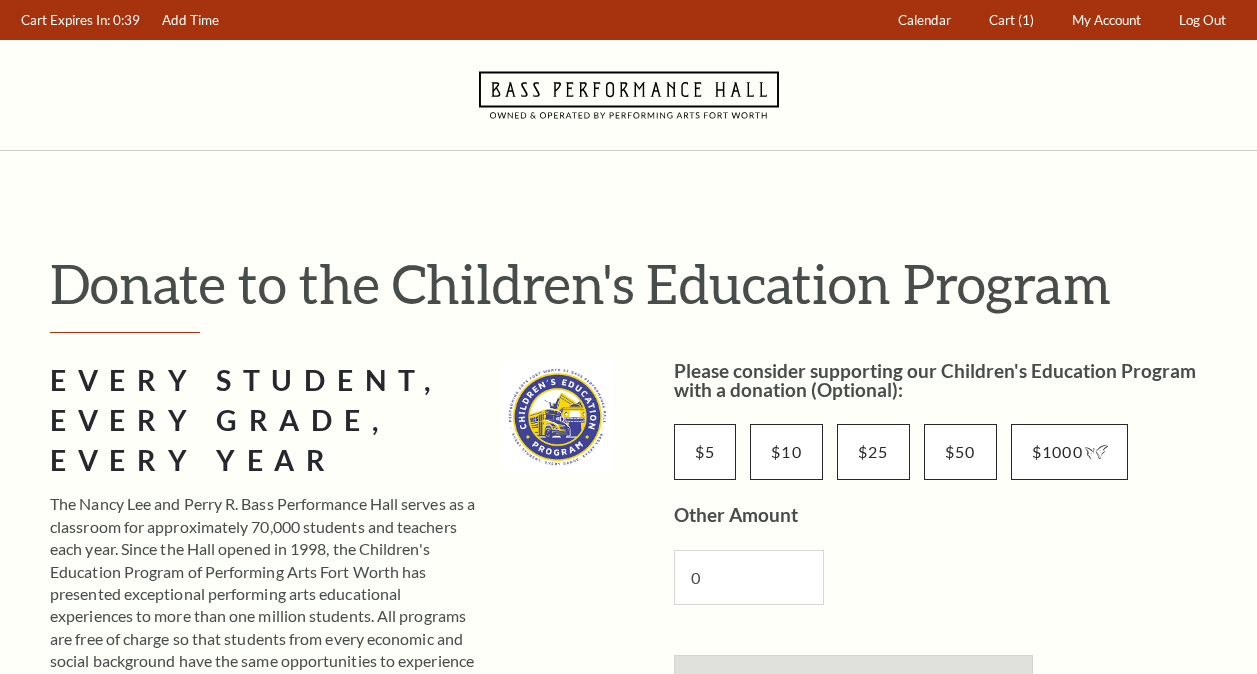 scroll, scrollTop: 0, scrollLeft: 0, axis: both 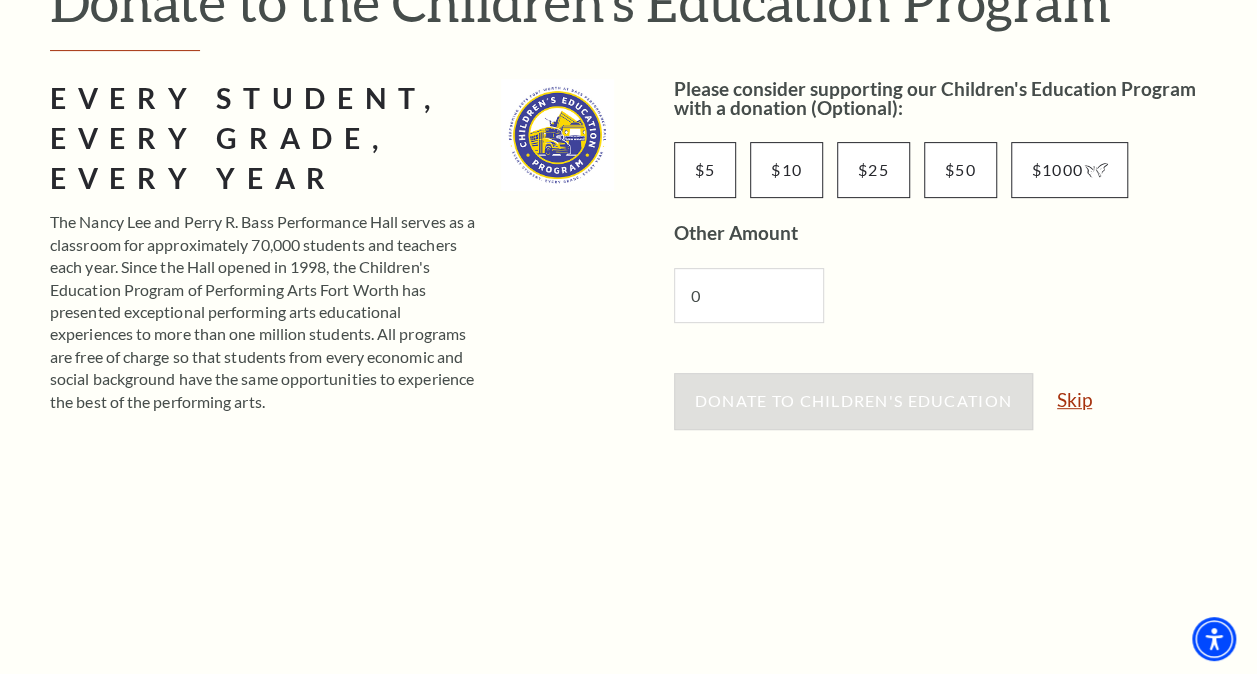 click on "Skip" at bounding box center [1074, 399] 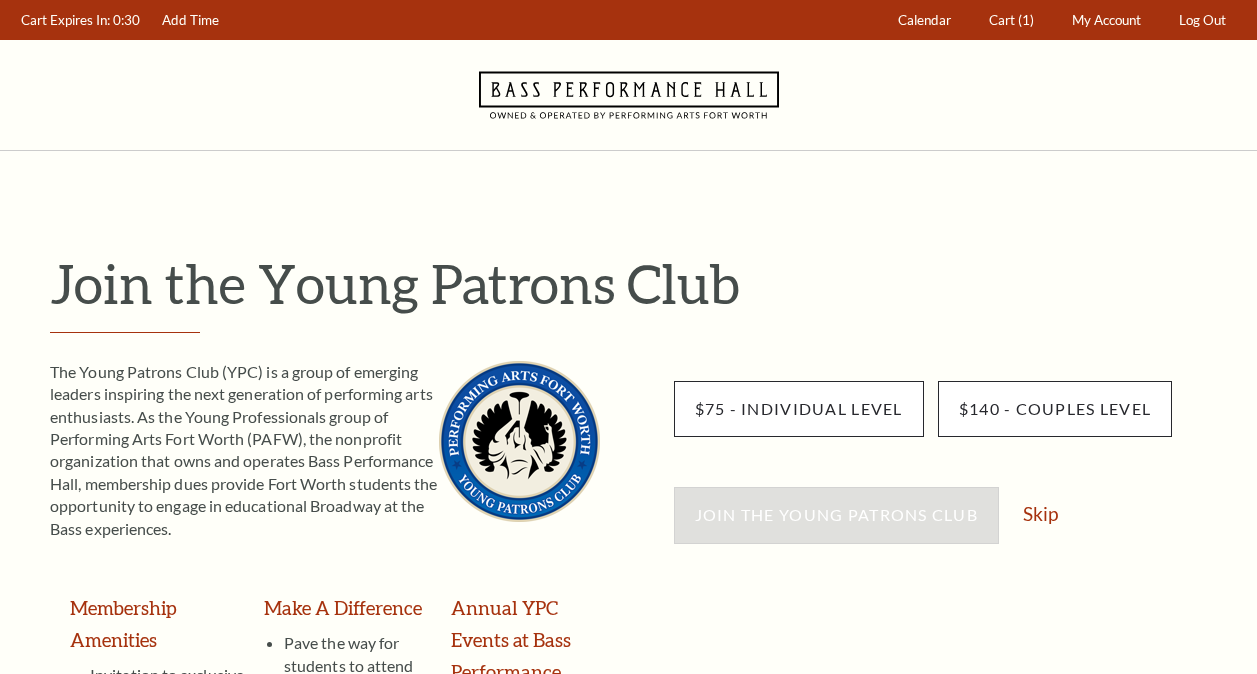 scroll, scrollTop: 0, scrollLeft: 0, axis: both 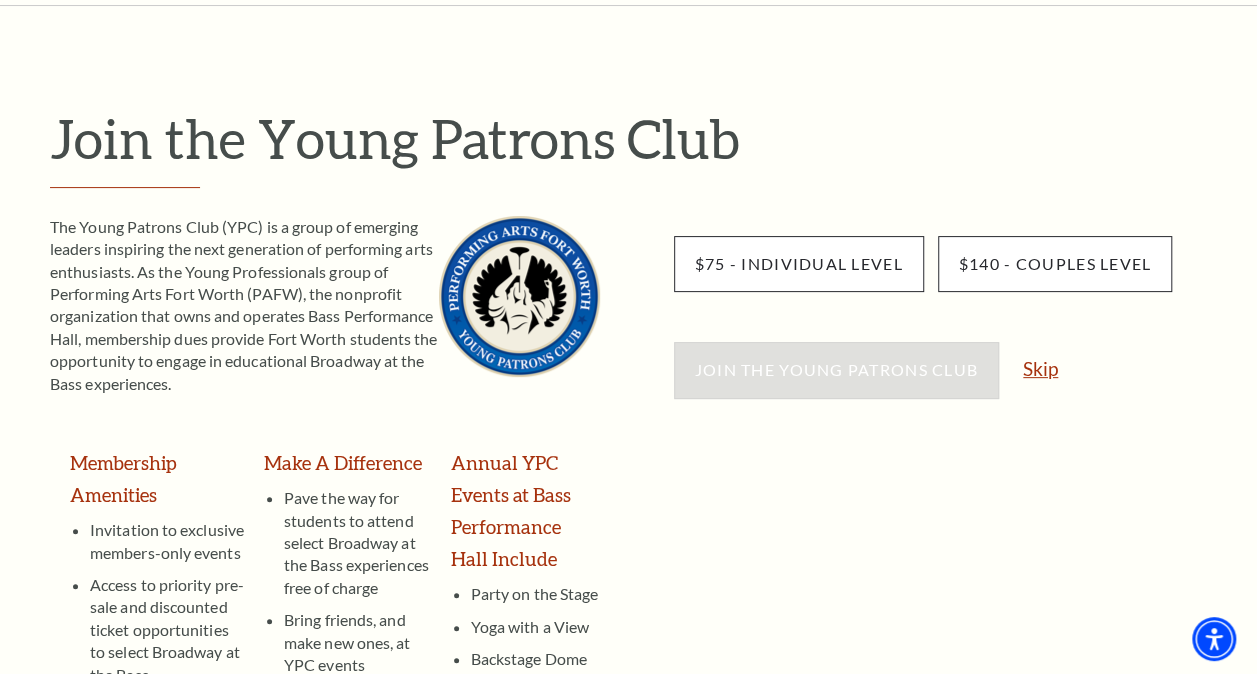 click on "Skip" at bounding box center (1040, 368) 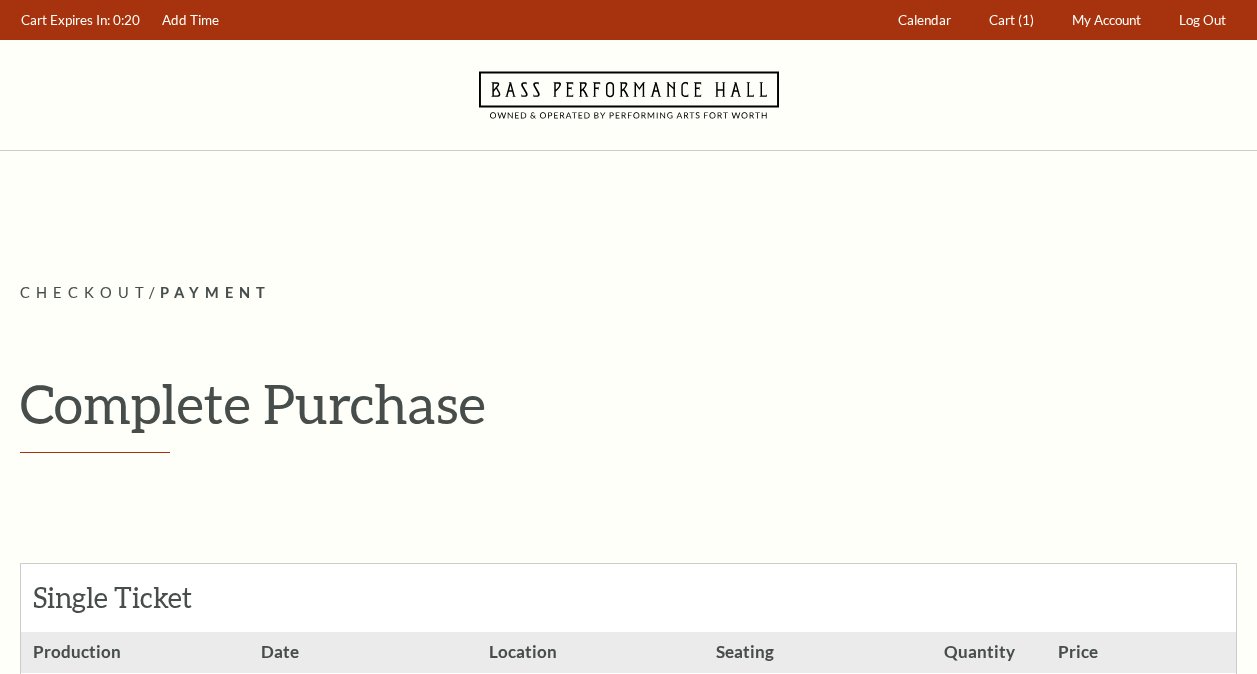 scroll, scrollTop: 0, scrollLeft: 0, axis: both 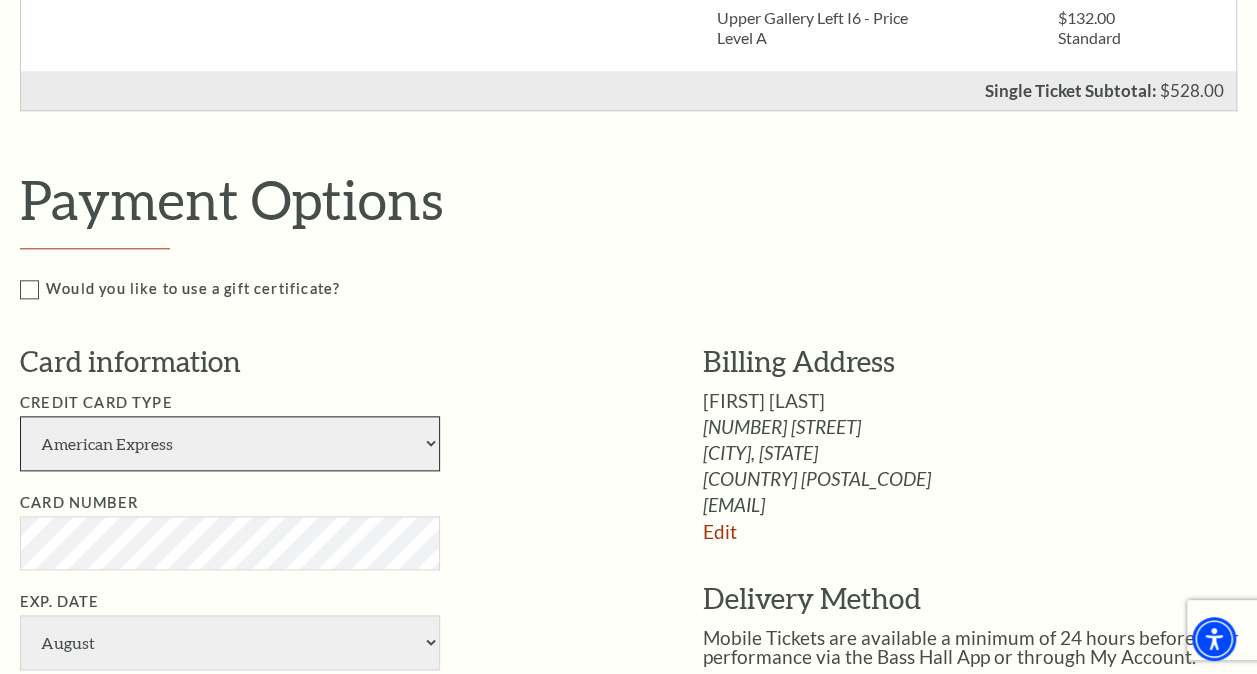 click on "American Express
Visa
Master Card
Discover" at bounding box center (230, 443) 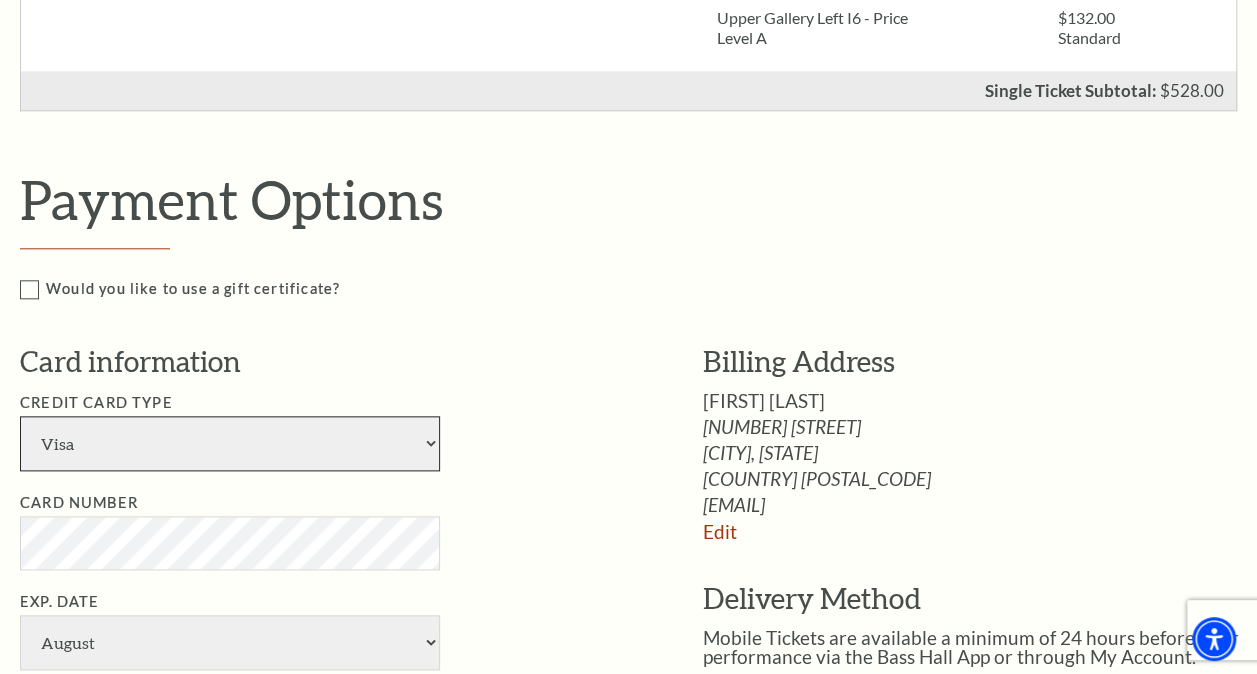 click on "American Express
Visa
Master Card
Discover" at bounding box center (230, 443) 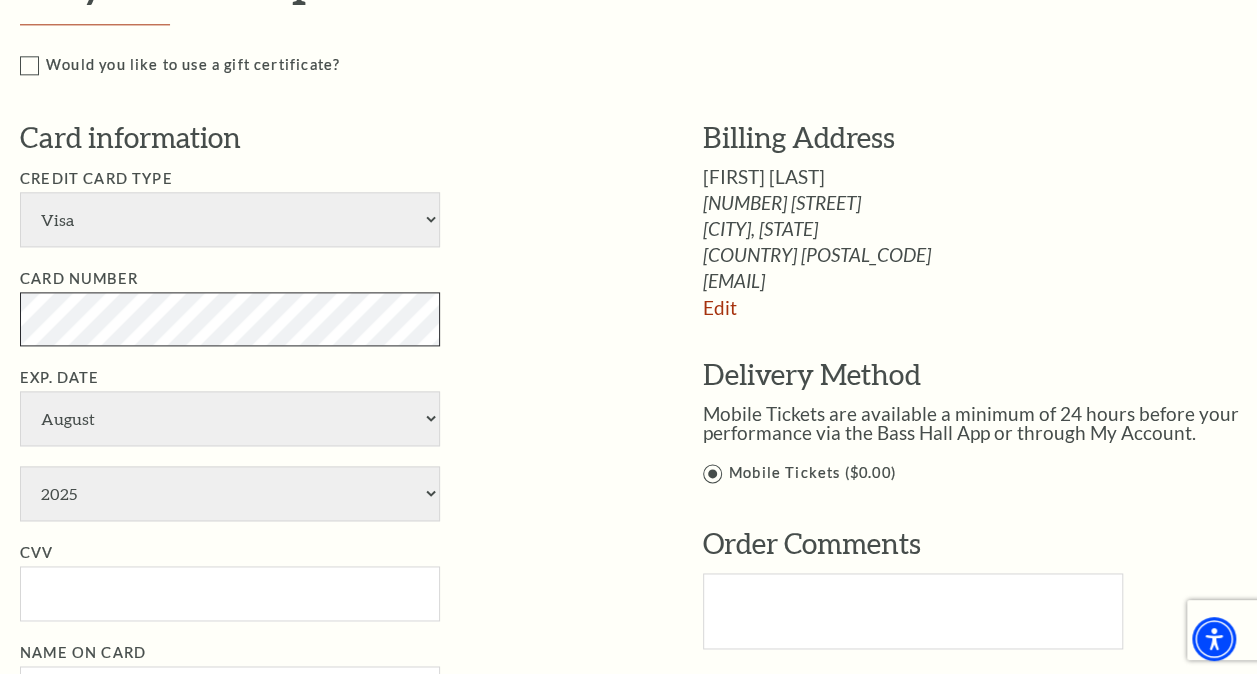scroll, scrollTop: 1219, scrollLeft: 0, axis: vertical 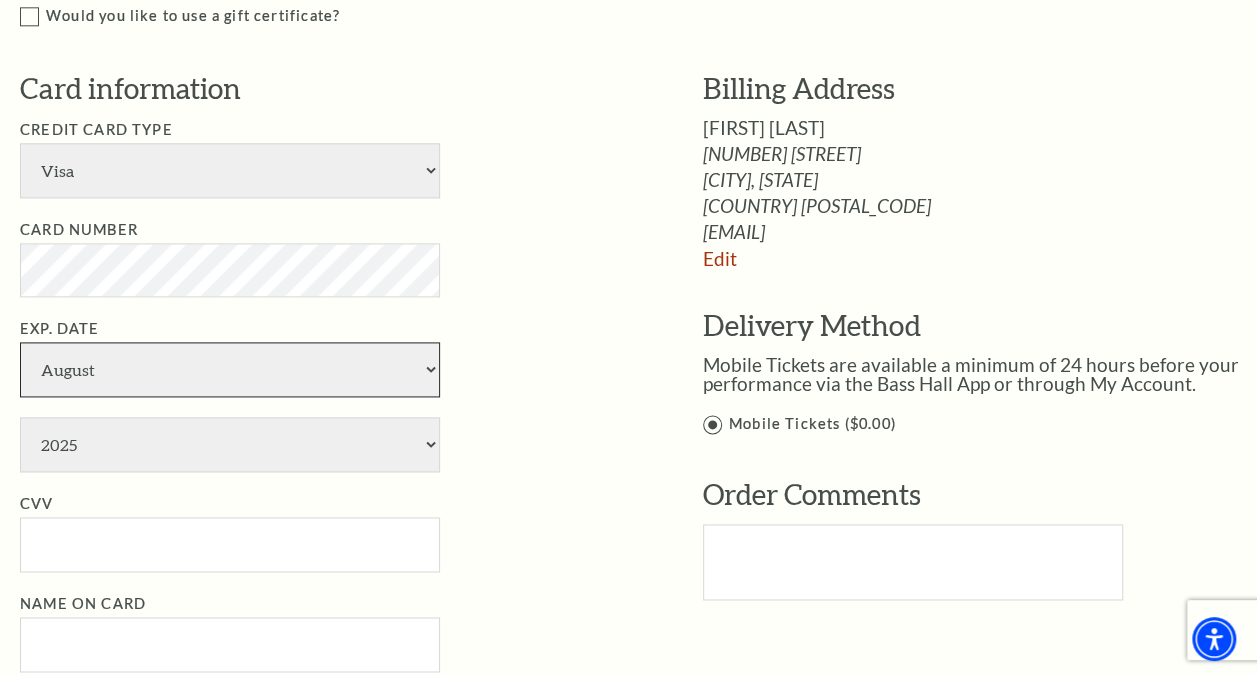 click on "January
February
March
April
May
June
July
August
September
October
November
December" at bounding box center (230, 369) 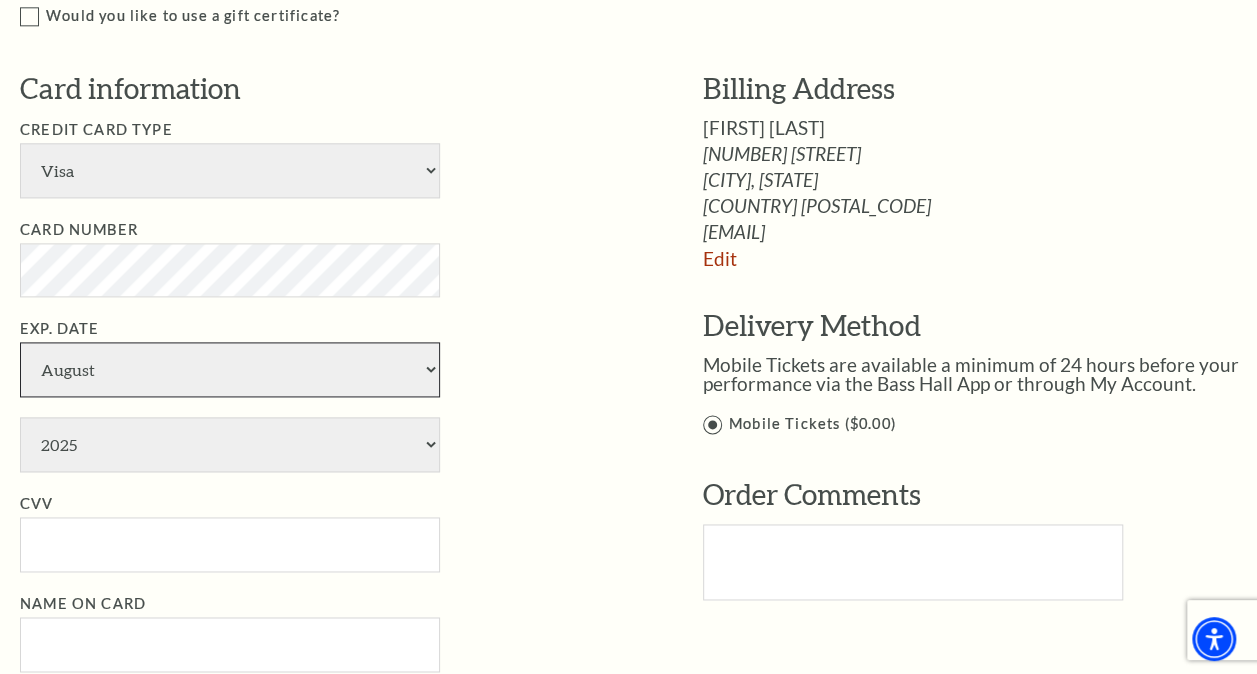 select on "2" 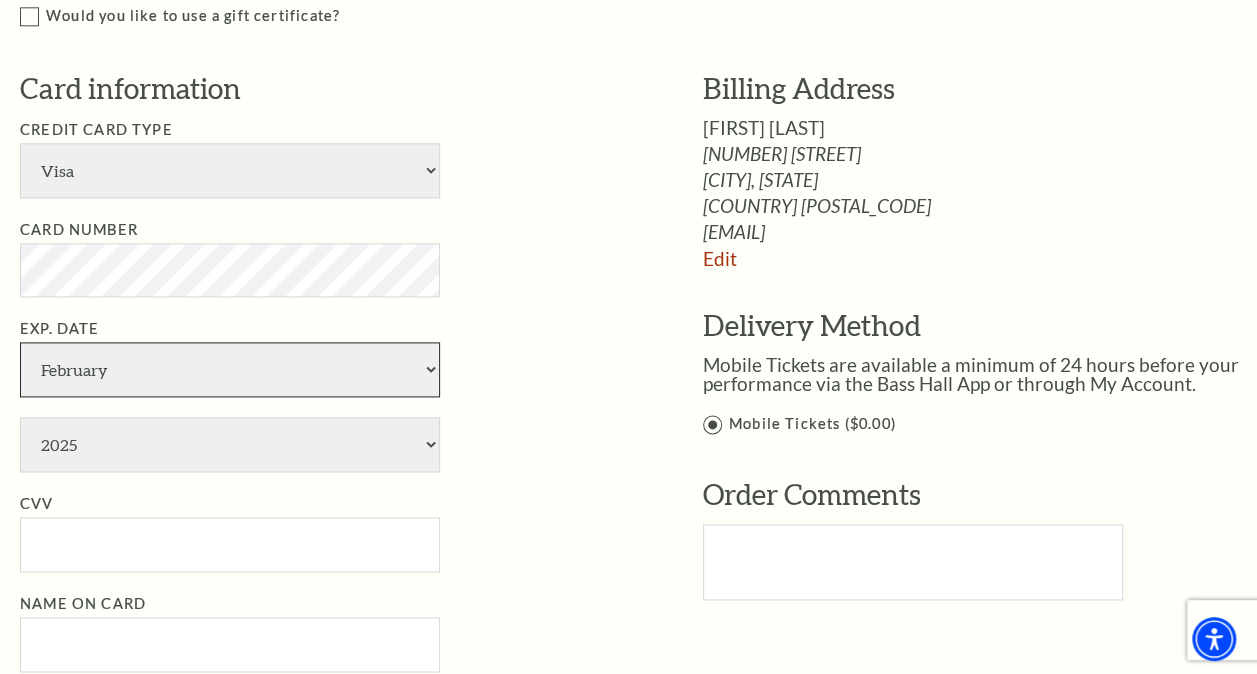 click on "January
February
March
April
May
June
July
August
September
October
November
December" at bounding box center (230, 369) 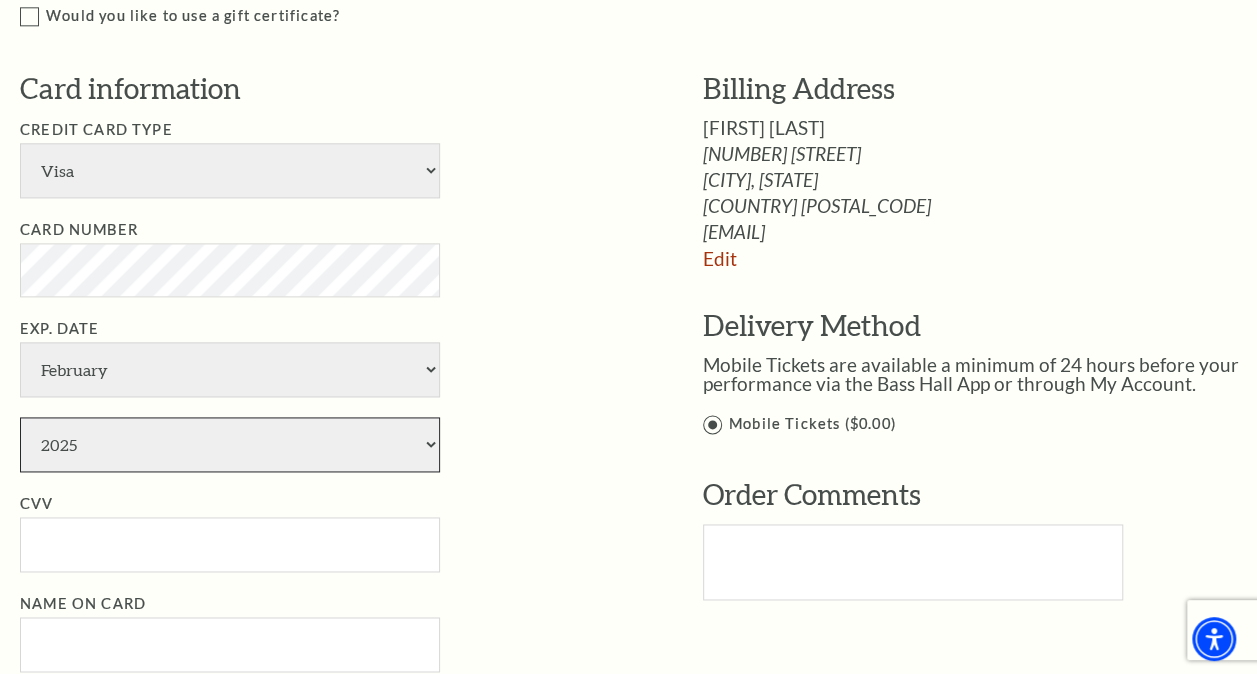 click on "2025
2026
2027
2028
2029
2030
2031
2032
2033
2034" at bounding box center (230, 444) 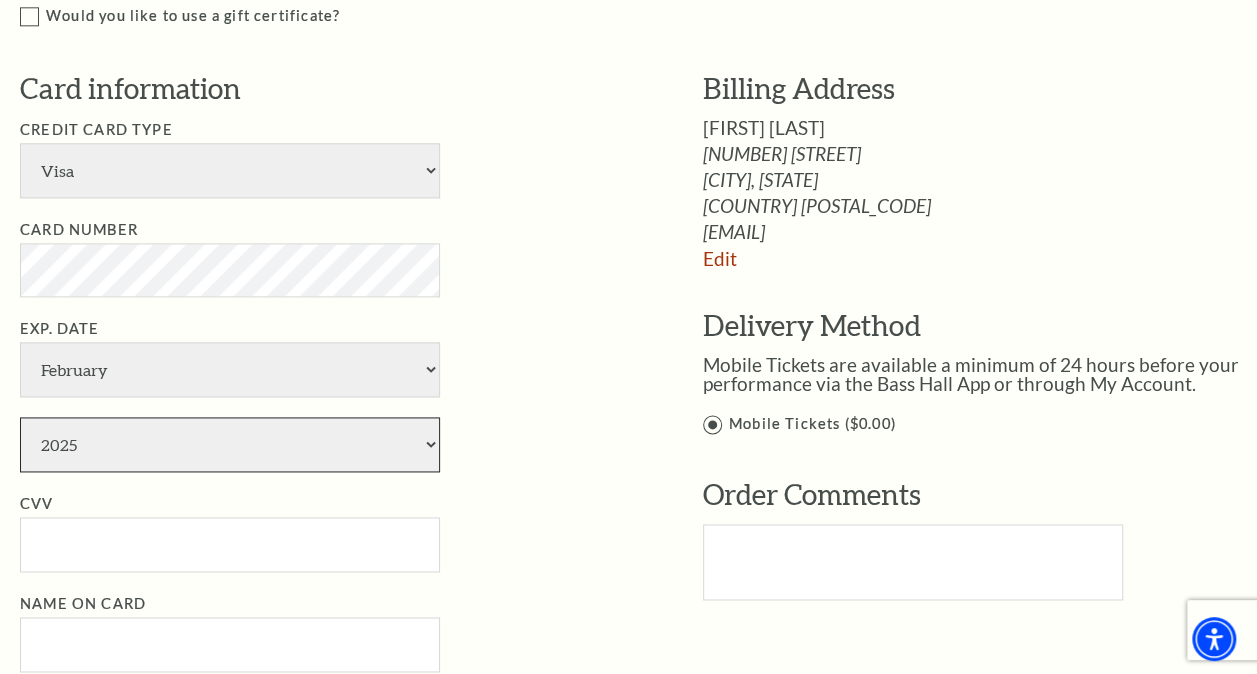select on "2030" 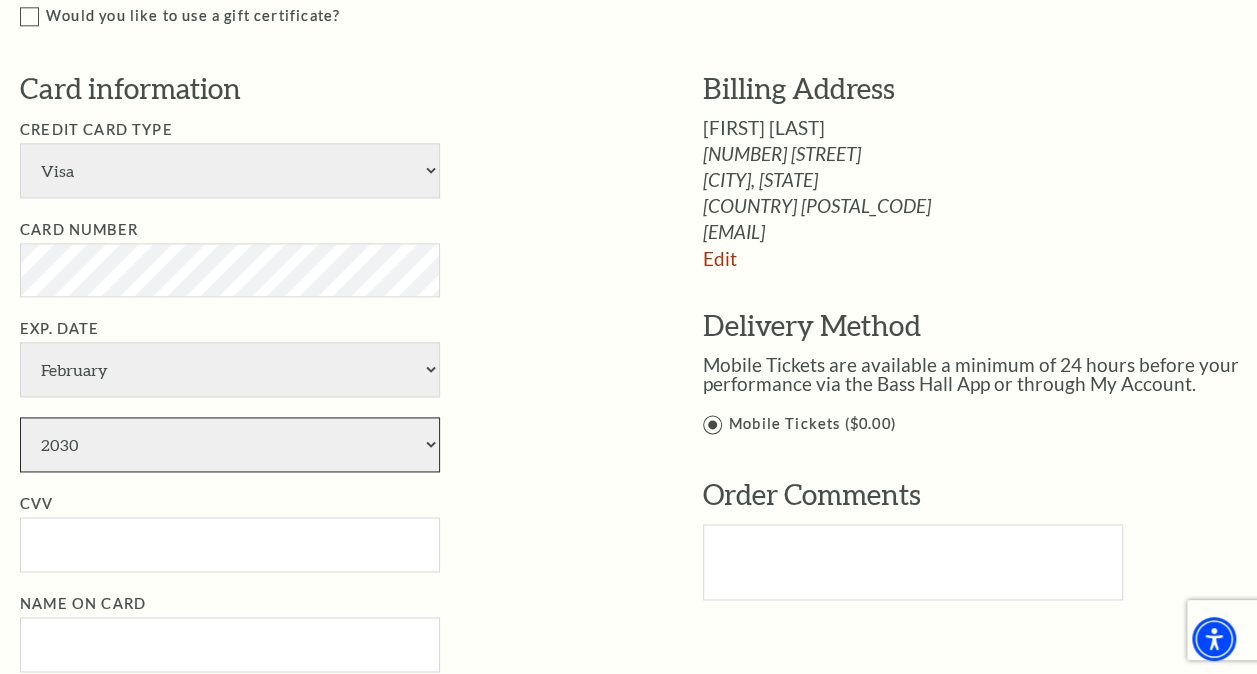 click on "2025
2026
2027
2028
2029
2030
2031
2032
2033
2034" at bounding box center (230, 444) 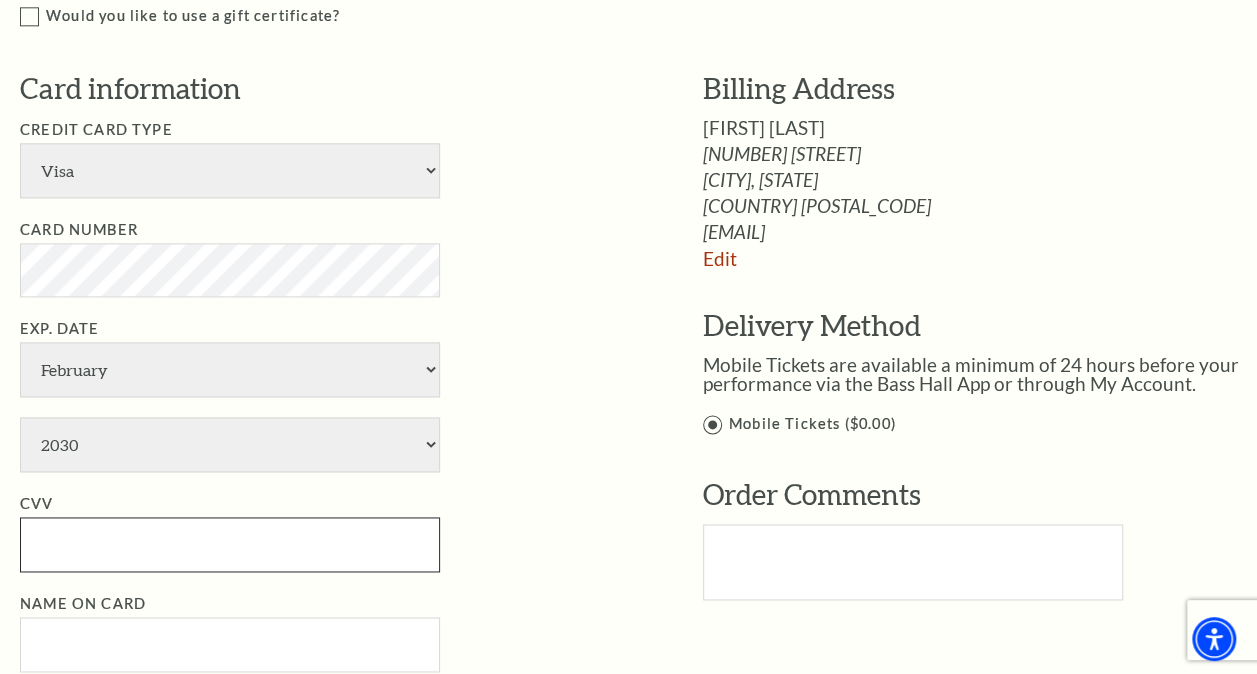 click on "CVV" at bounding box center (230, 544) 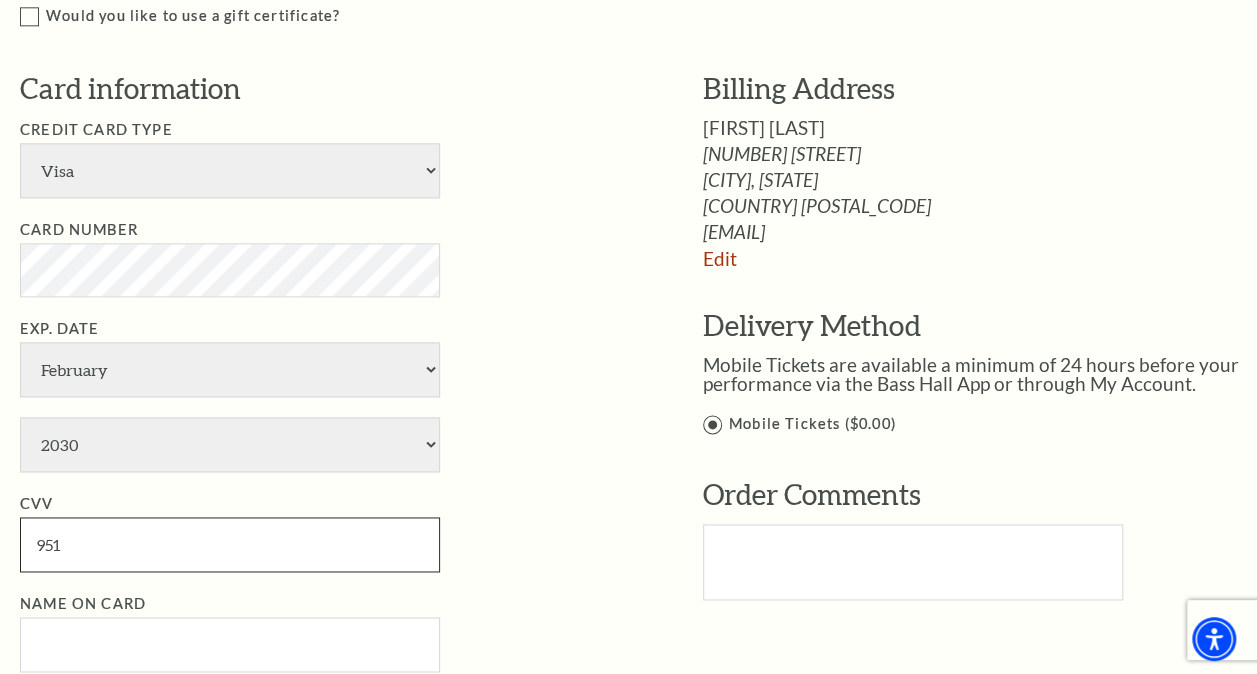 type on "951" 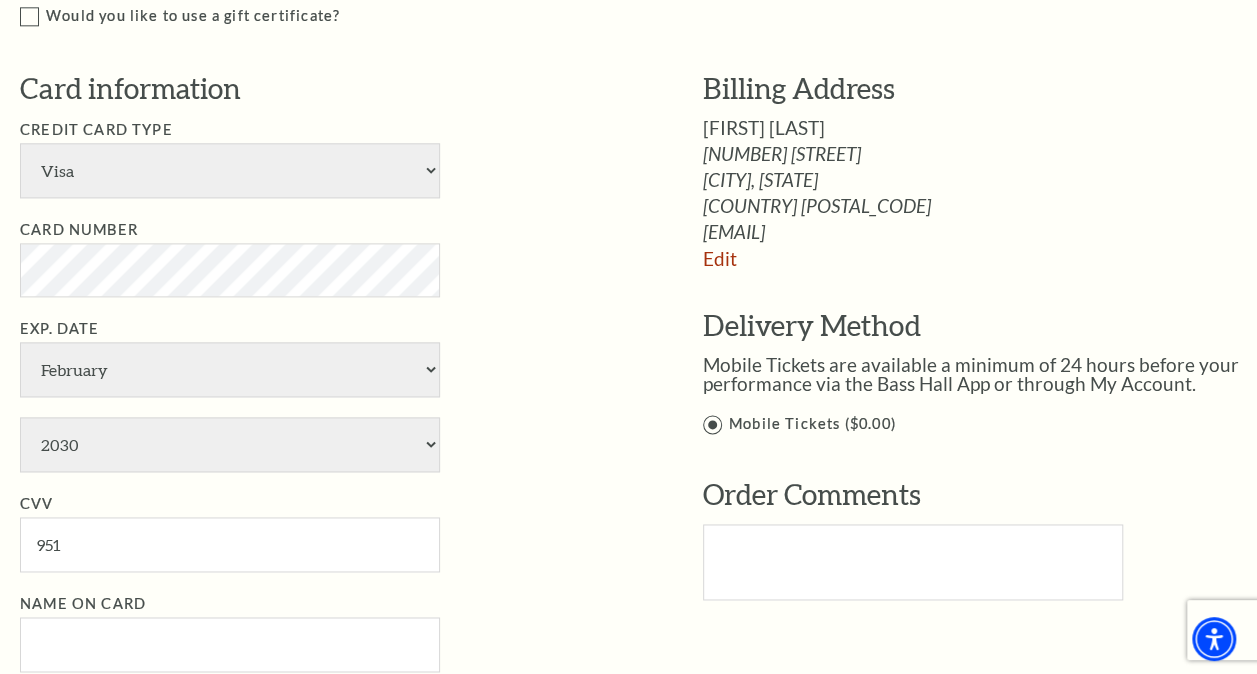 click on "Exp. Date
January
February
March
April
May
June
July
August
September
October
November
December
2025
2026
2027
2028
2029
2030
2031
2032
2033
2034" at bounding box center [331, 394] 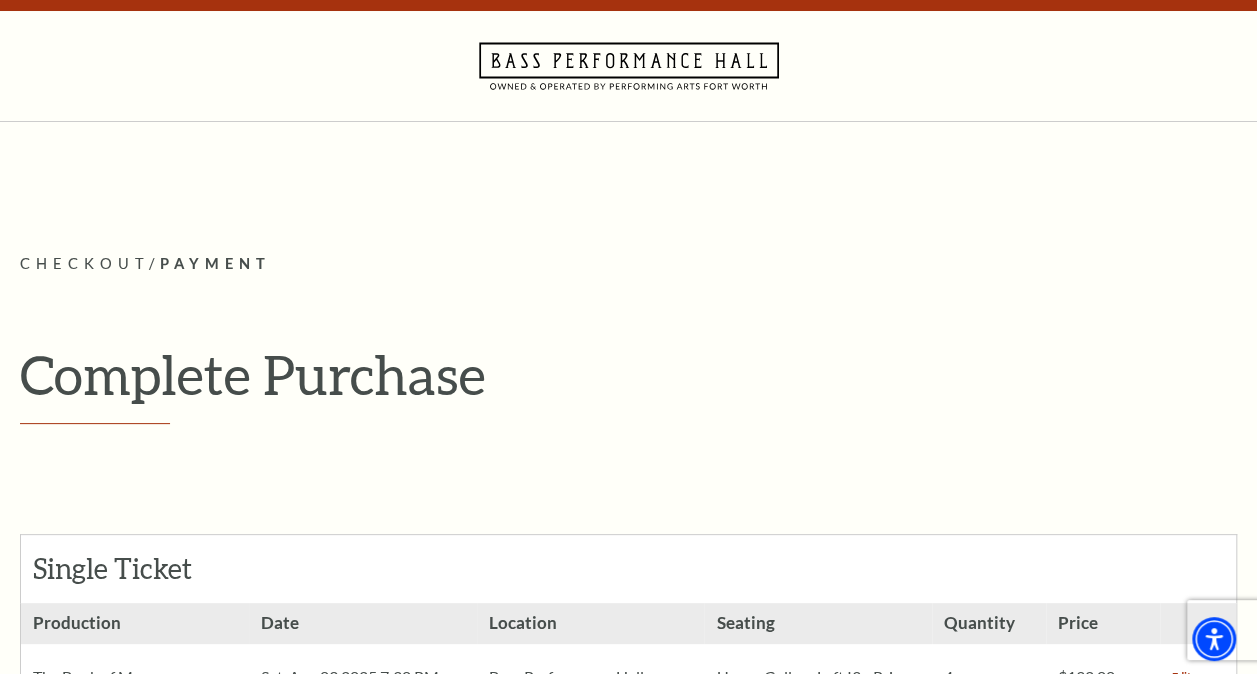 scroll, scrollTop: 0, scrollLeft: 0, axis: both 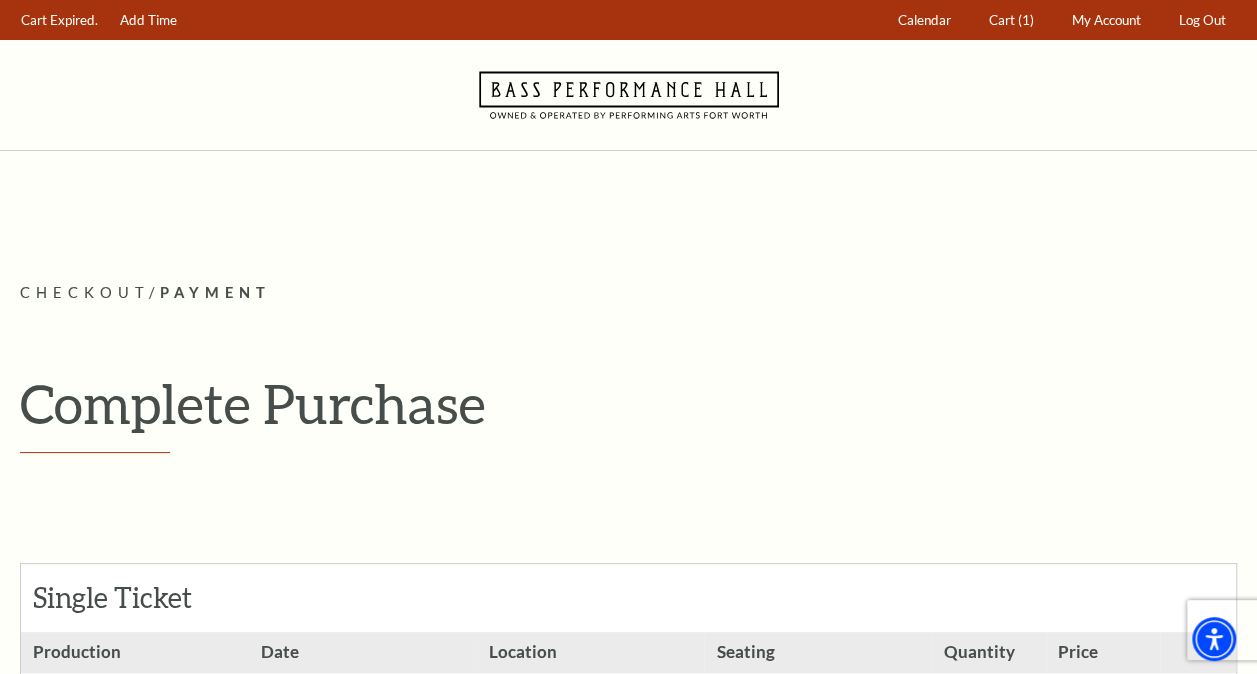 click on "Checkout  /  Payment" at bounding box center [628, 293] 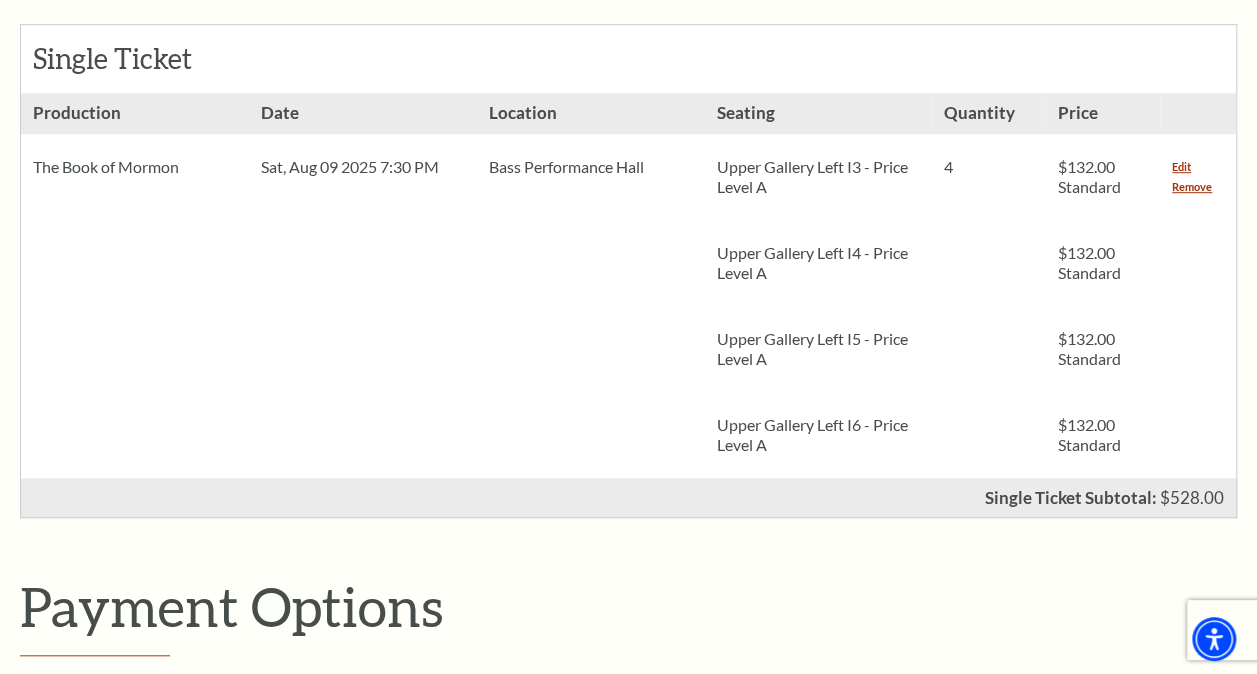 scroll, scrollTop: 560, scrollLeft: 0, axis: vertical 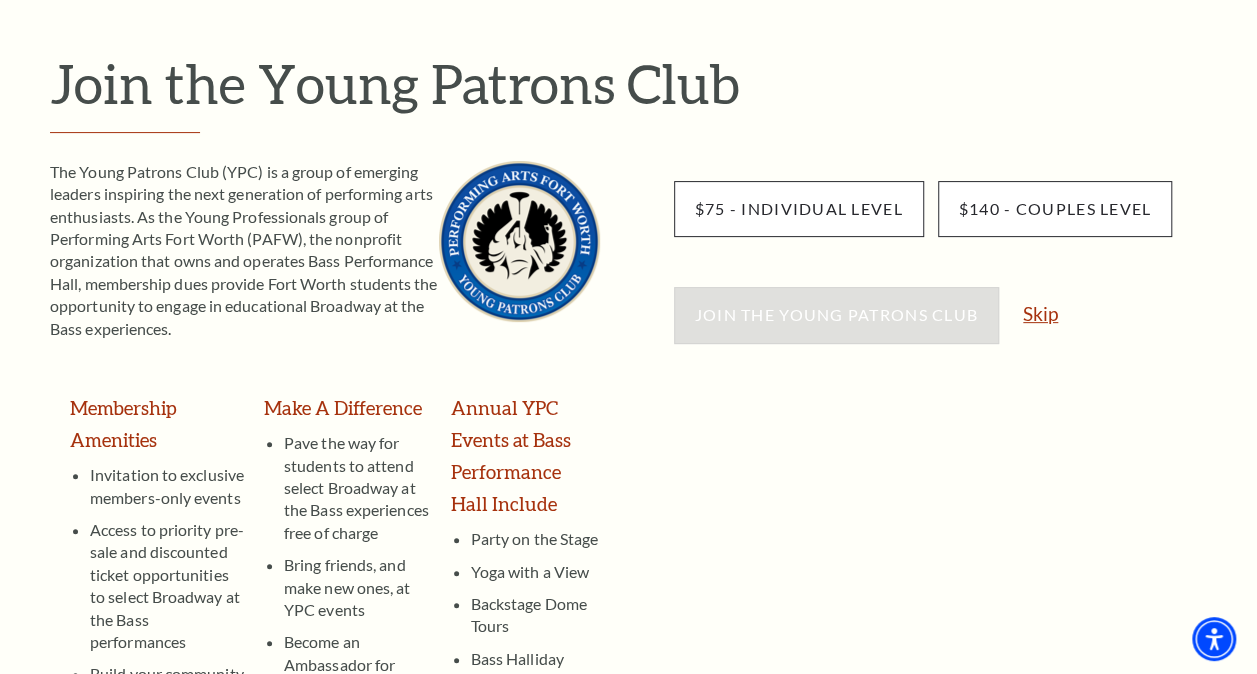 click on "Skip" at bounding box center [1040, 313] 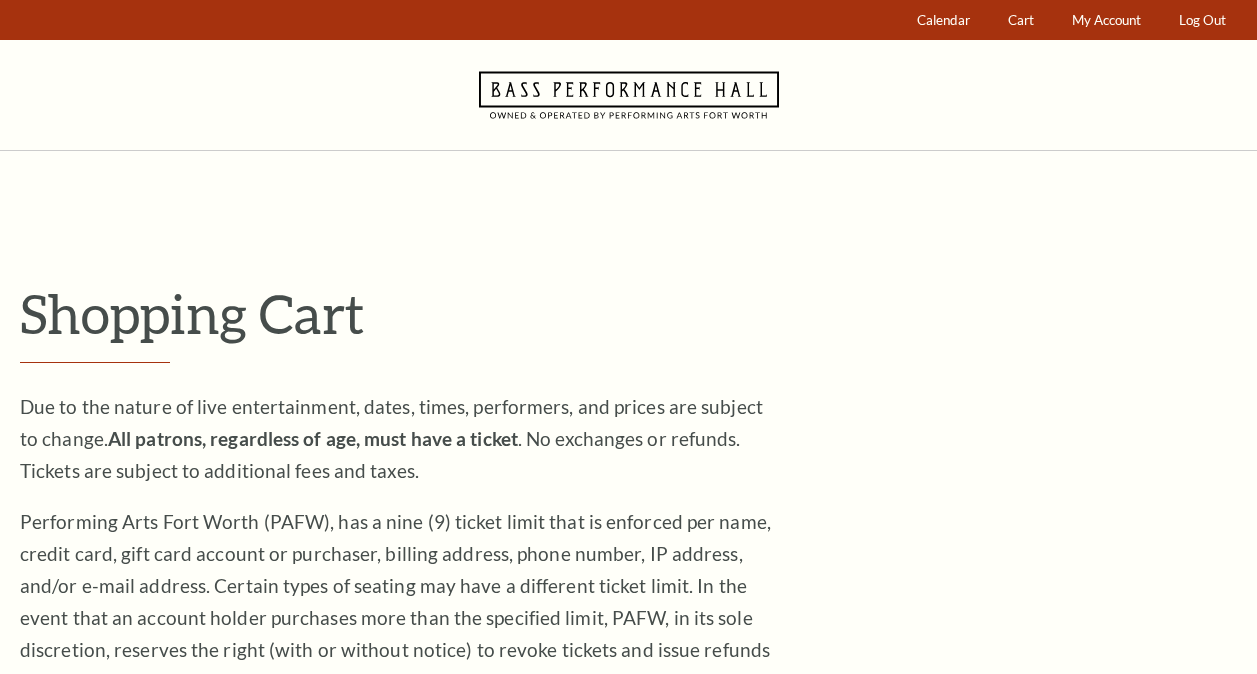 scroll, scrollTop: 0, scrollLeft: 0, axis: both 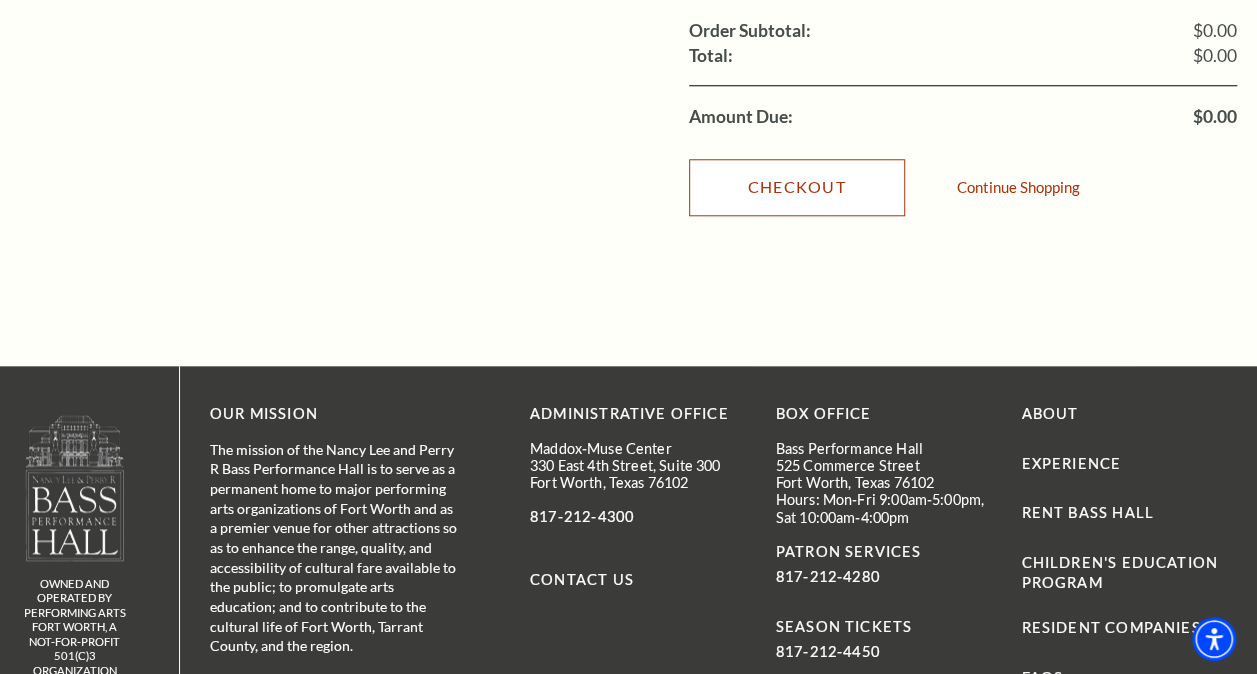 click on "Checkout" at bounding box center [797, 187] 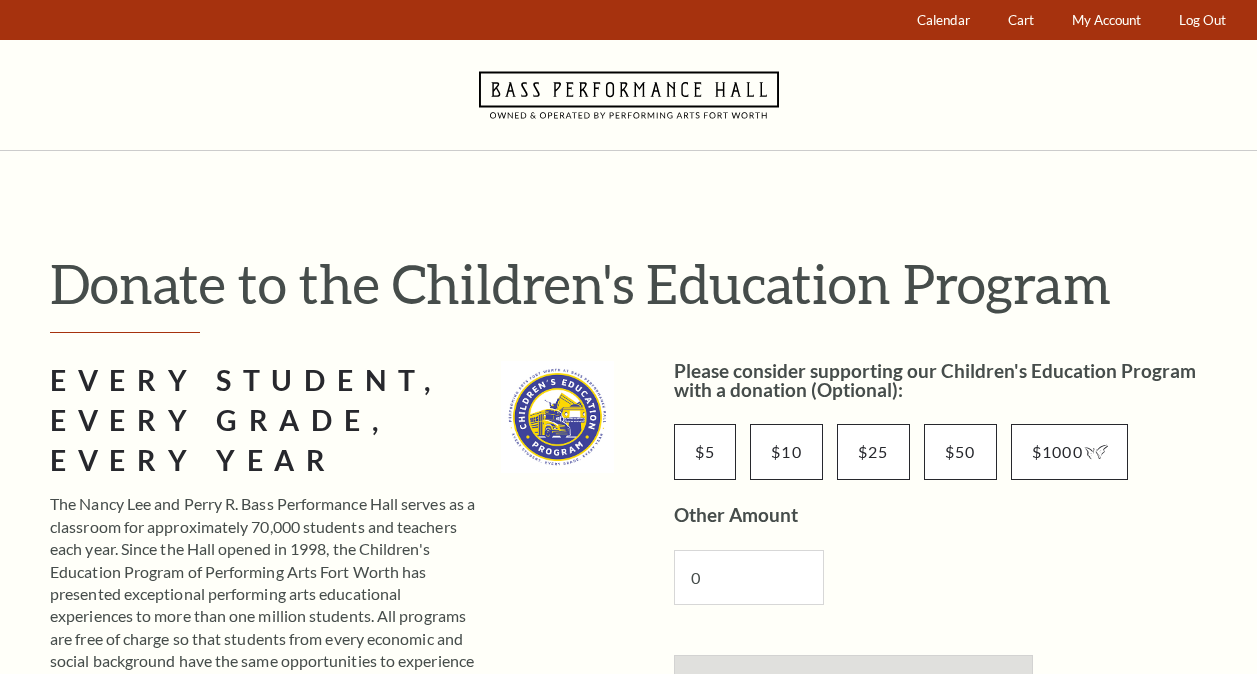 scroll, scrollTop: 0, scrollLeft: 0, axis: both 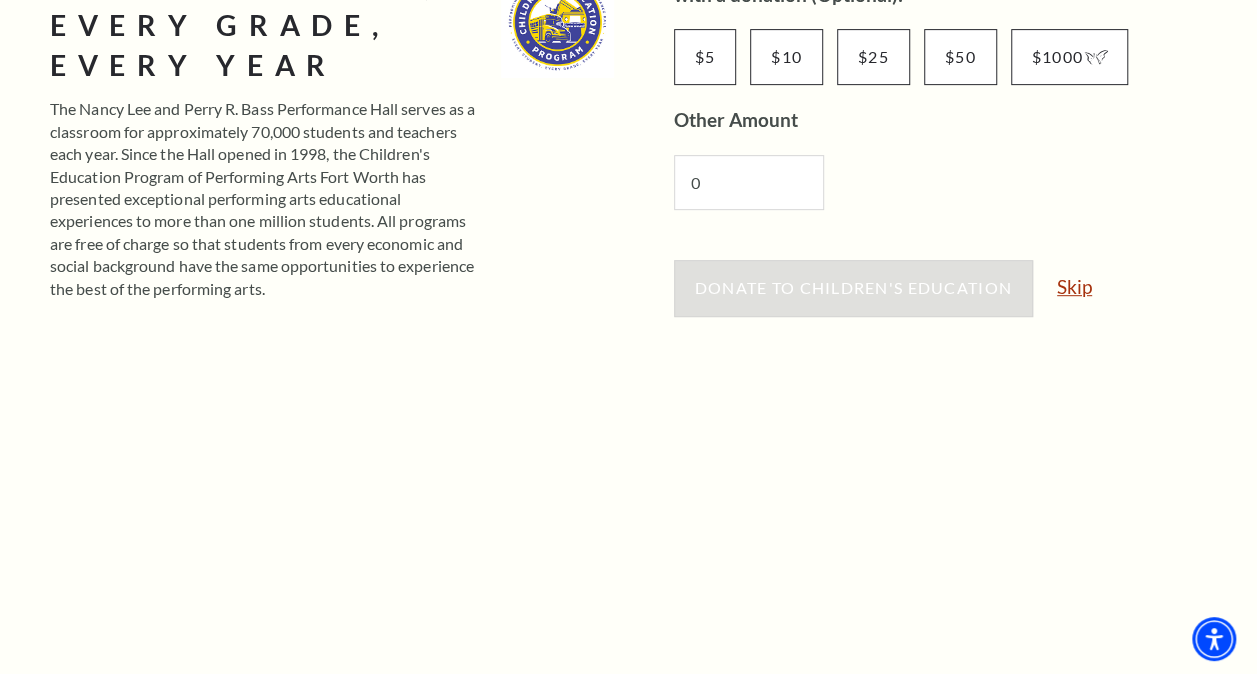 click on "Skip" at bounding box center (1074, 286) 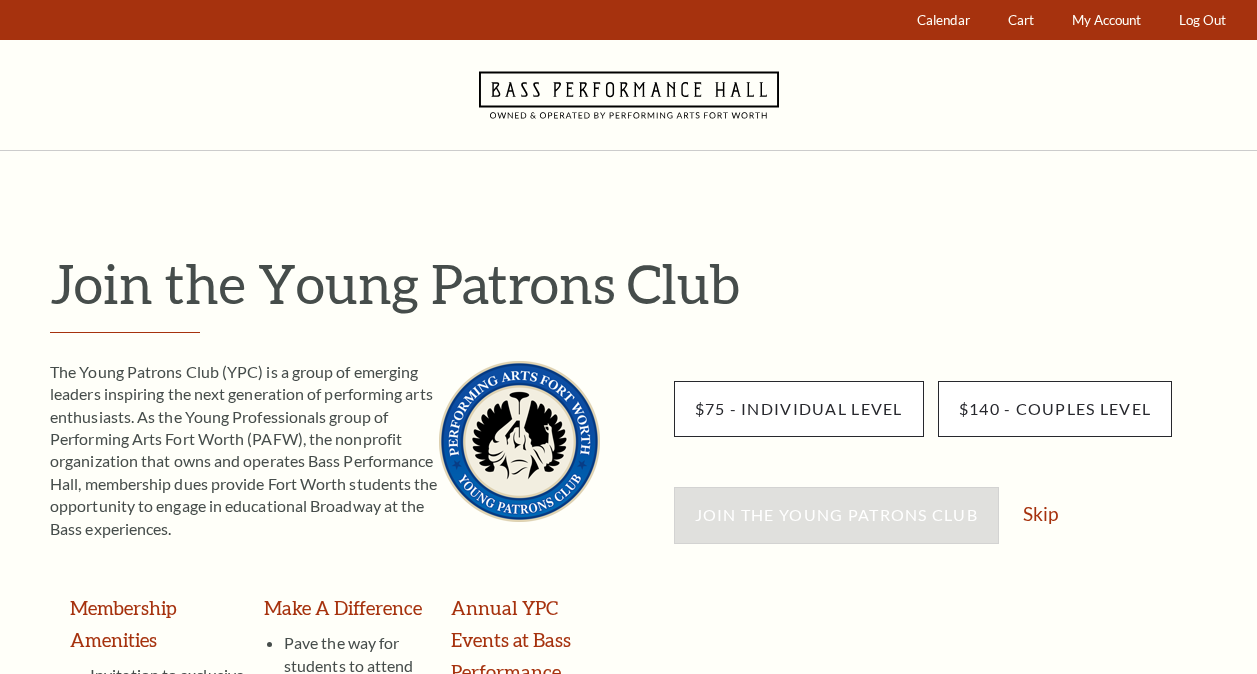scroll, scrollTop: 0, scrollLeft: 0, axis: both 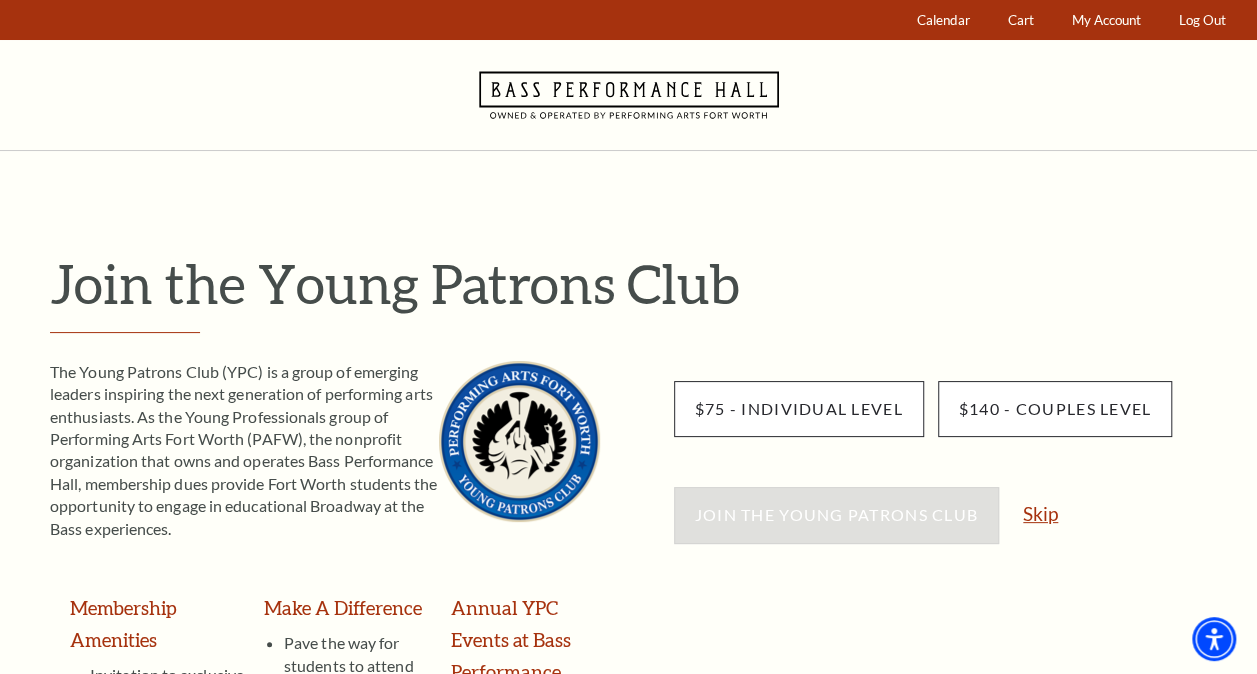 click on "Skip" at bounding box center [1040, 513] 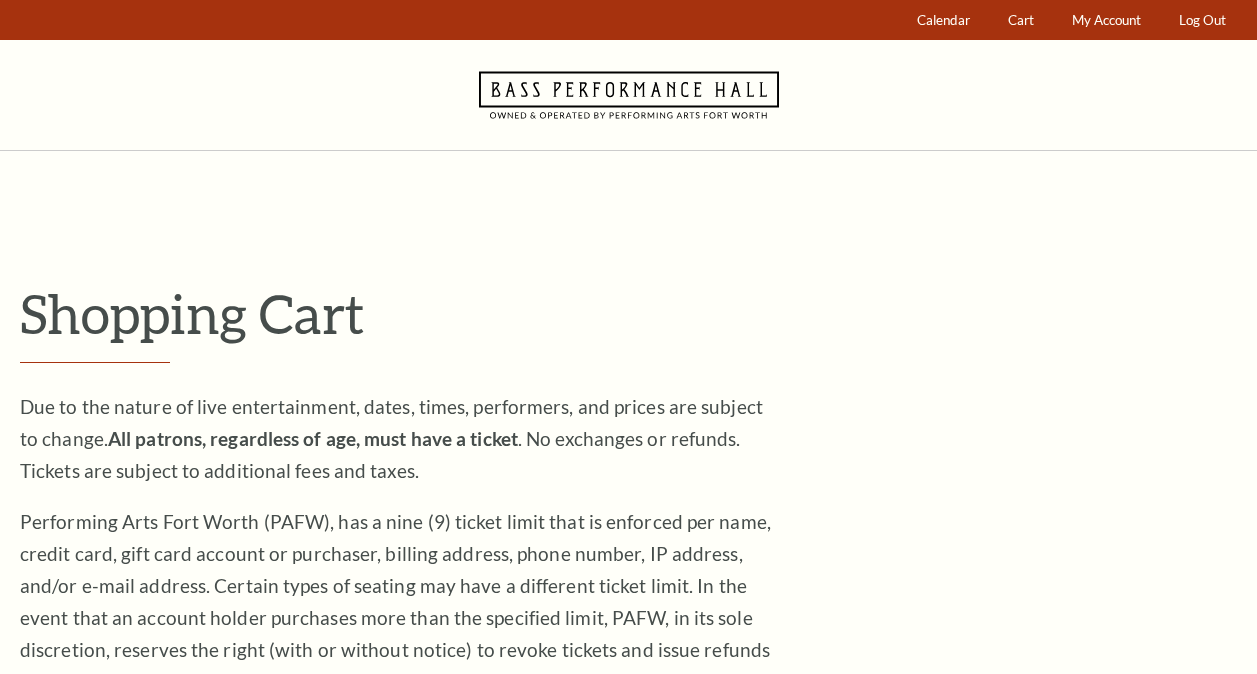 scroll, scrollTop: 0, scrollLeft: 0, axis: both 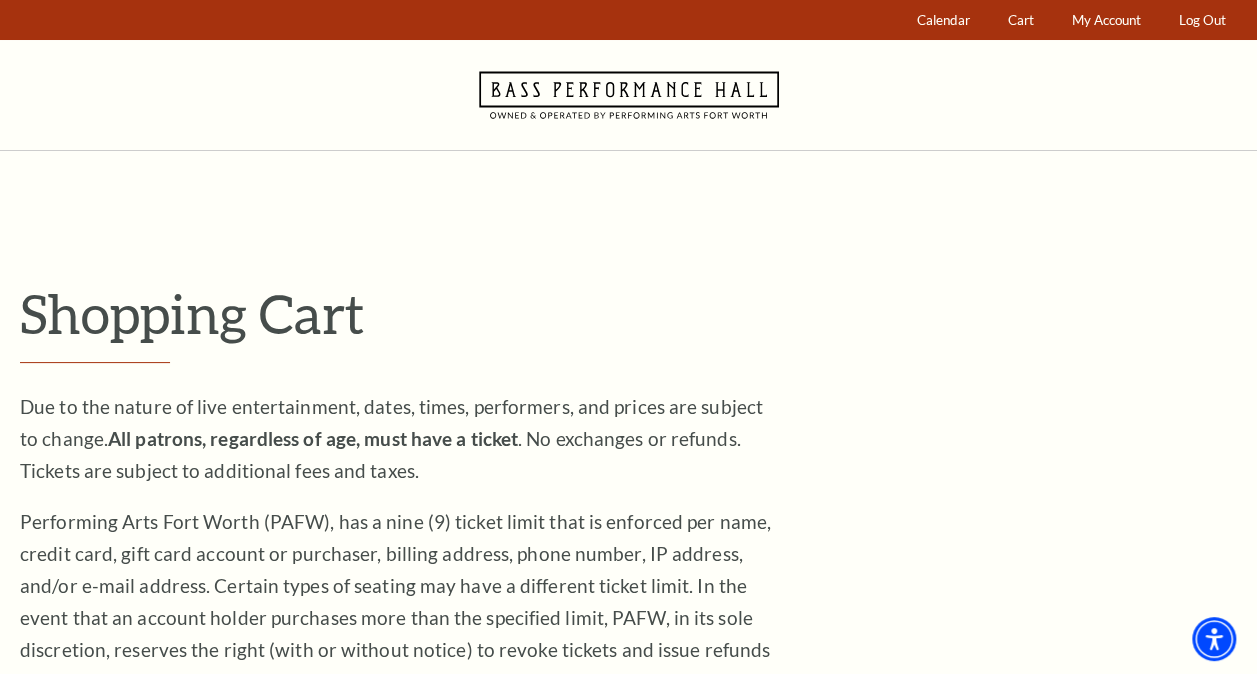 click 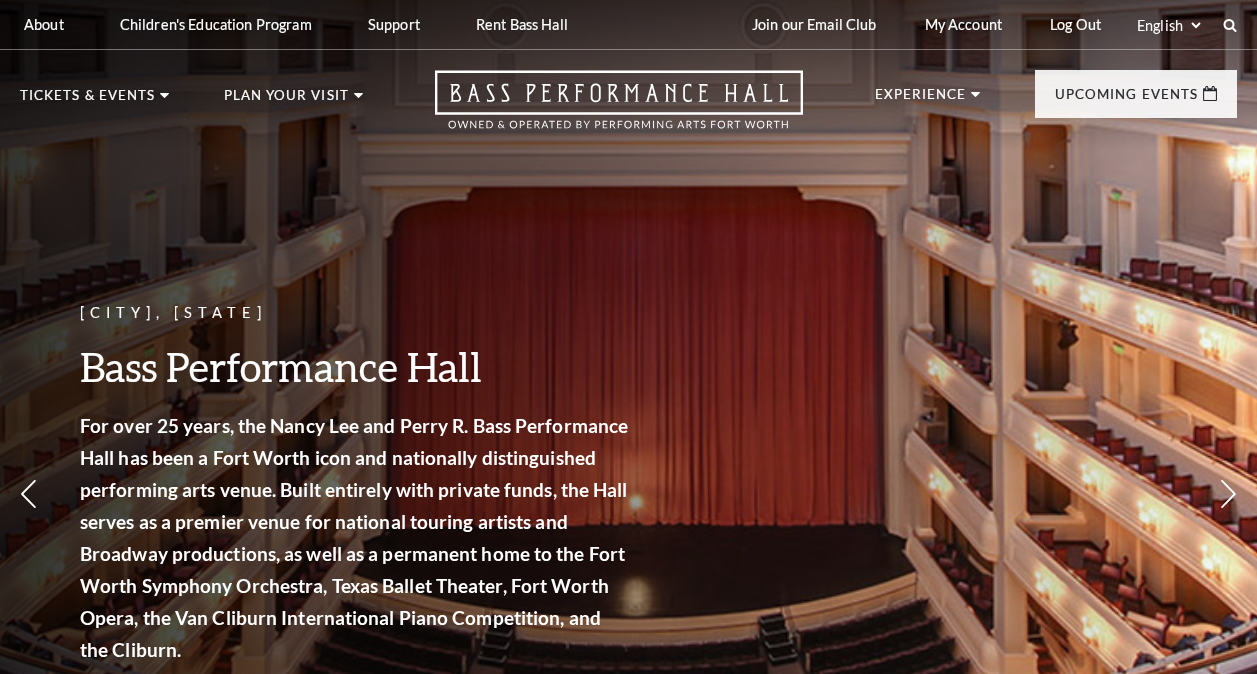 scroll, scrollTop: 0, scrollLeft: 0, axis: both 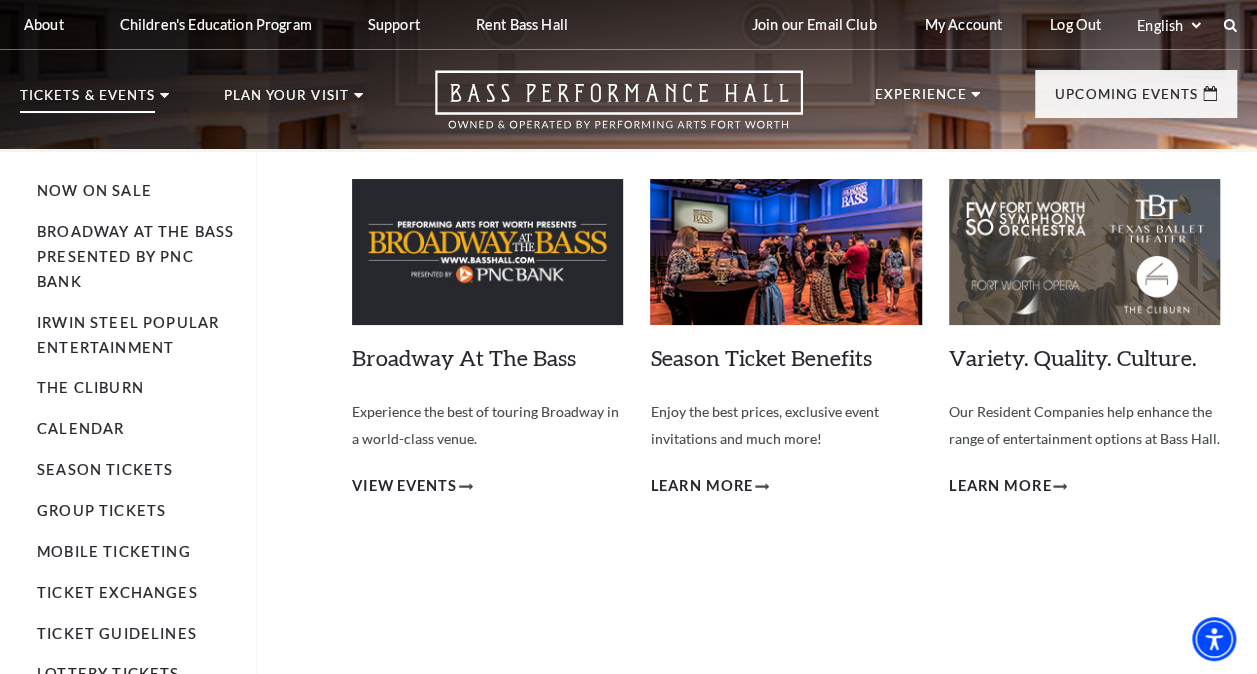 click 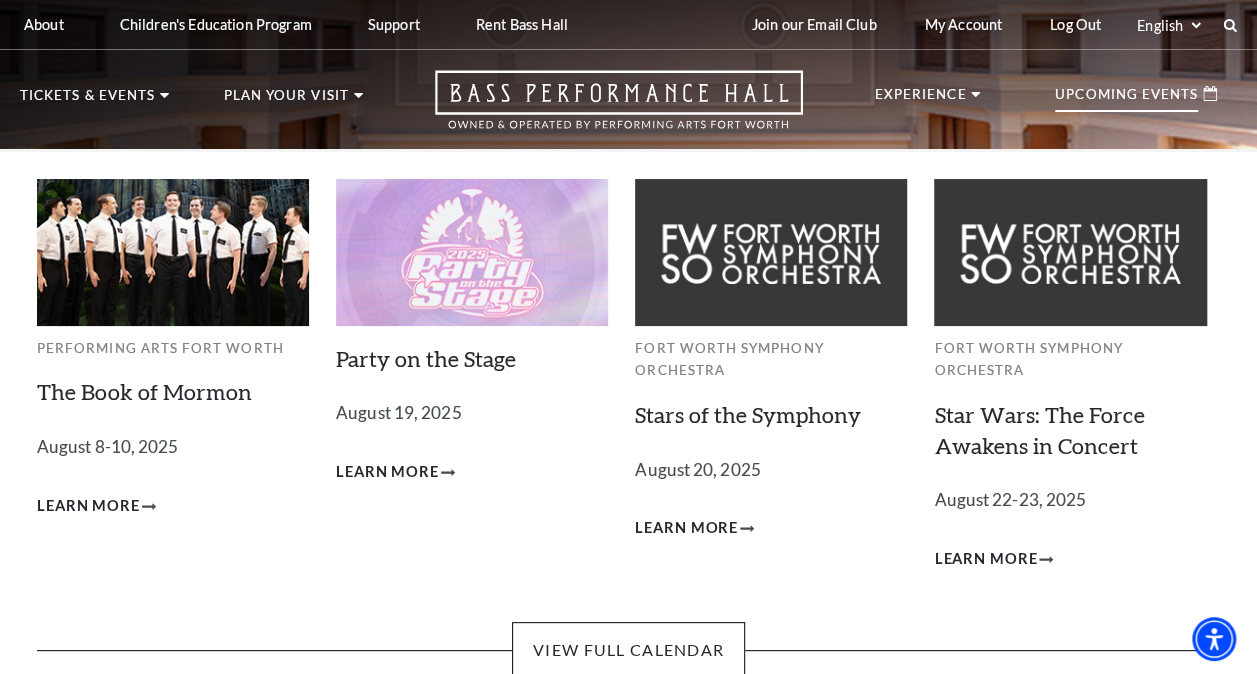 click on "Upcoming Events" at bounding box center [1126, 100] 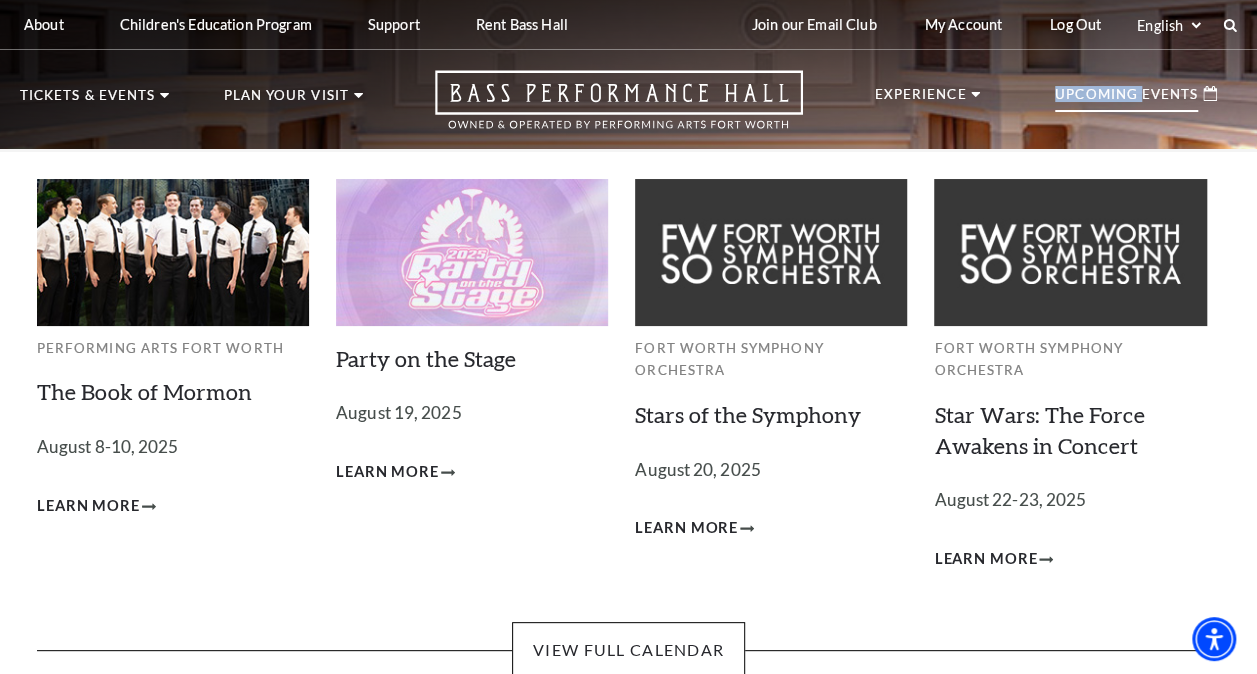 click on "Upcoming Events" at bounding box center (1126, 100) 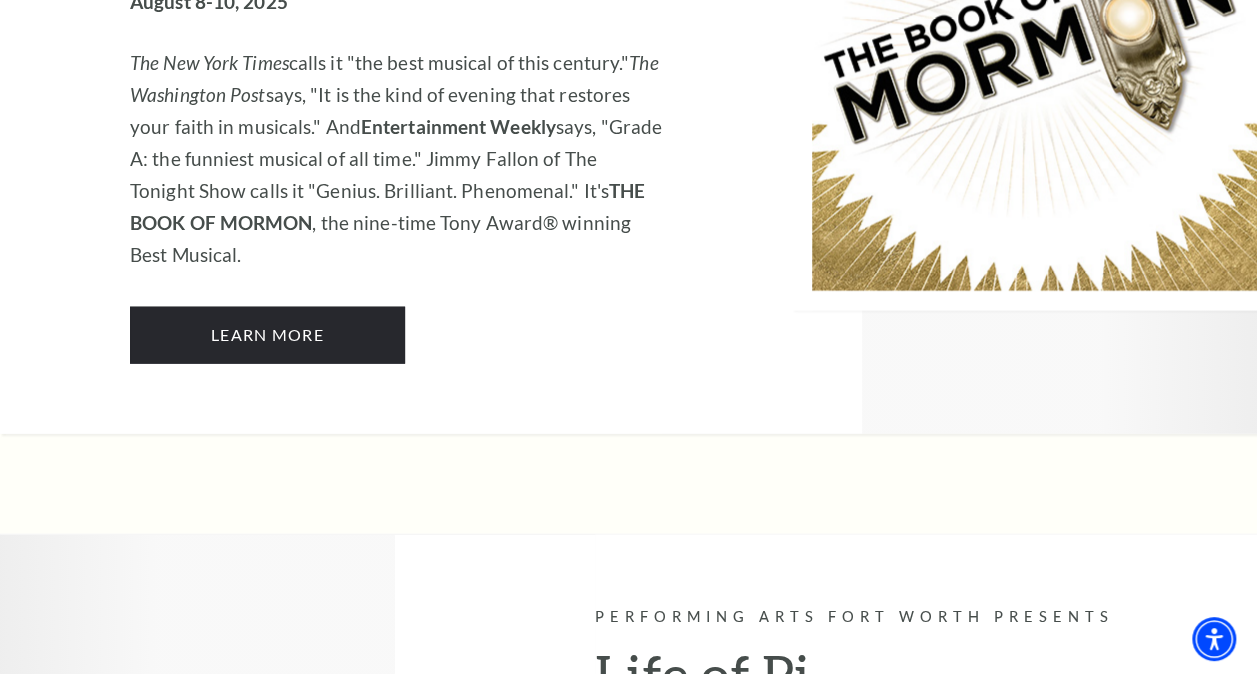 scroll, scrollTop: 2212, scrollLeft: 0, axis: vertical 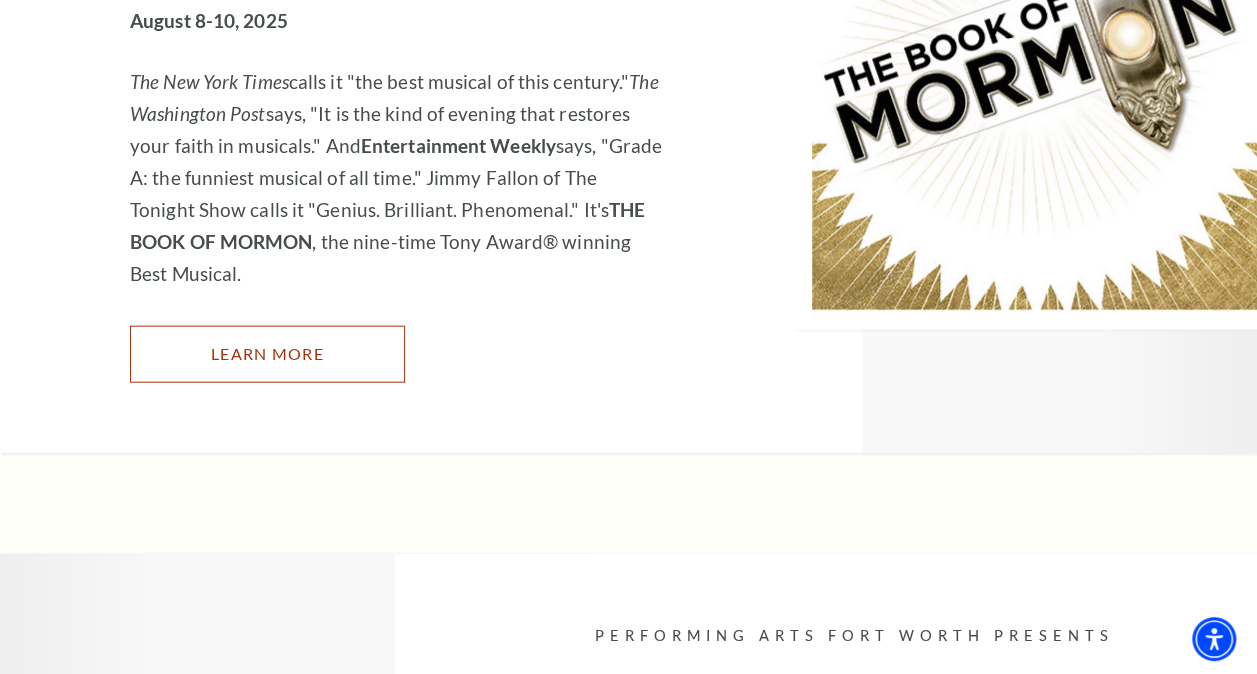 click on "Learn More" at bounding box center [267, 354] 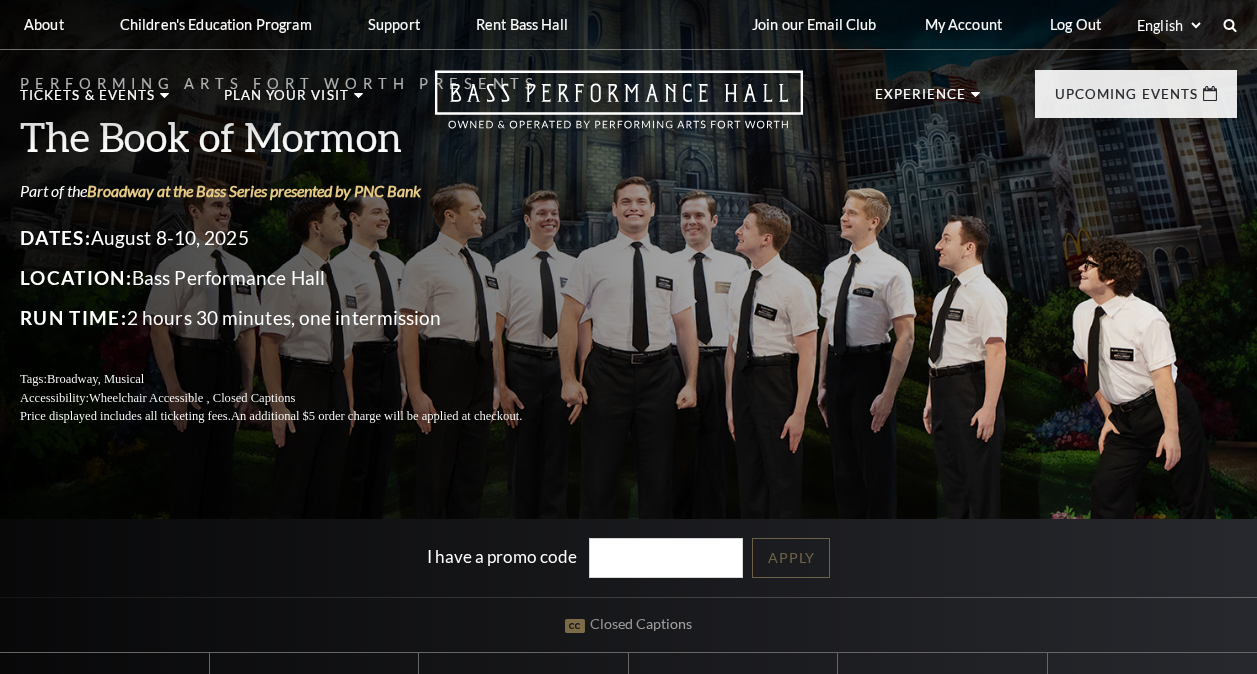 scroll, scrollTop: 0, scrollLeft: 0, axis: both 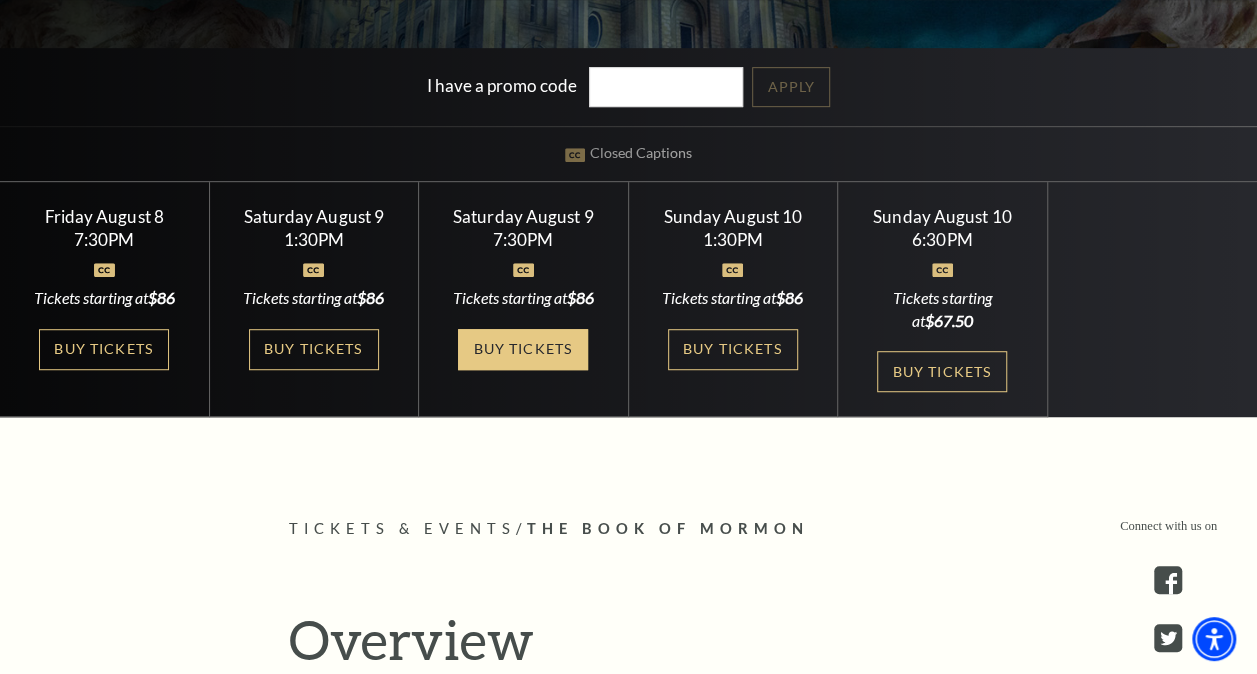 click on "Buy Tickets" at bounding box center [523, 349] 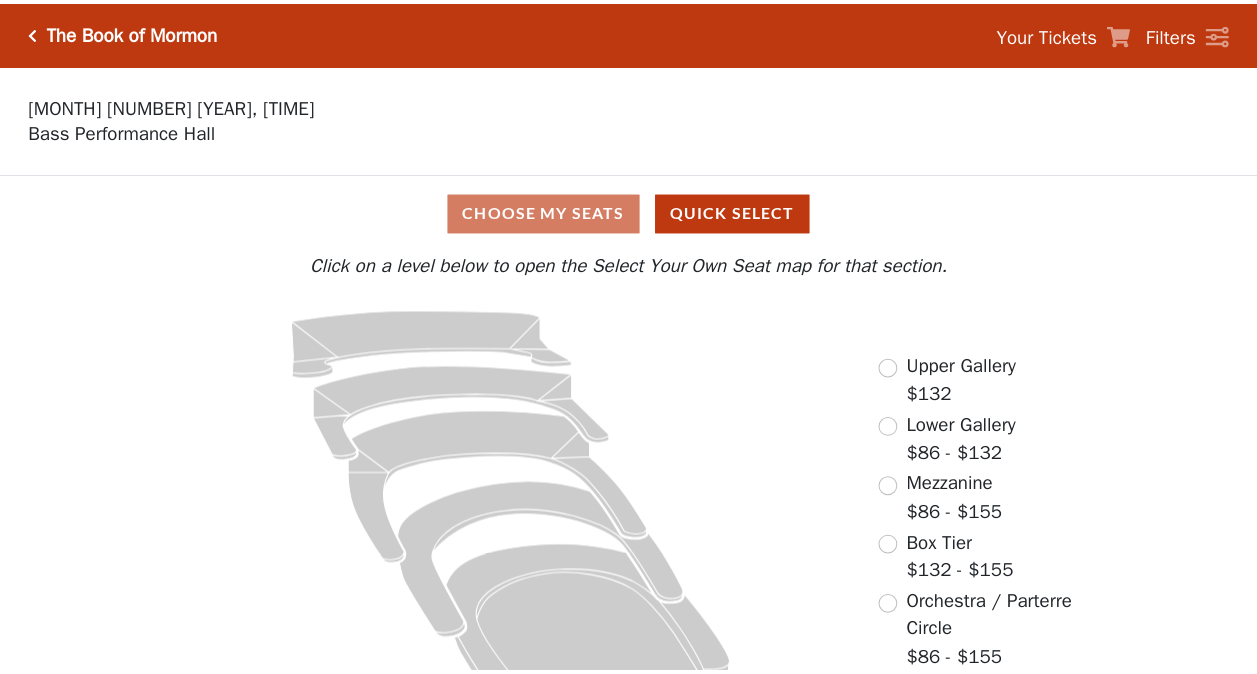 scroll, scrollTop: 0, scrollLeft: 0, axis: both 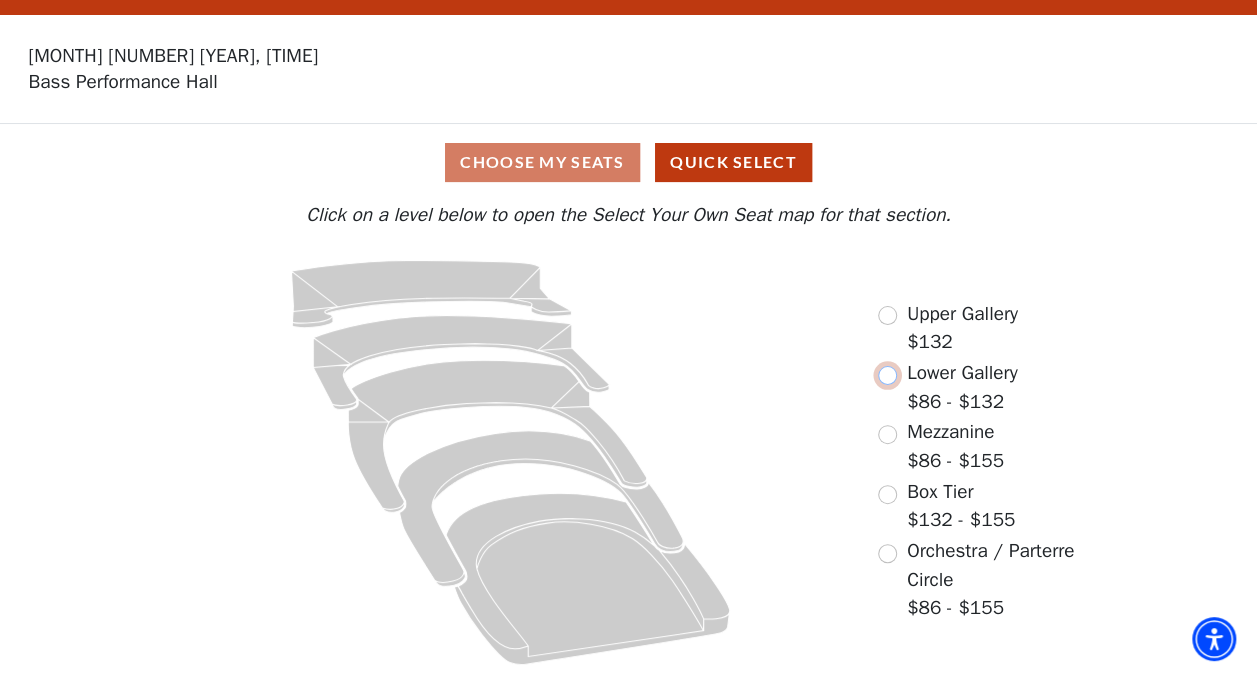click at bounding box center [887, 375] 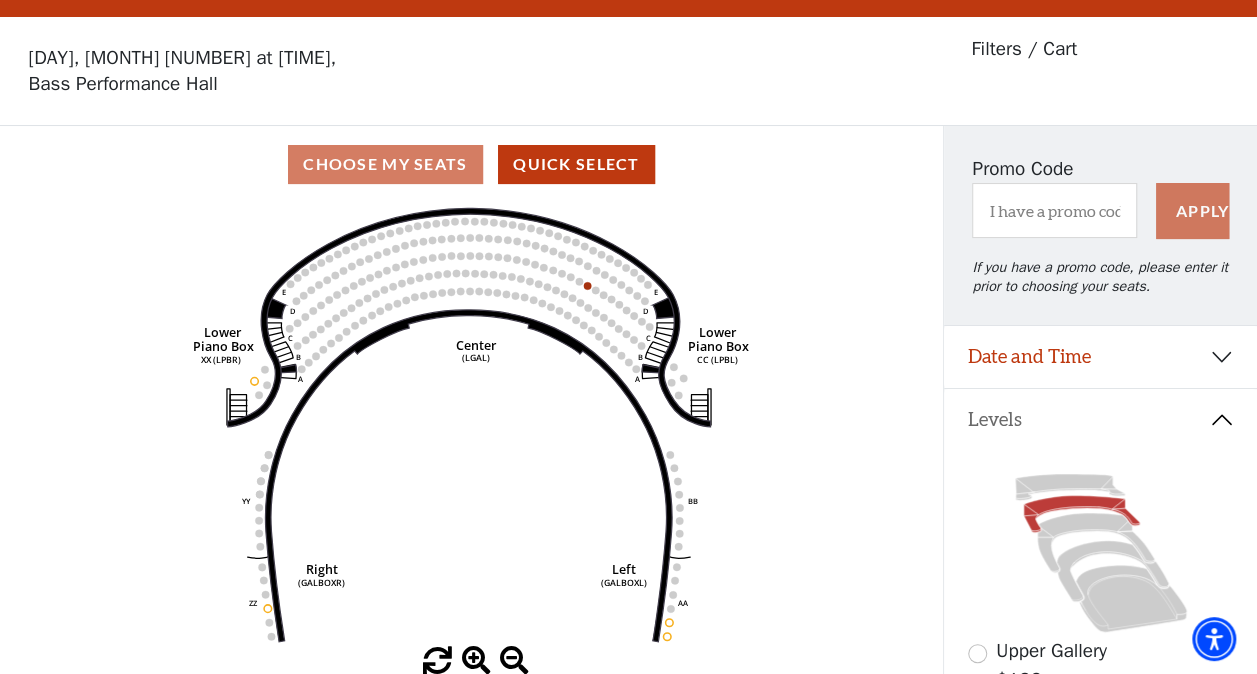 scroll, scrollTop: 92, scrollLeft: 0, axis: vertical 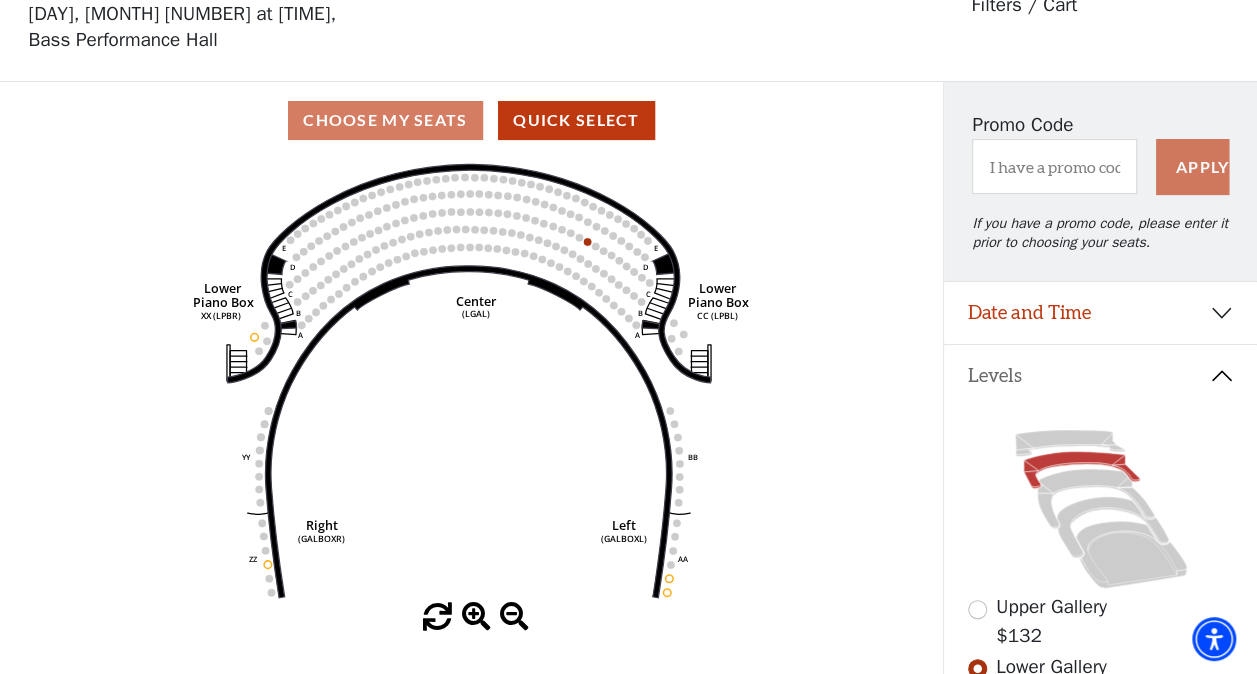 click on "Choose My Seats
Quick Select" at bounding box center [471, 120] 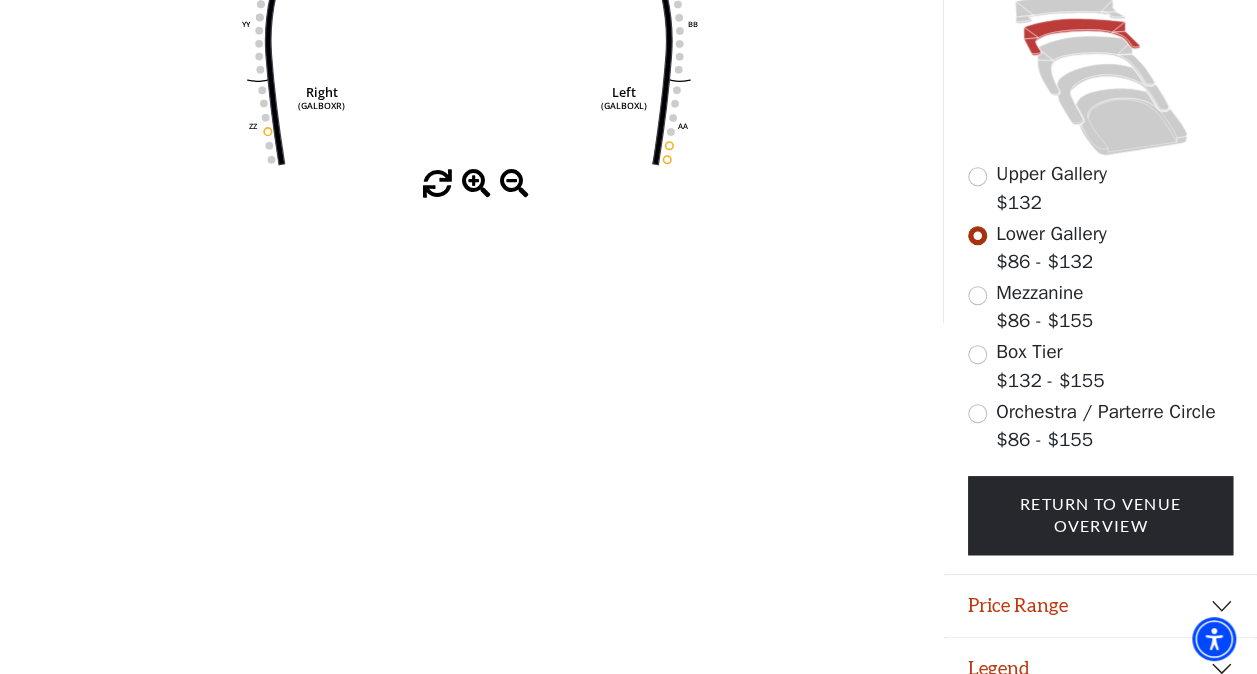 scroll, scrollTop: 545, scrollLeft: 0, axis: vertical 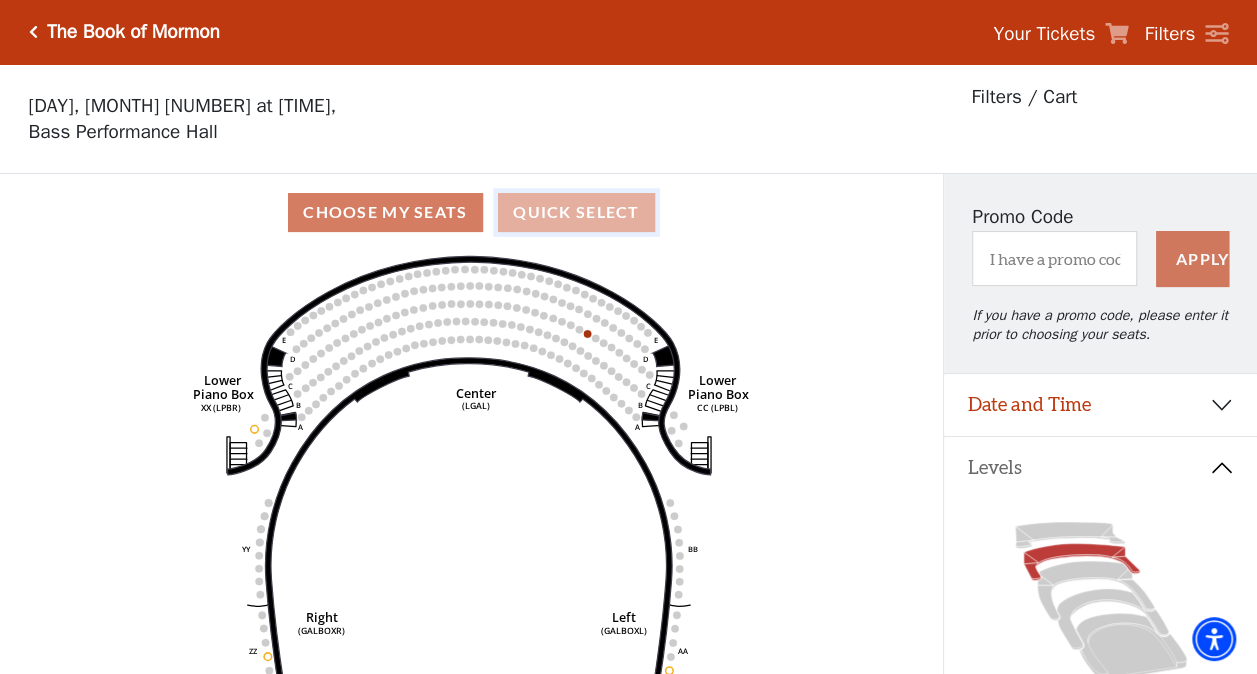 click on "Quick Select" at bounding box center (576, 212) 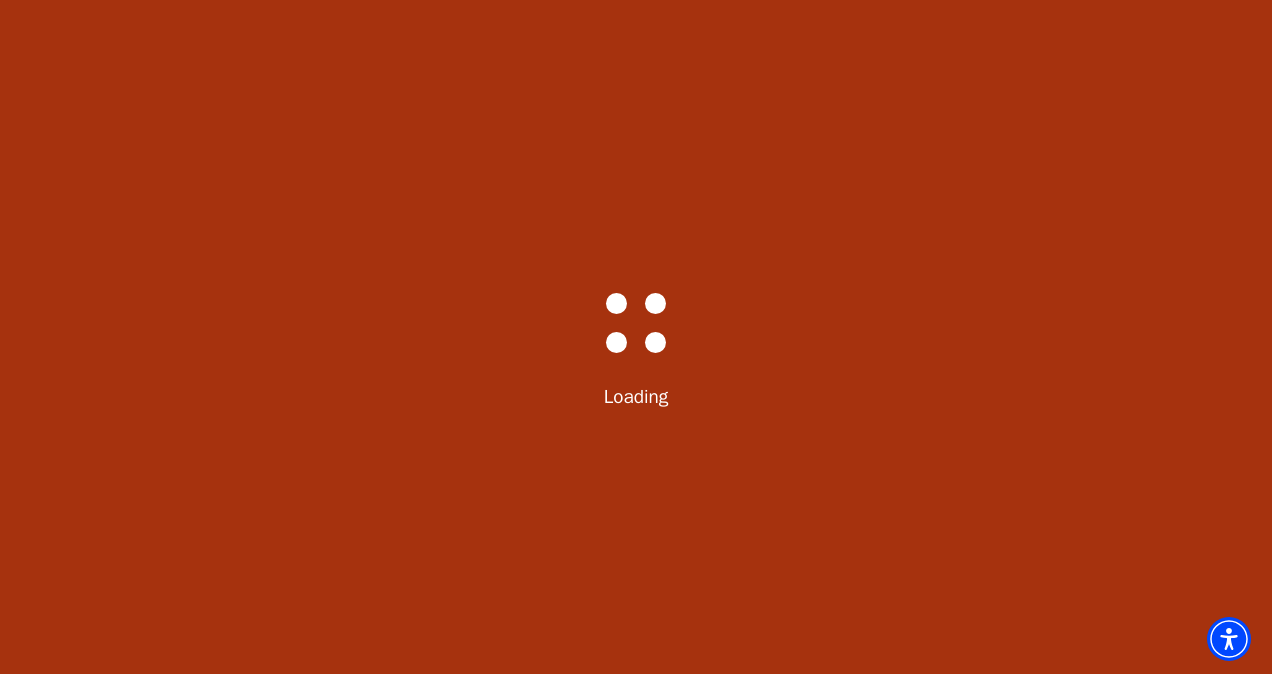 select on "6287" 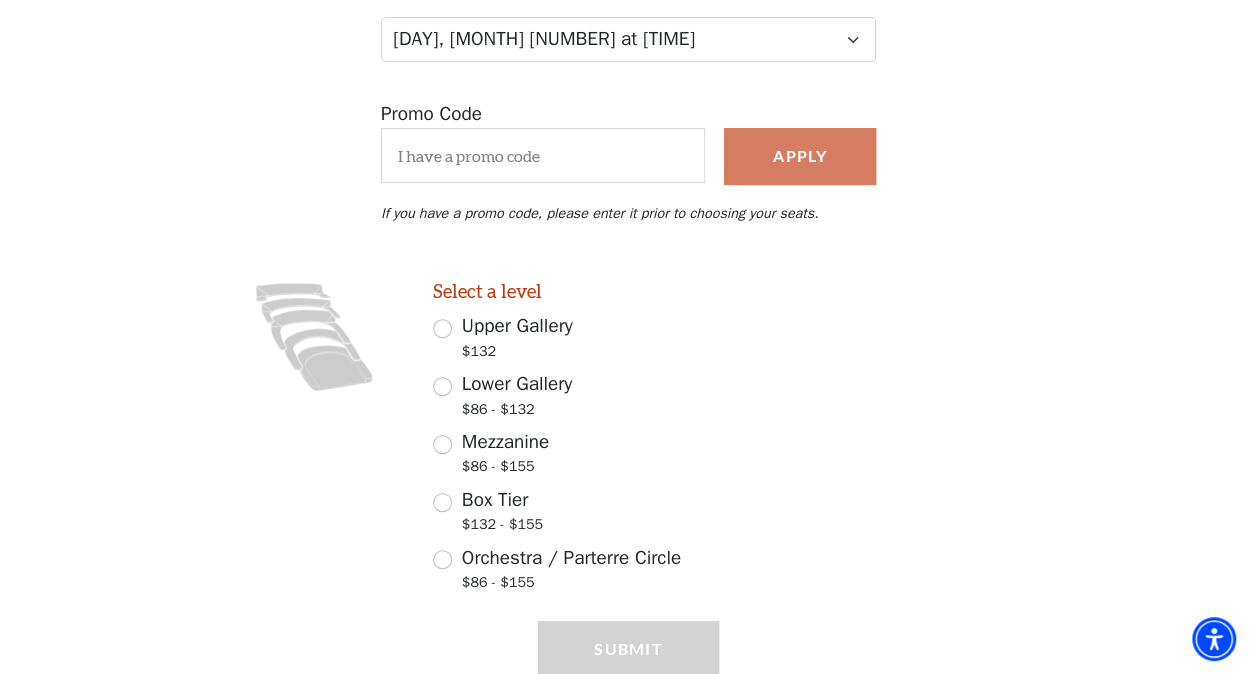 scroll, scrollTop: 375, scrollLeft: 0, axis: vertical 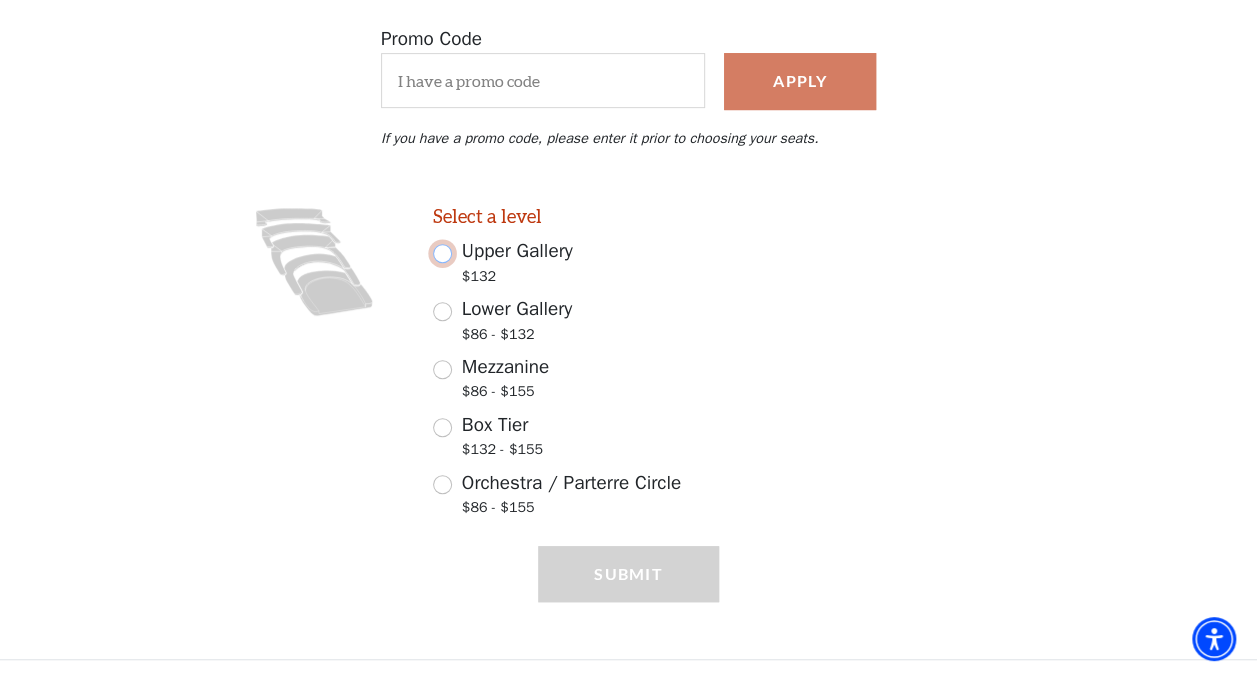 click on "Upper Gallery     $132" at bounding box center [442, 253] 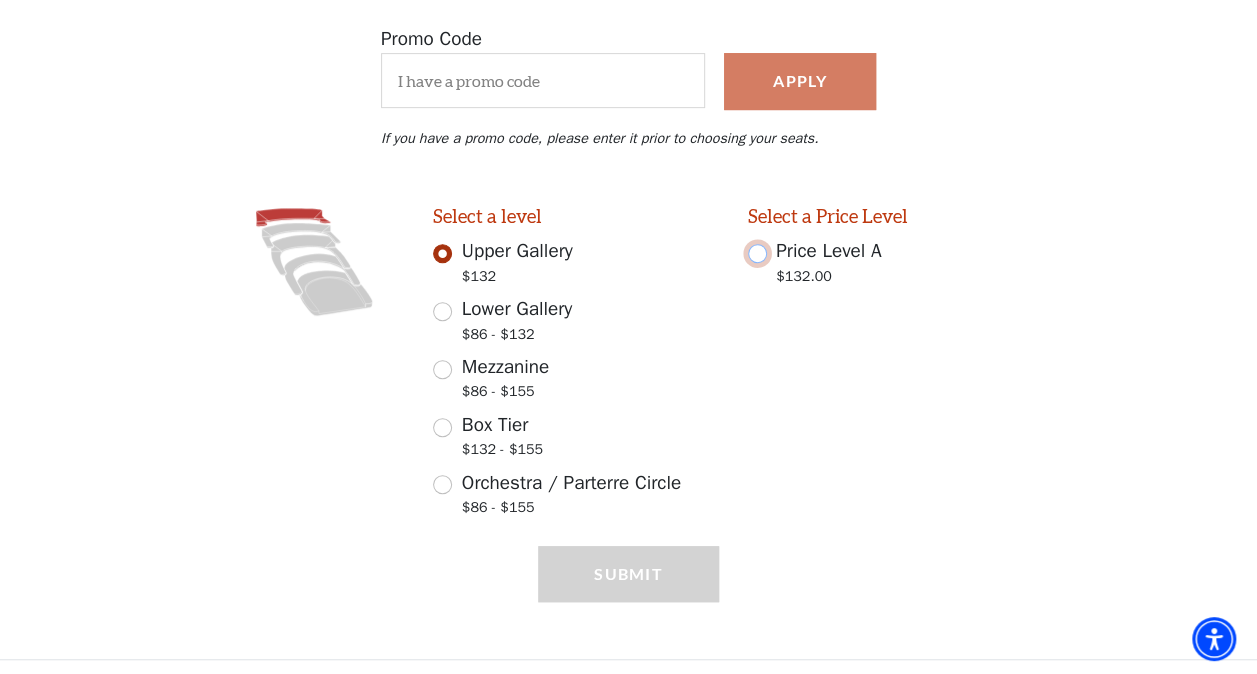 click on "Price Level A $132.00" at bounding box center [757, 253] 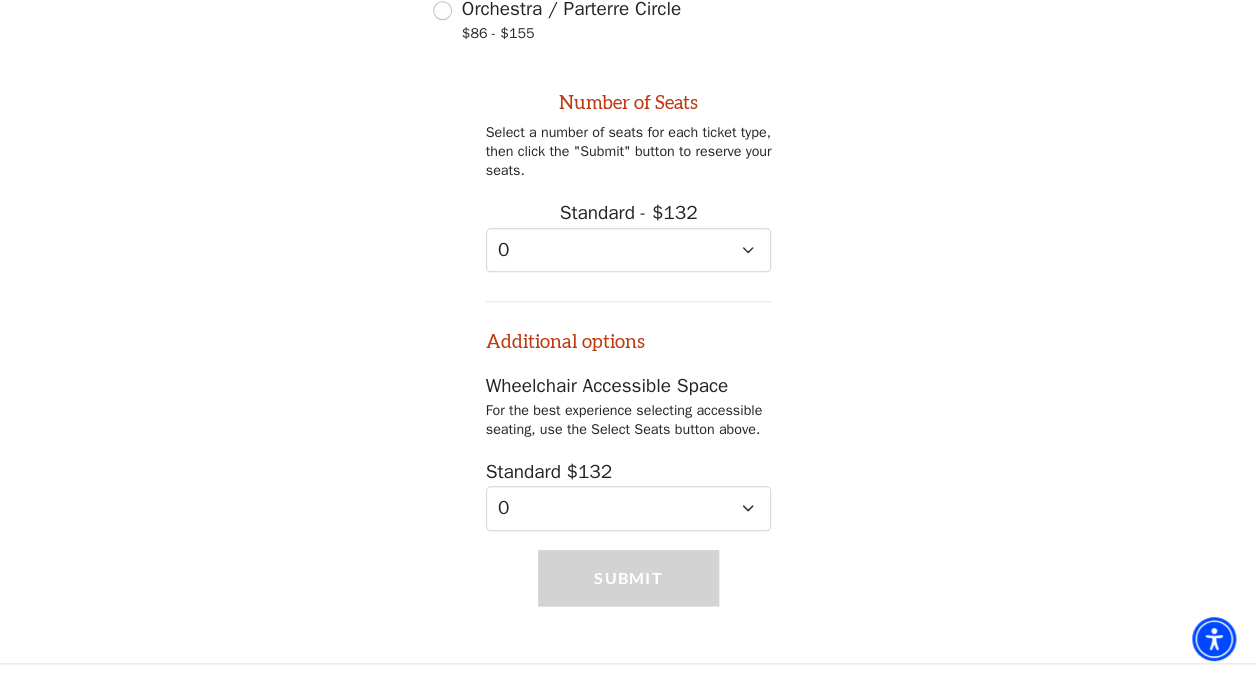 scroll, scrollTop: 850, scrollLeft: 0, axis: vertical 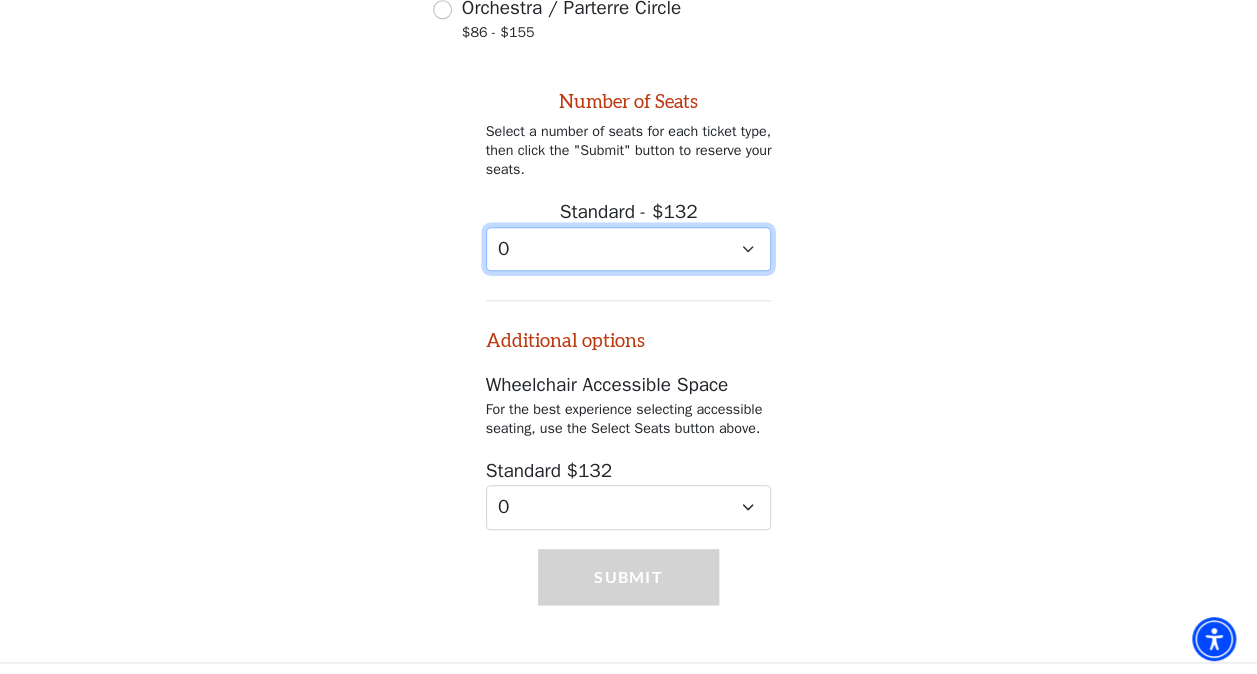 click on "0 1 2 3 4 5 6 7 8 9" at bounding box center (629, 249) 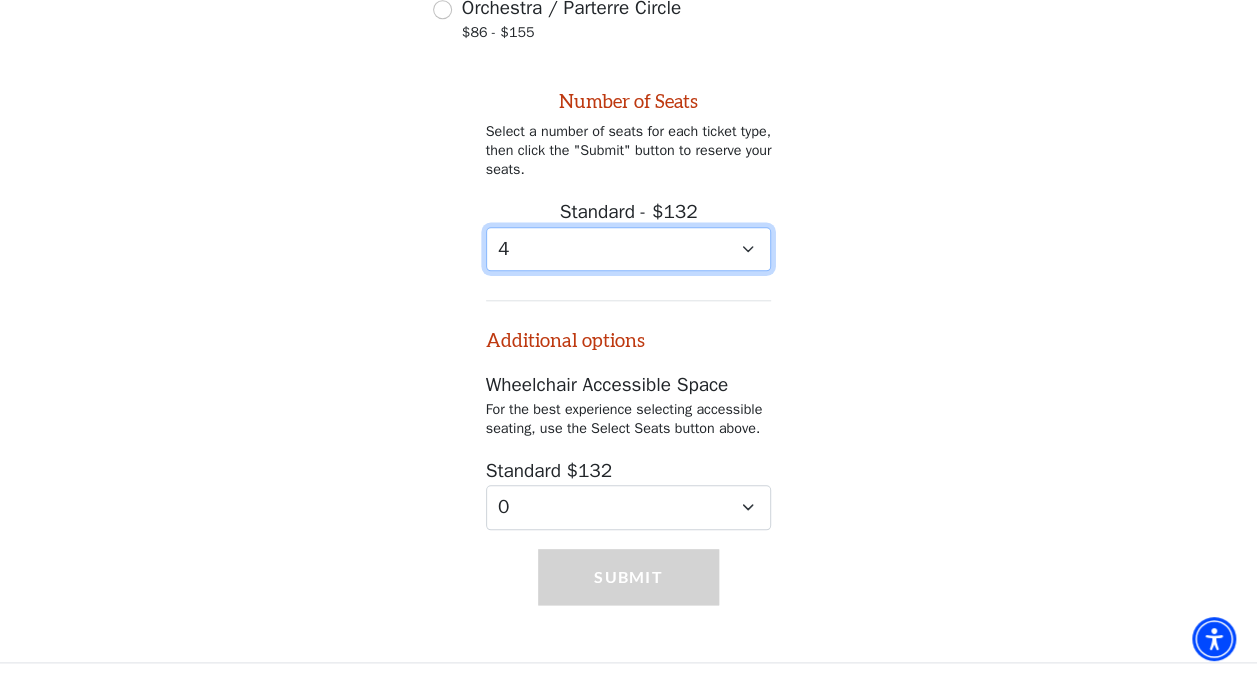 click on "0 1 2 3 4 5 6 7 8 9" at bounding box center (629, 249) 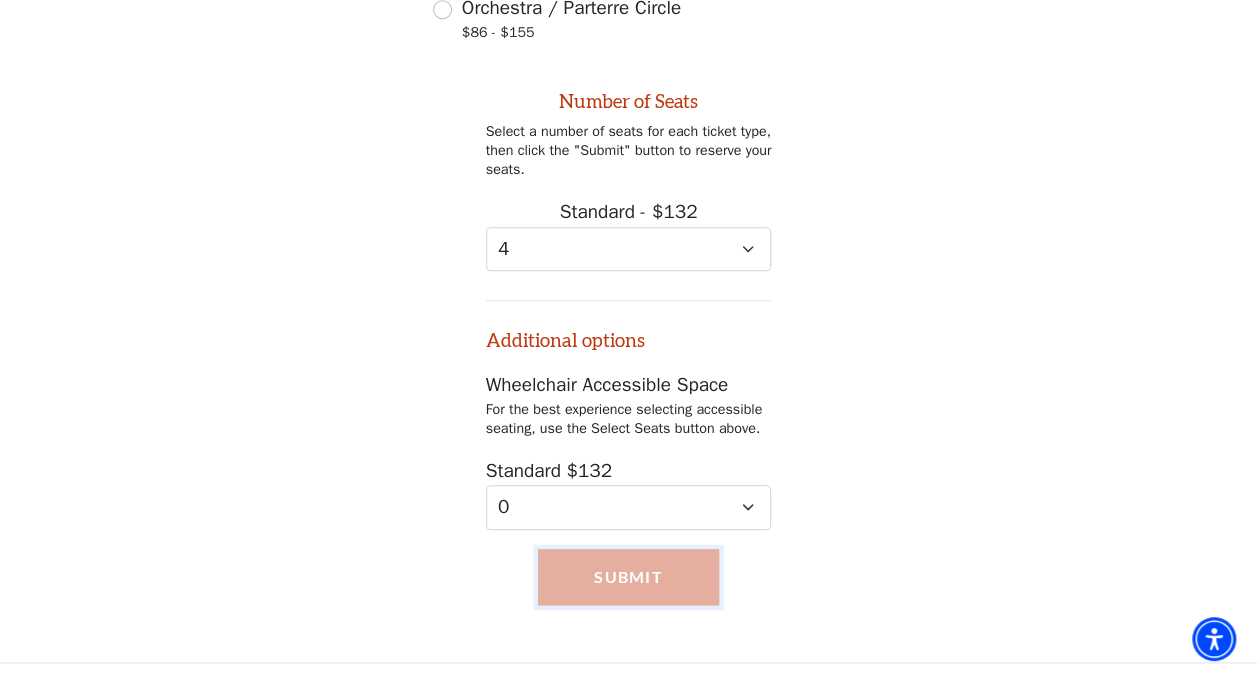 click on "Submit" at bounding box center [628, 577] 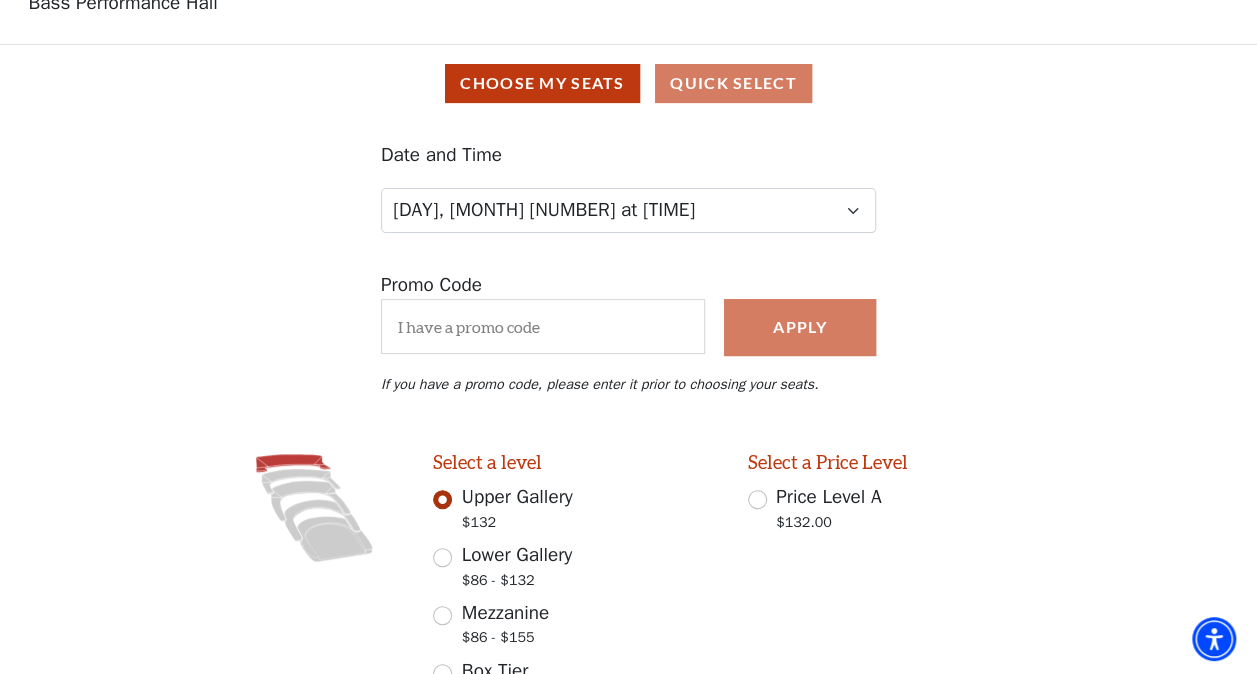 scroll, scrollTop: 126, scrollLeft: 0, axis: vertical 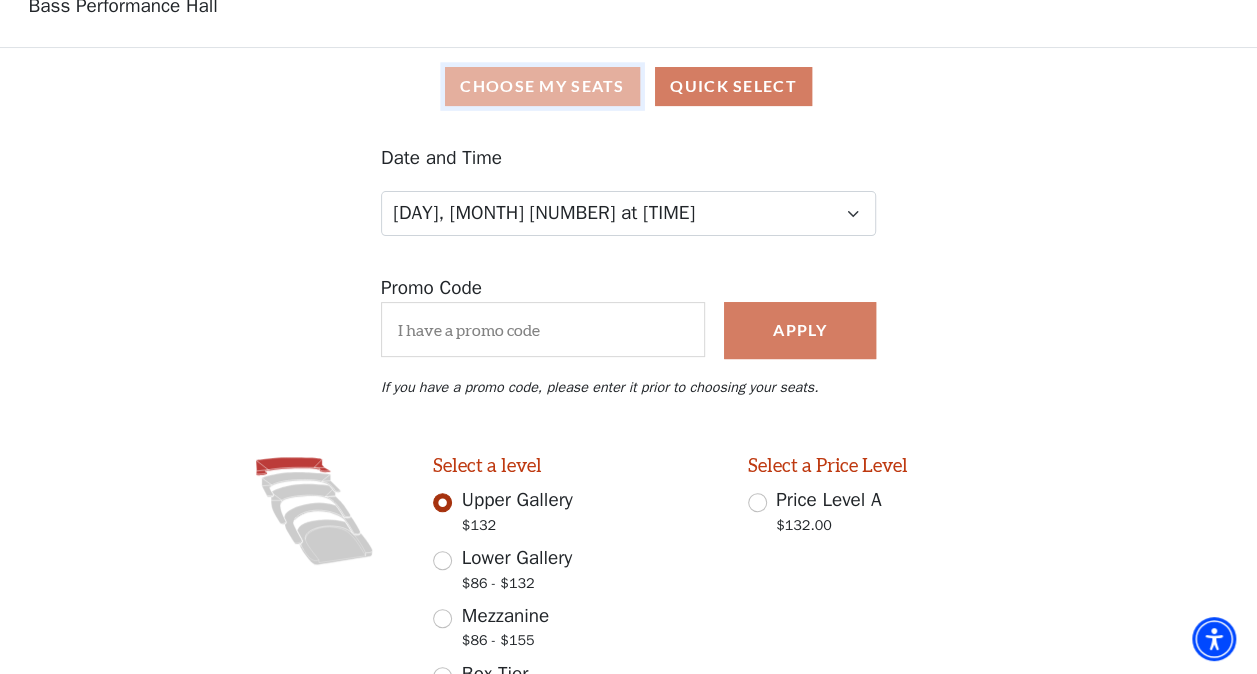 click on "Choose My Seats" at bounding box center (542, 86) 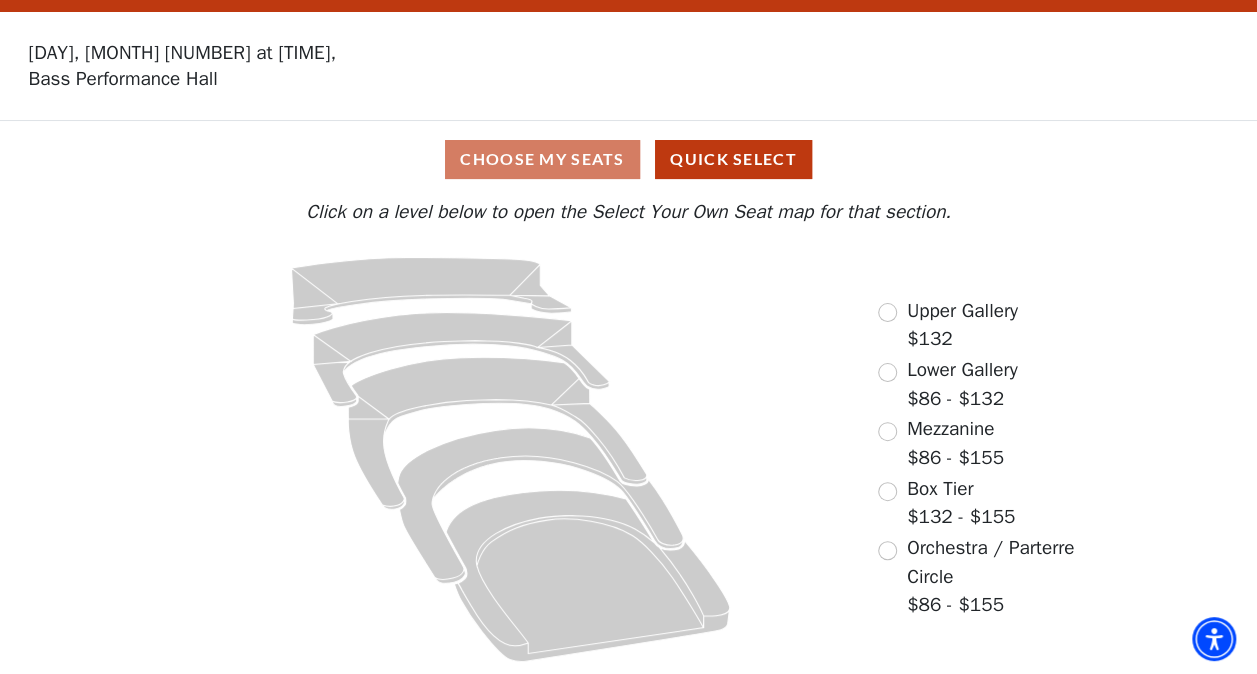 scroll, scrollTop: 50, scrollLeft: 0, axis: vertical 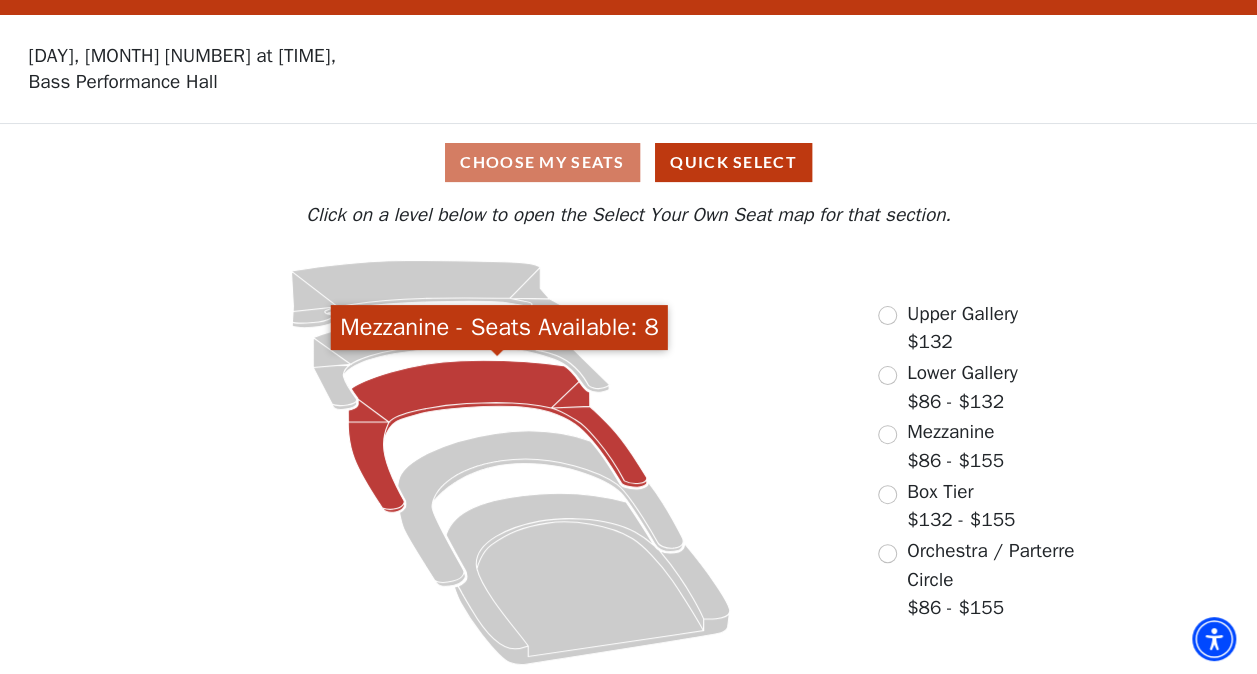 click 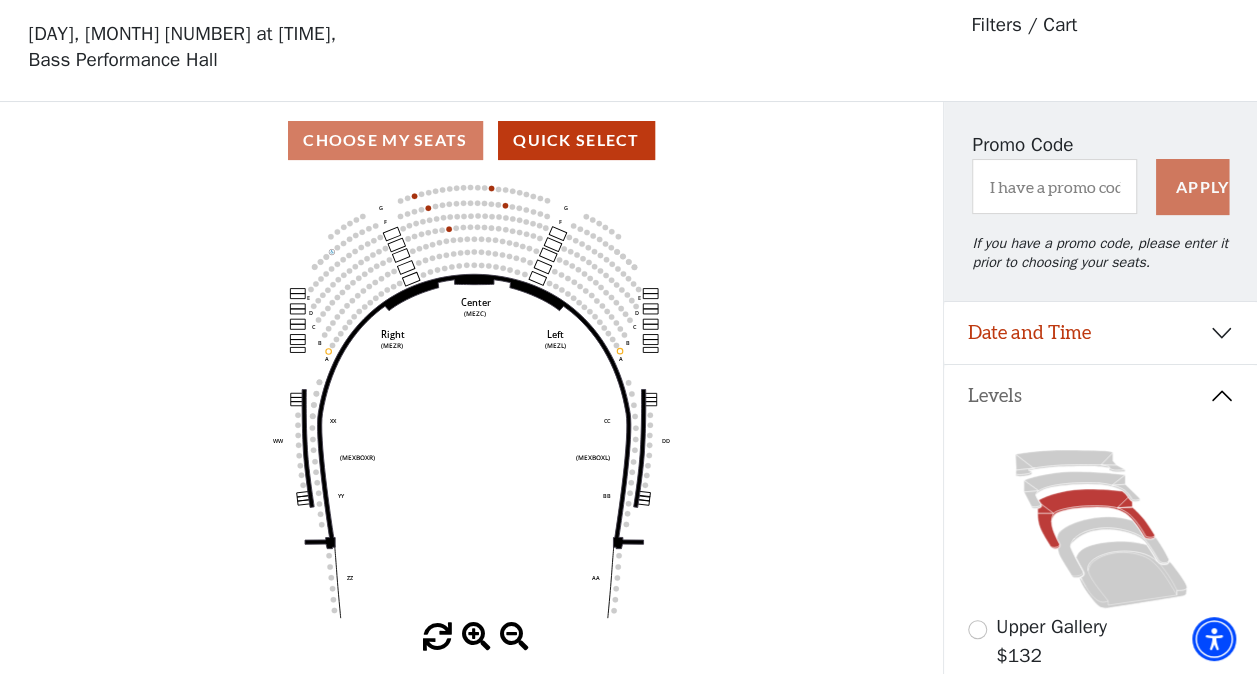 scroll, scrollTop: 92, scrollLeft: 0, axis: vertical 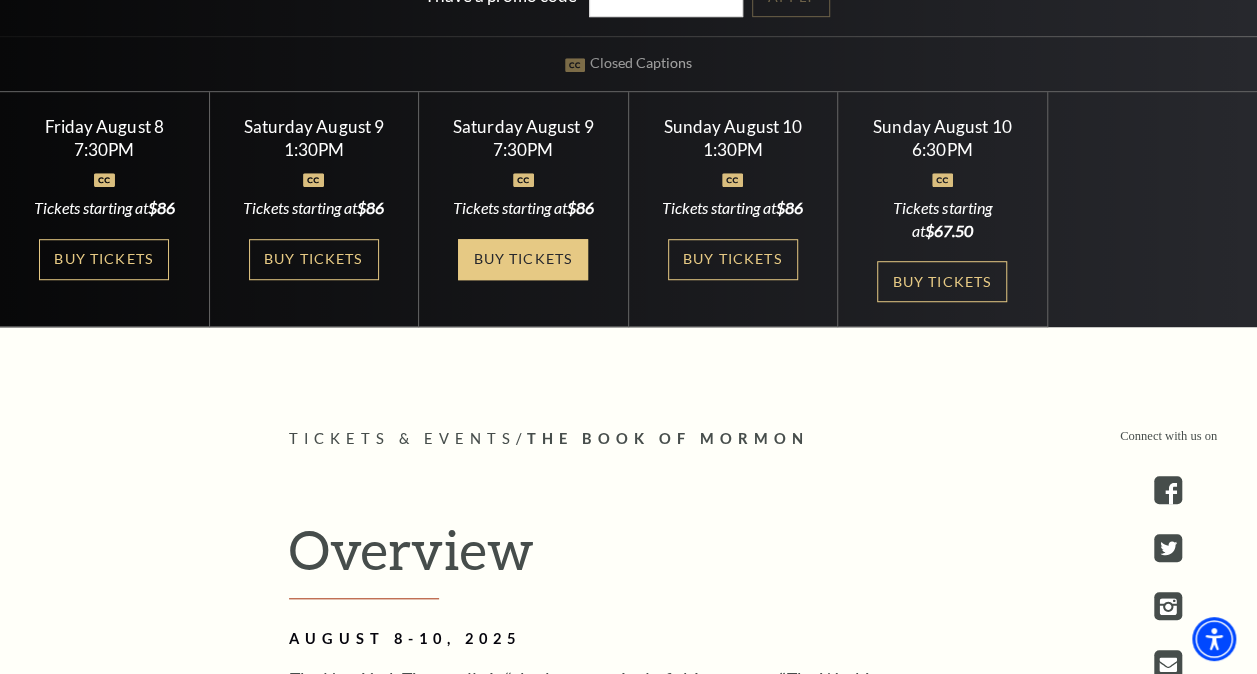click on "Buy Tickets" at bounding box center (523, 259) 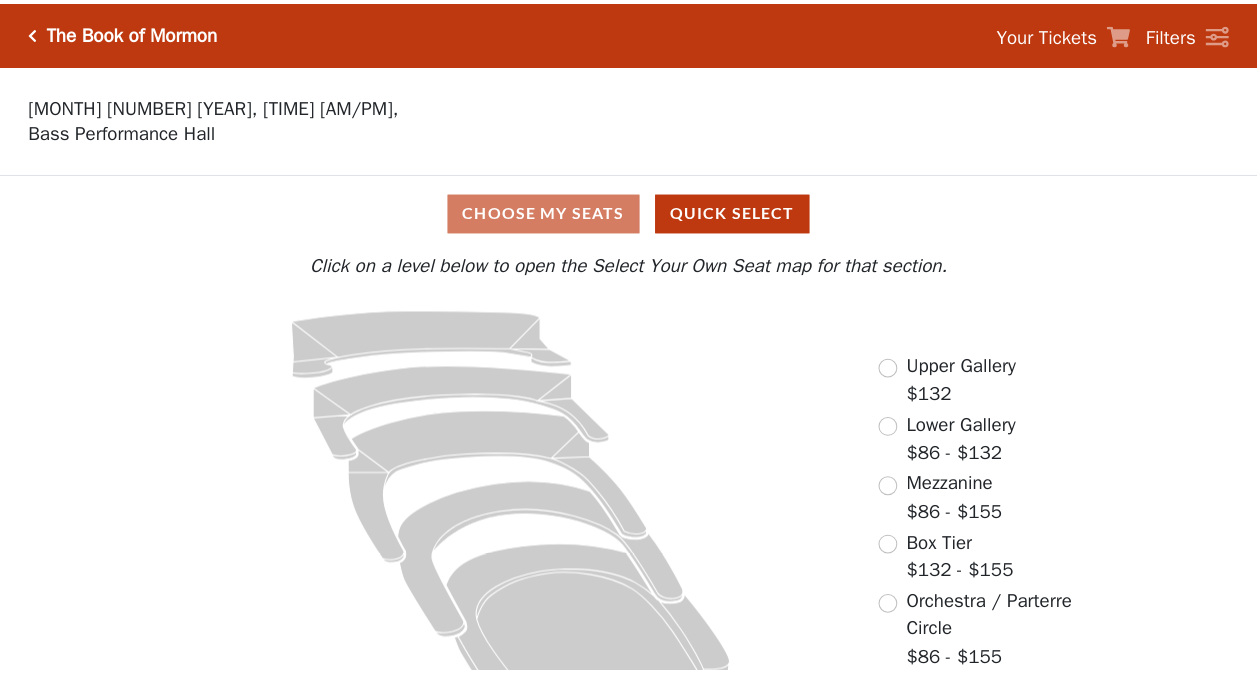 scroll, scrollTop: 0, scrollLeft: 0, axis: both 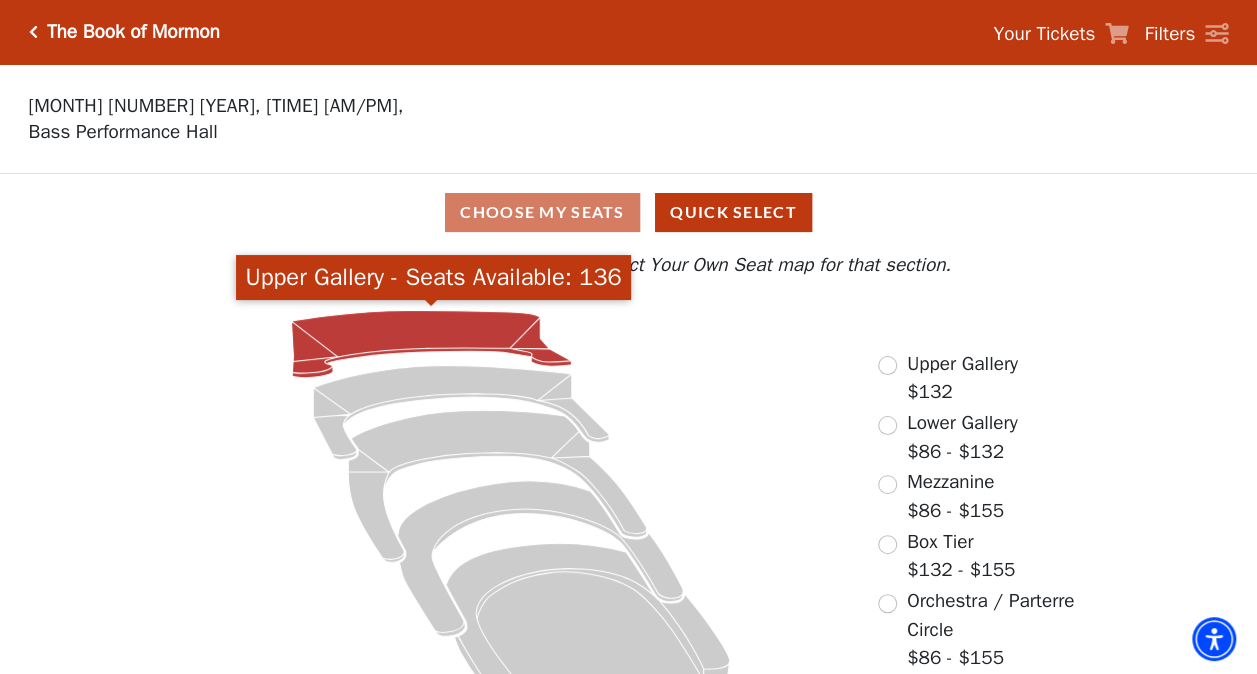 click 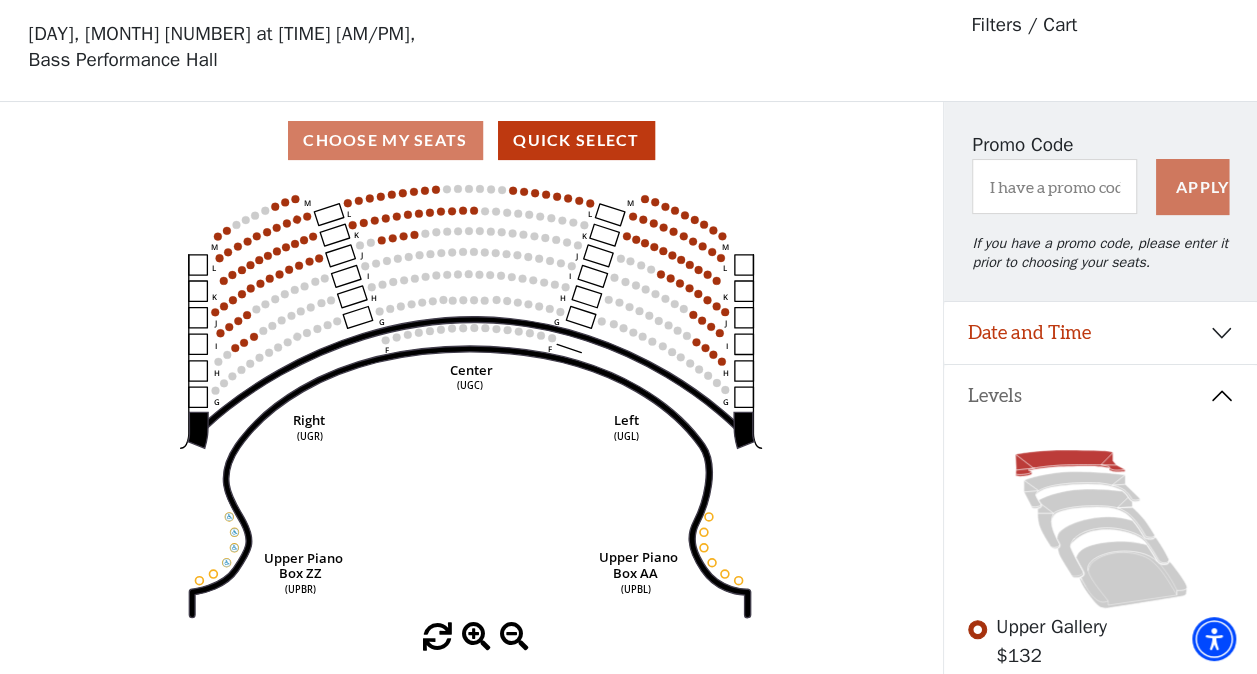scroll, scrollTop: 92, scrollLeft: 0, axis: vertical 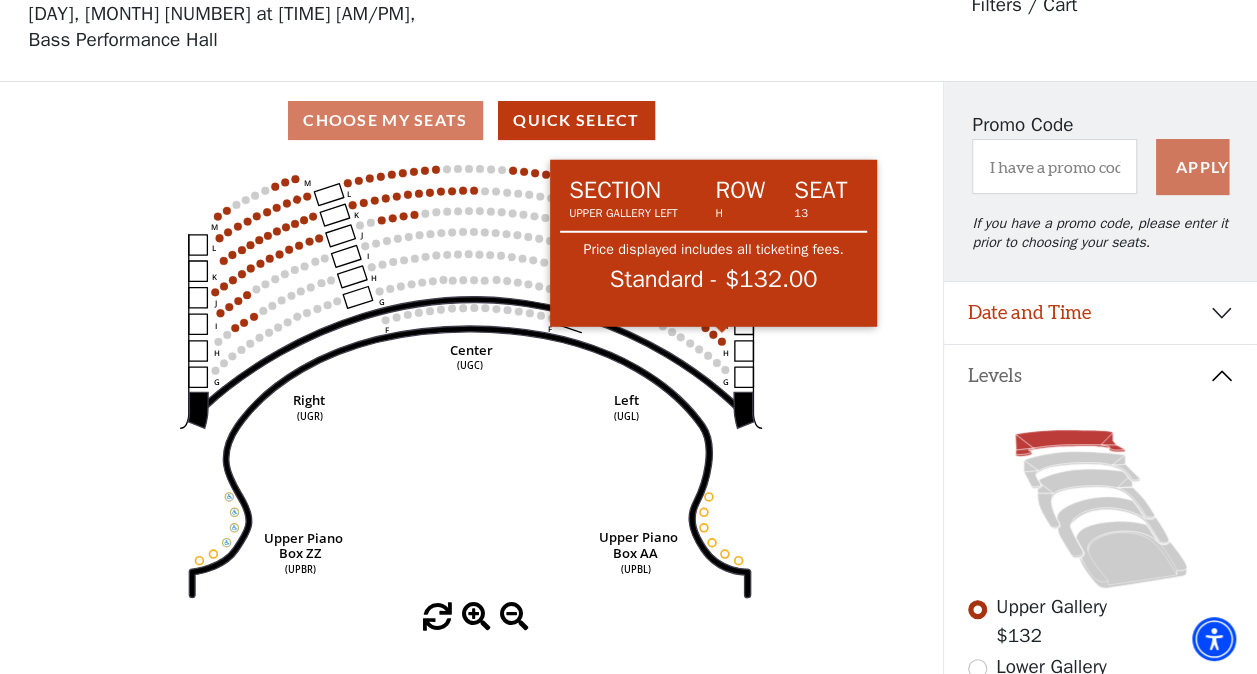 click 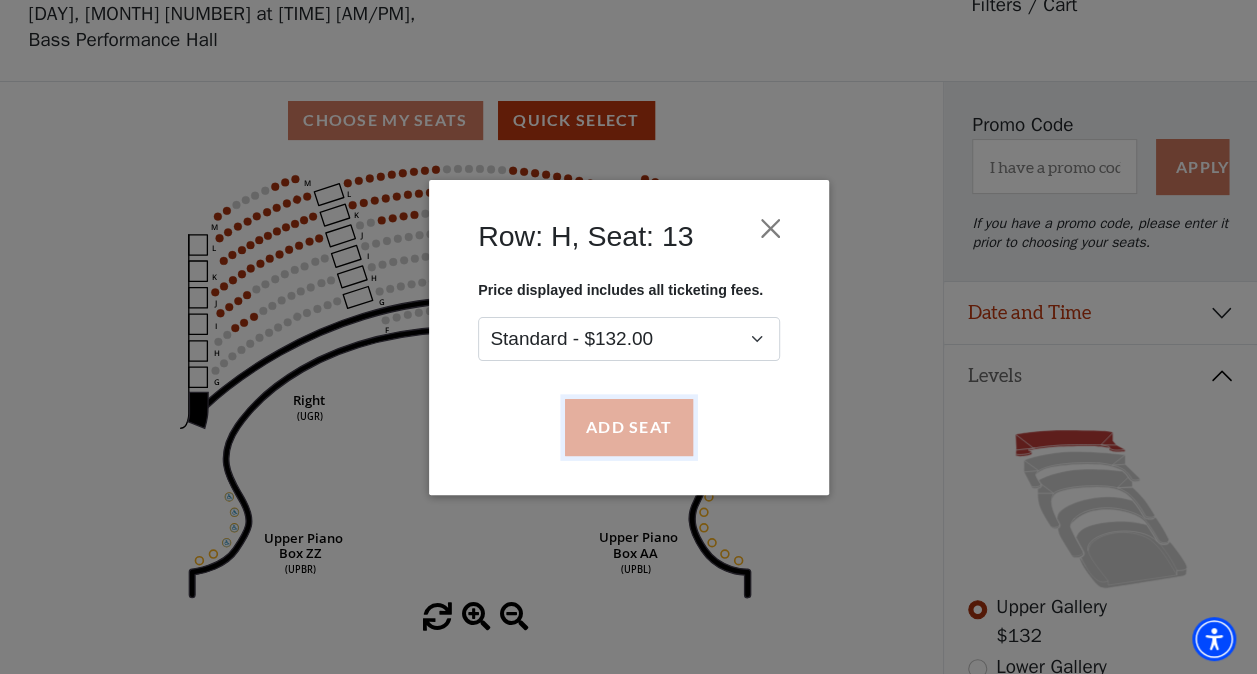 click on "Add Seat" at bounding box center (628, 427) 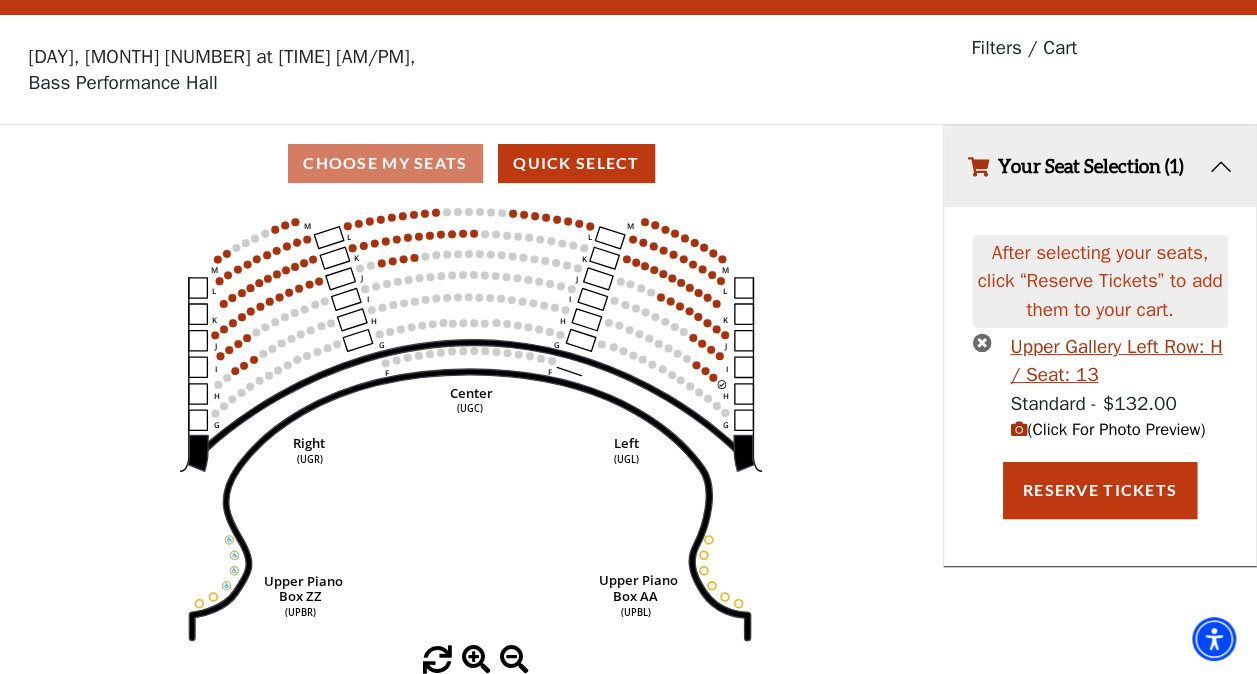 scroll, scrollTop: 0, scrollLeft: 0, axis: both 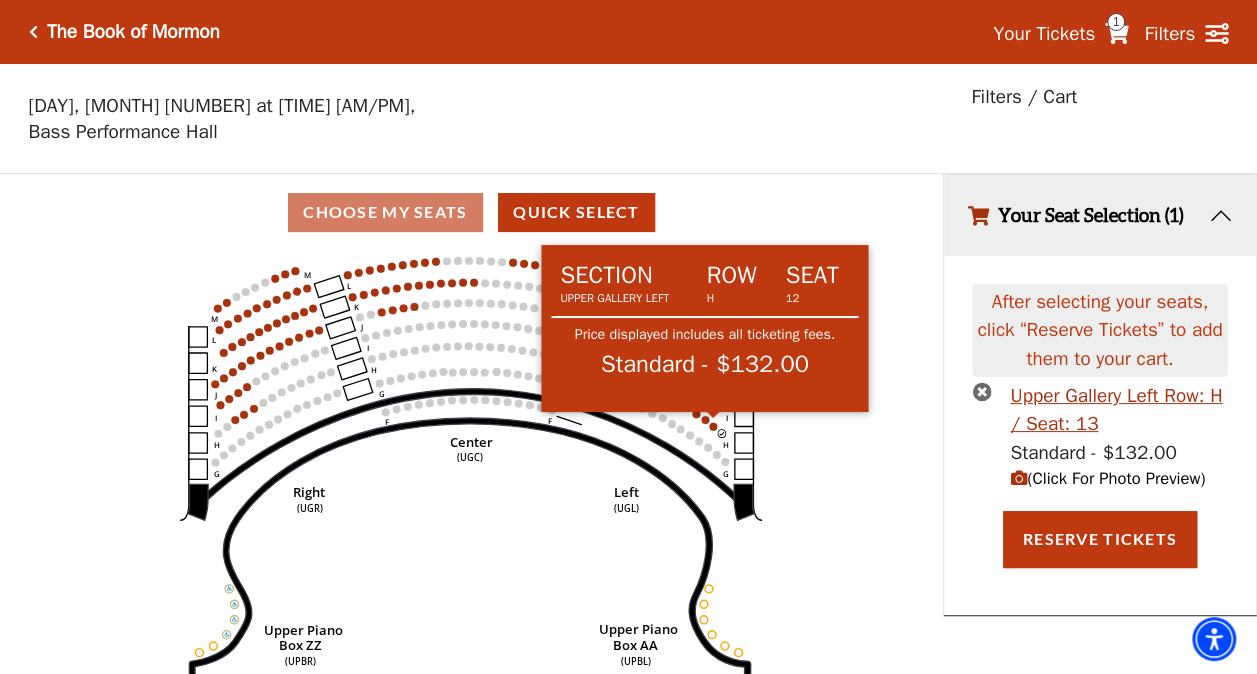 click 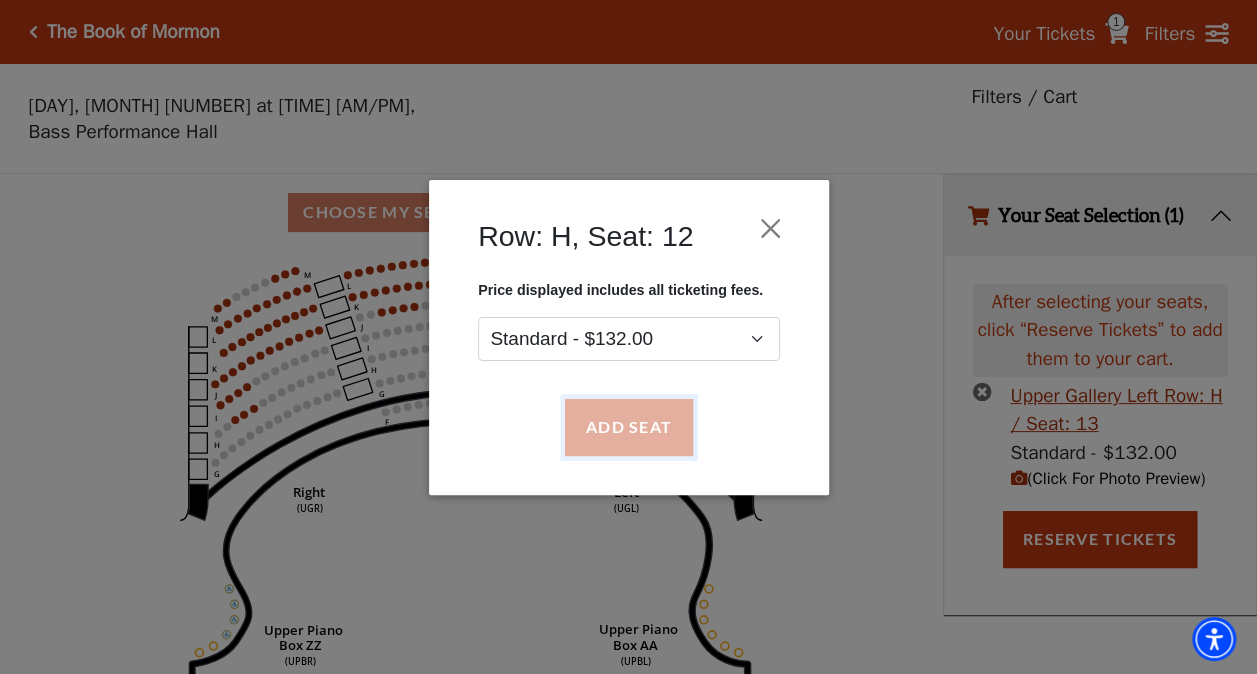 click on "Add Seat" at bounding box center (628, 427) 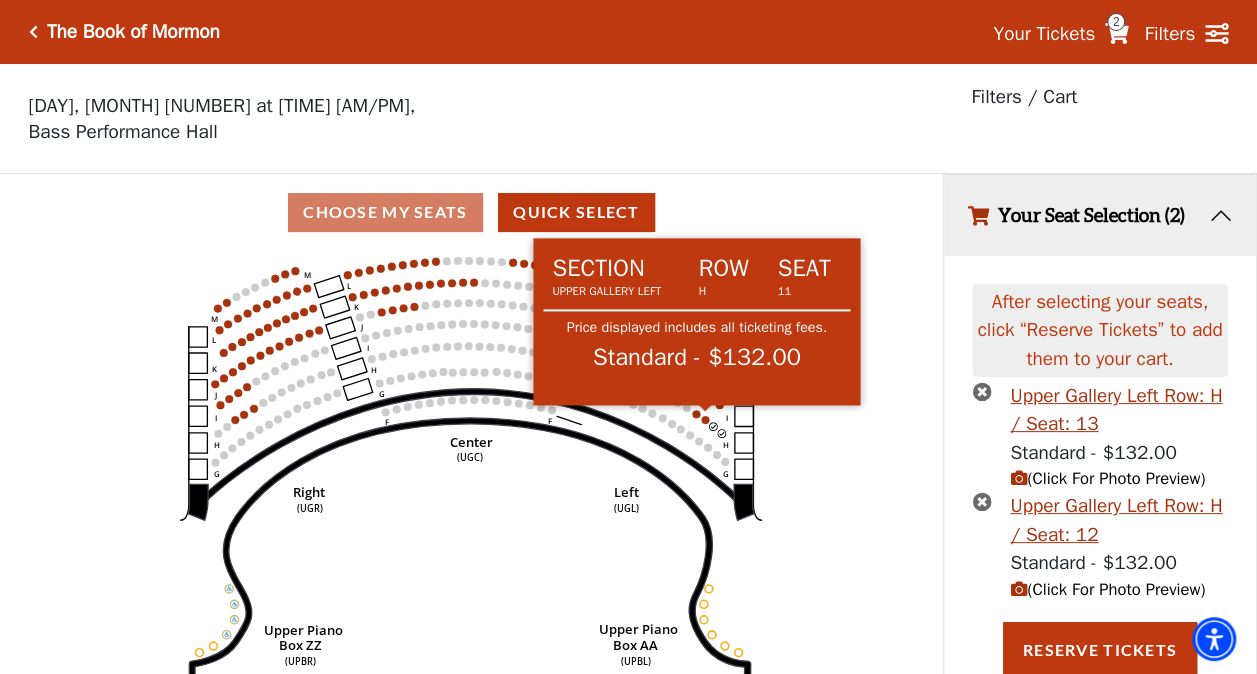click 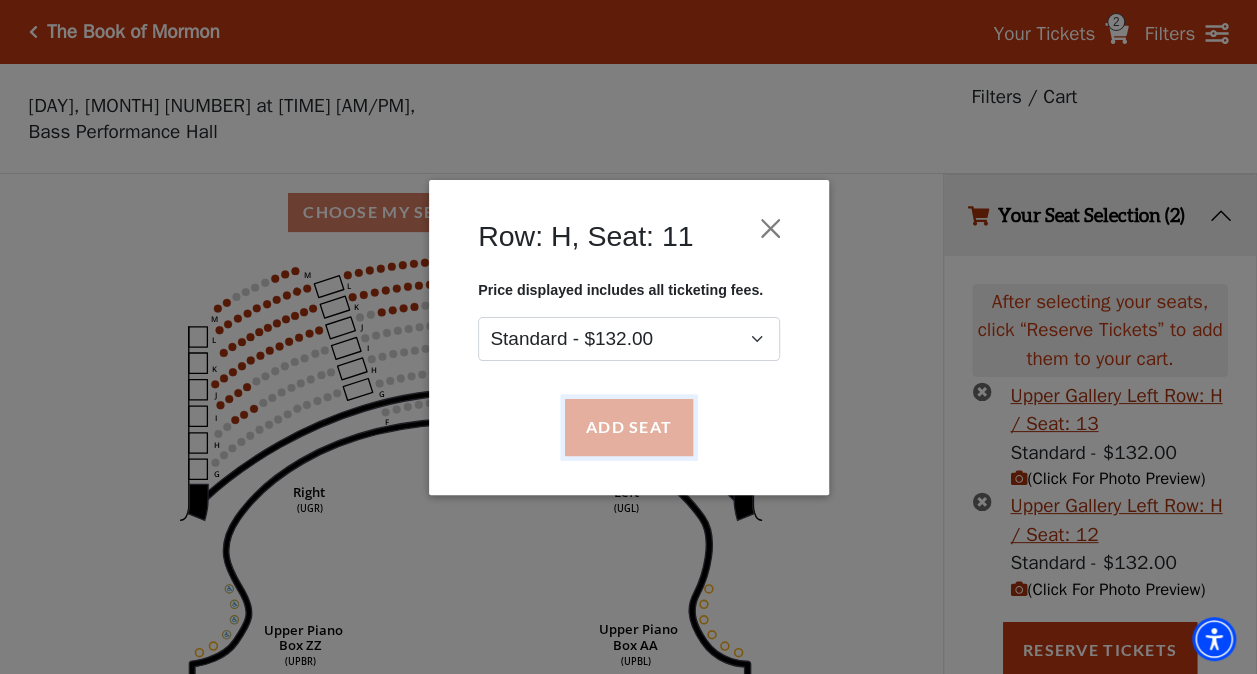 click on "Add Seat" at bounding box center [628, 427] 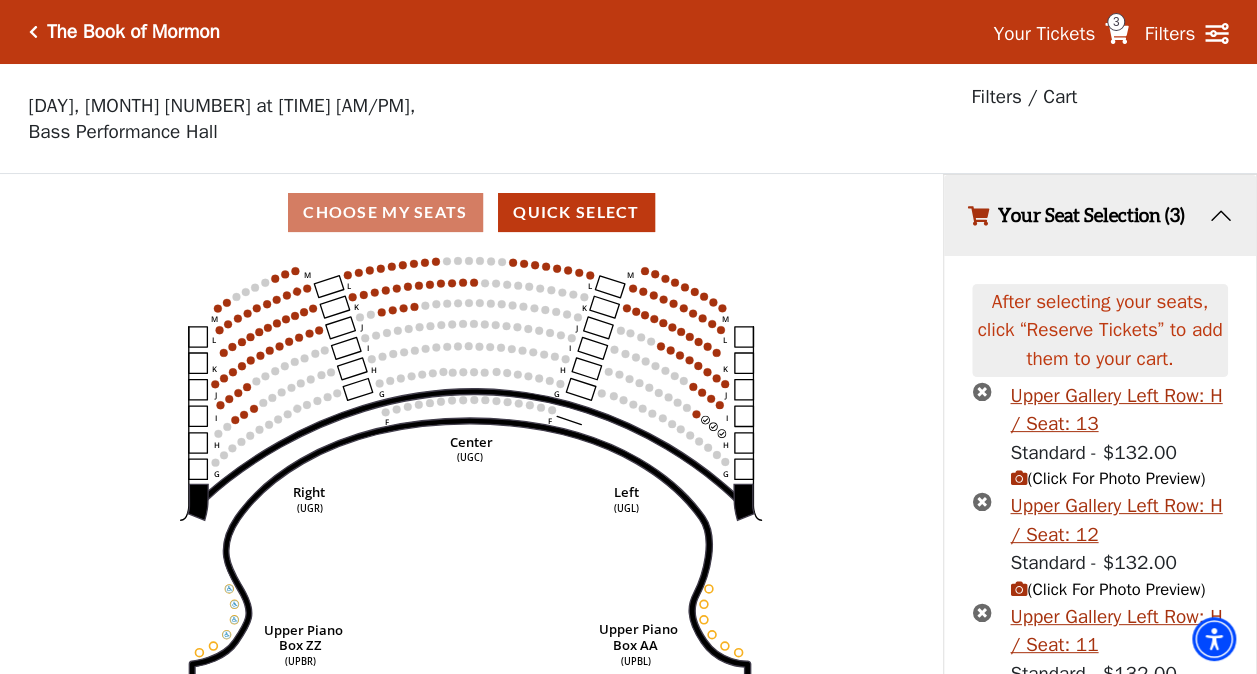 scroll, scrollTop: 111, scrollLeft: 0, axis: vertical 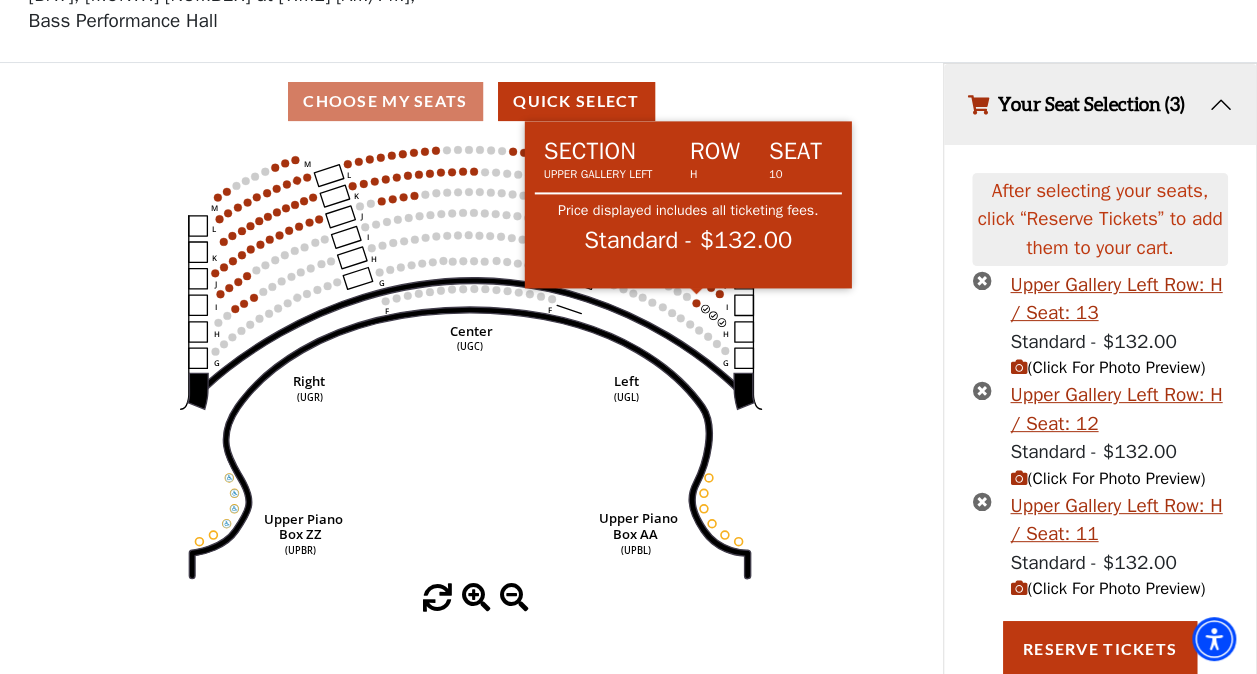 click 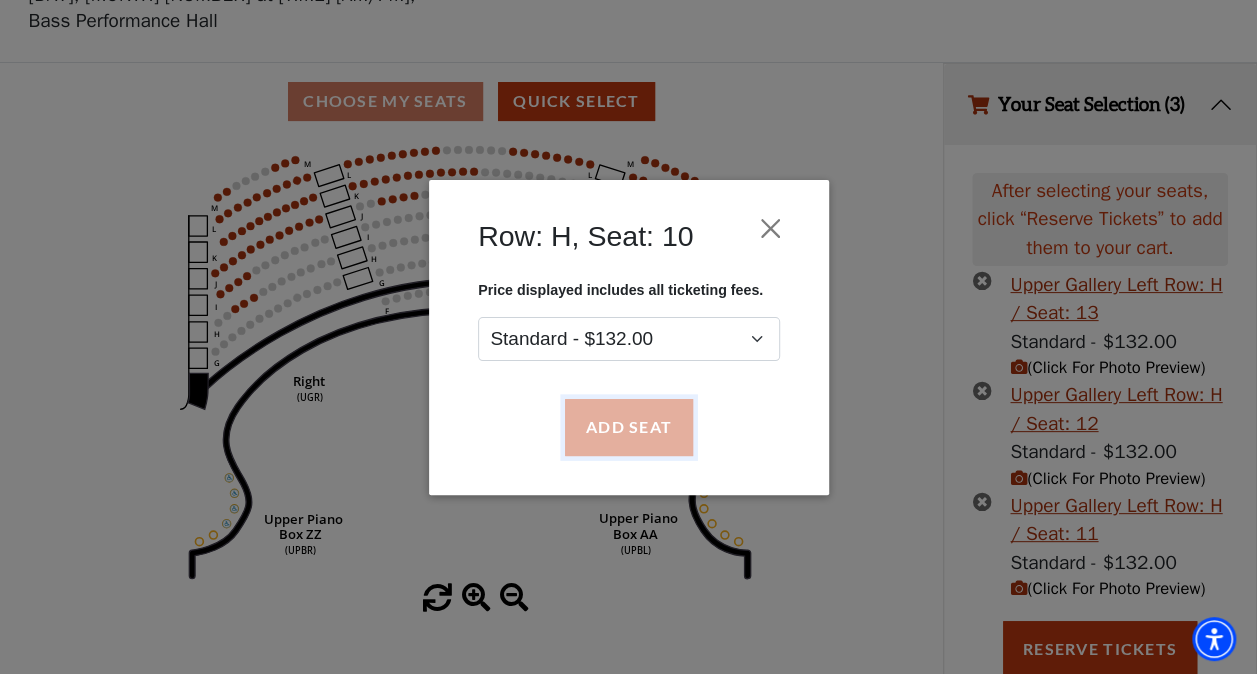 click on "Add Seat" at bounding box center (628, 427) 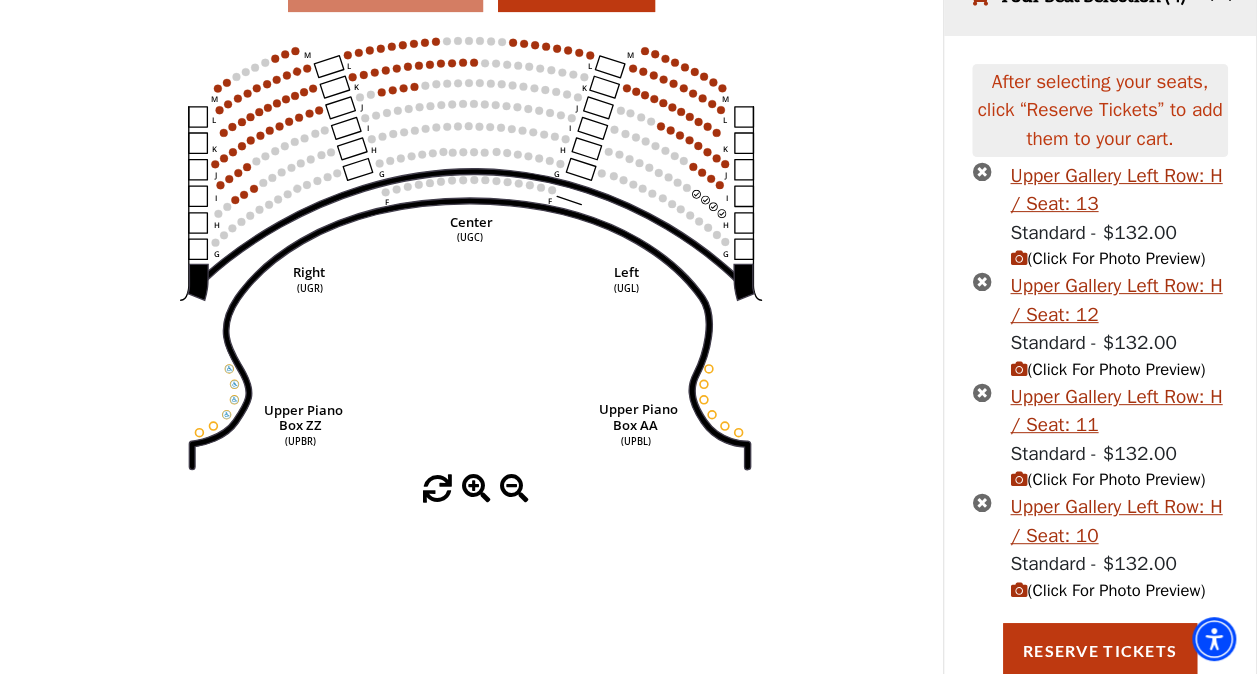 scroll, scrollTop: 222, scrollLeft: 0, axis: vertical 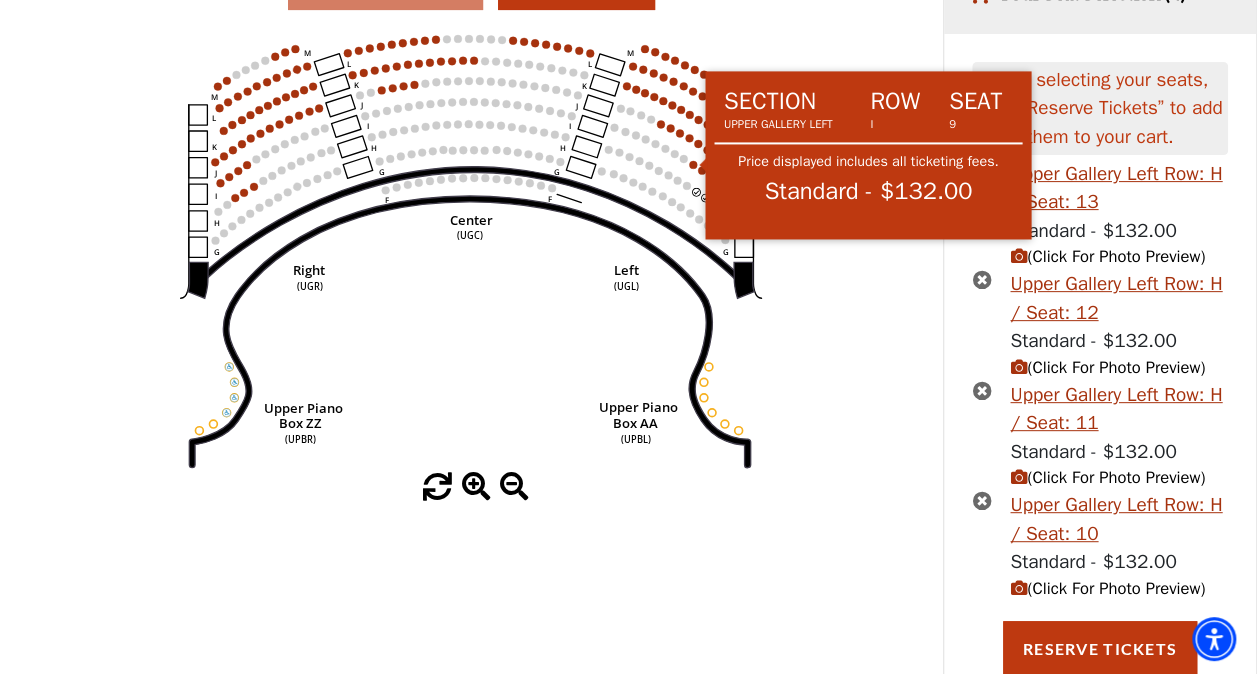 click 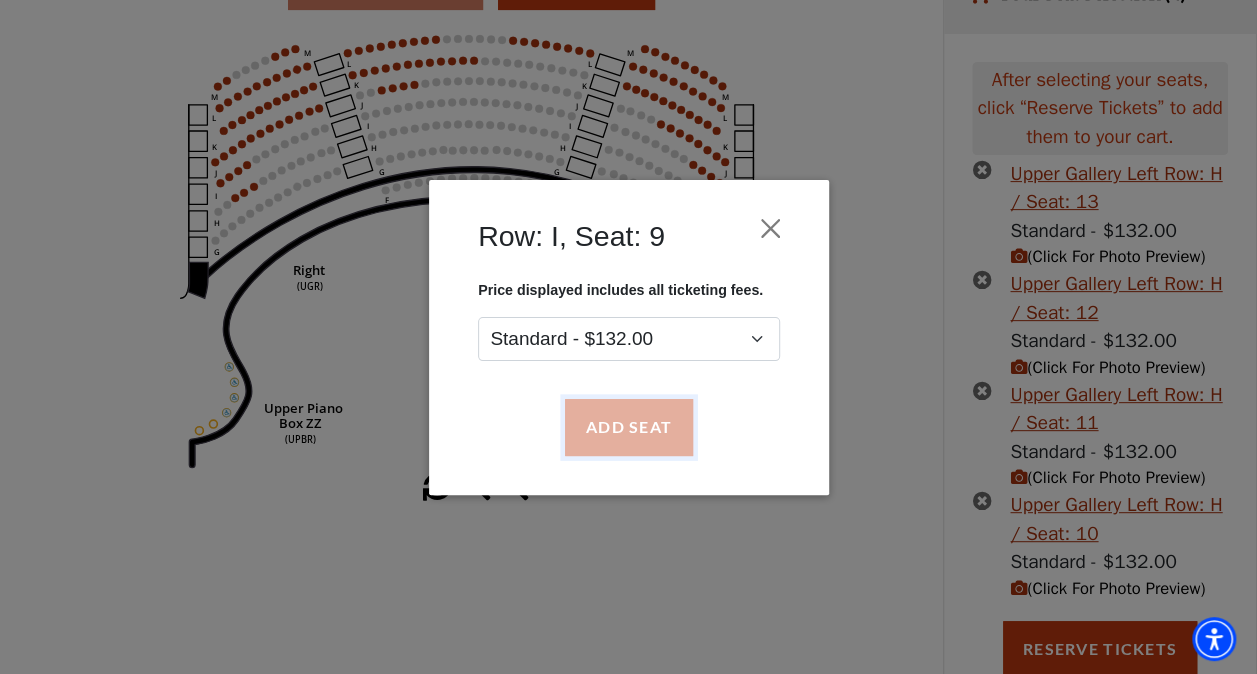 click on "Add Seat" at bounding box center (628, 427) 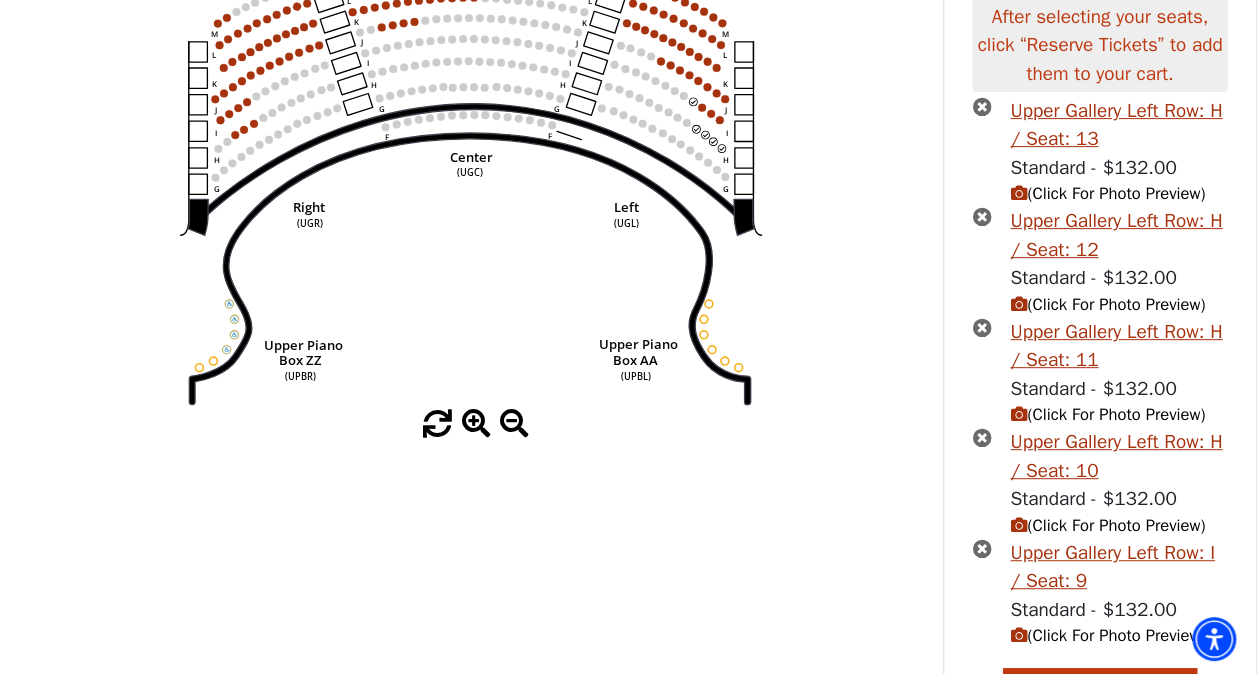 scroll, scrollTop: 332, scrollLeft: 0, axis: vertical 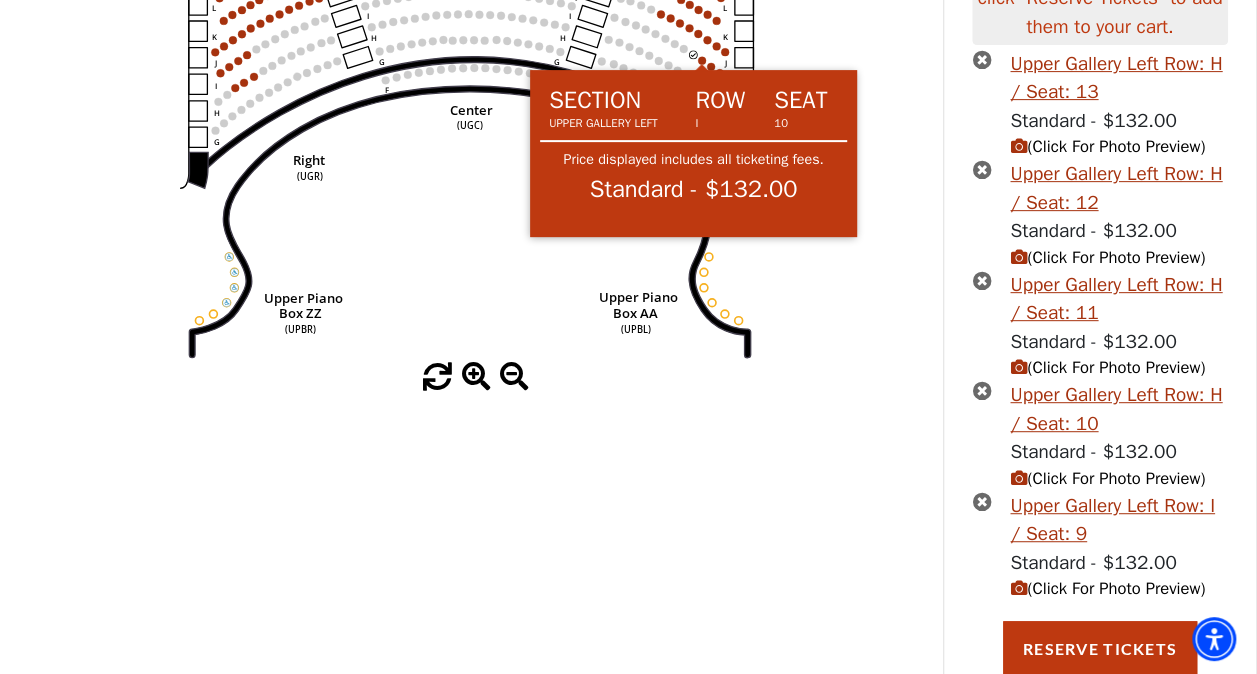 click 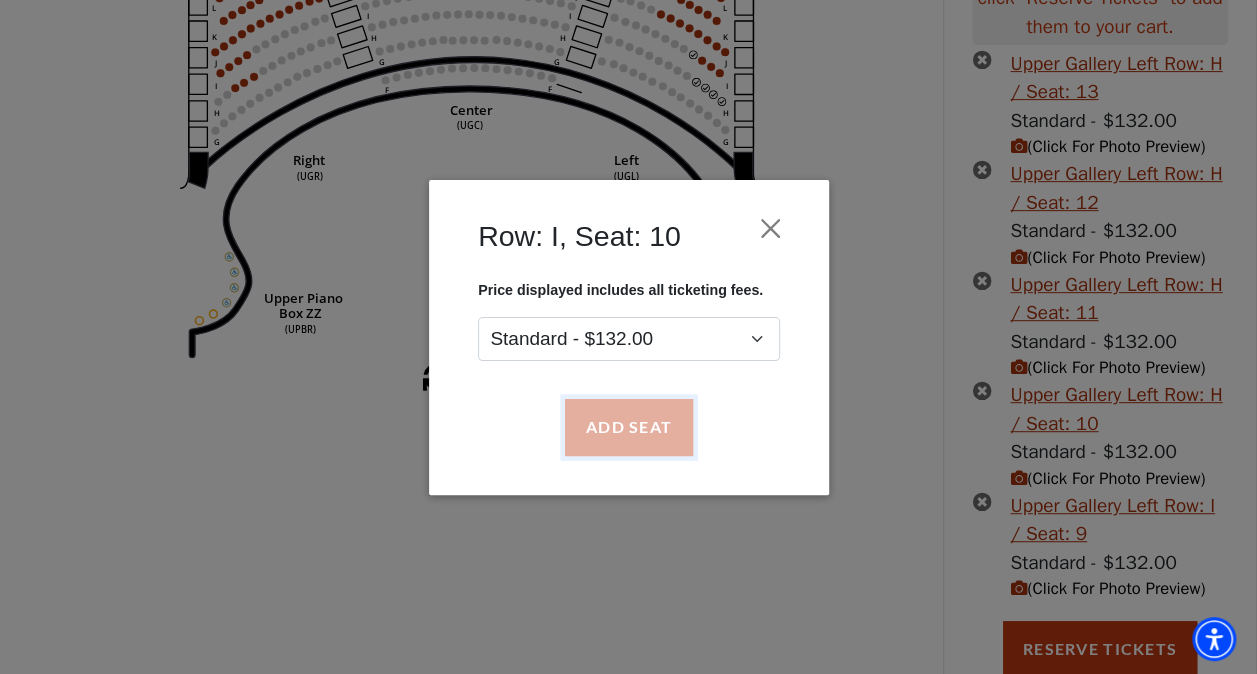 click on "Add Seat" at bounding box center (628, 427) 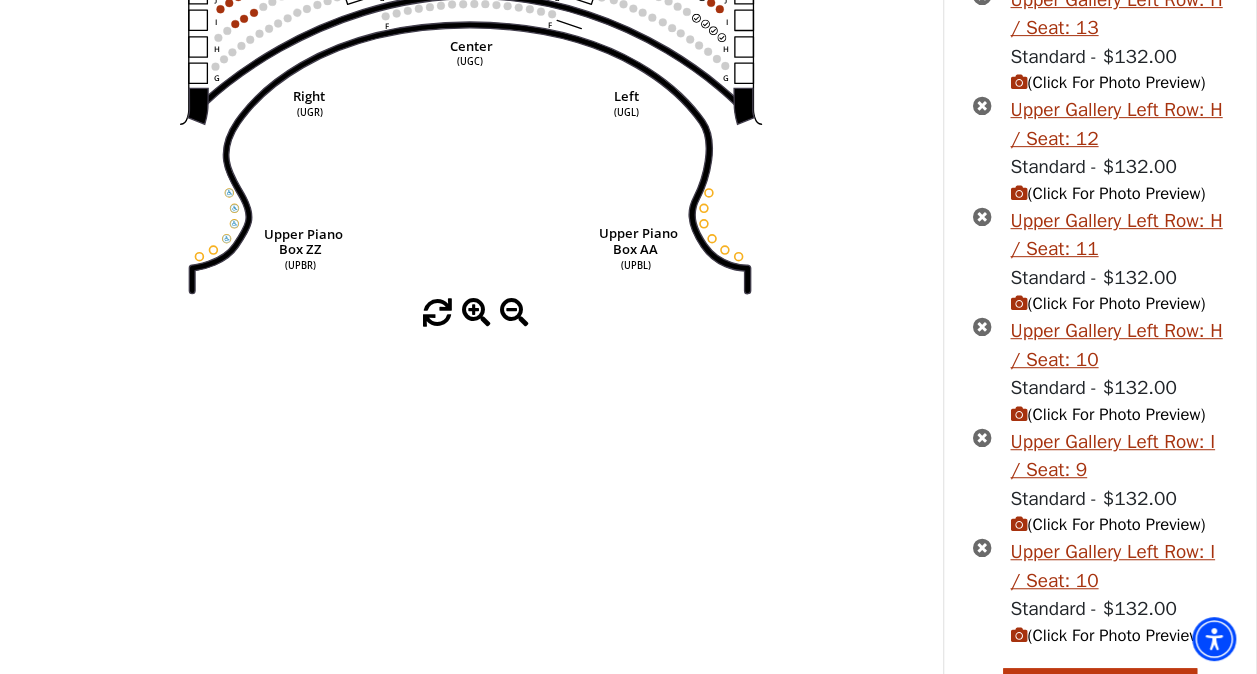 scroll, scrollTop: 442, scrollLeft: 0, axis: vertical 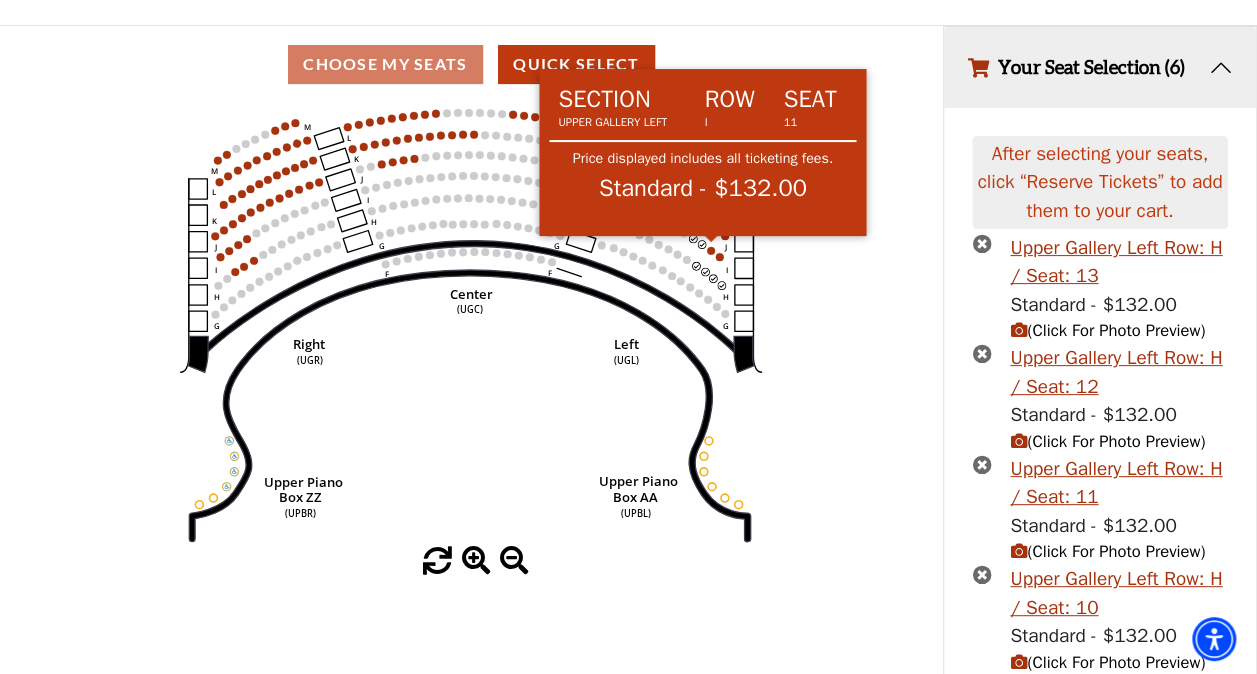 click 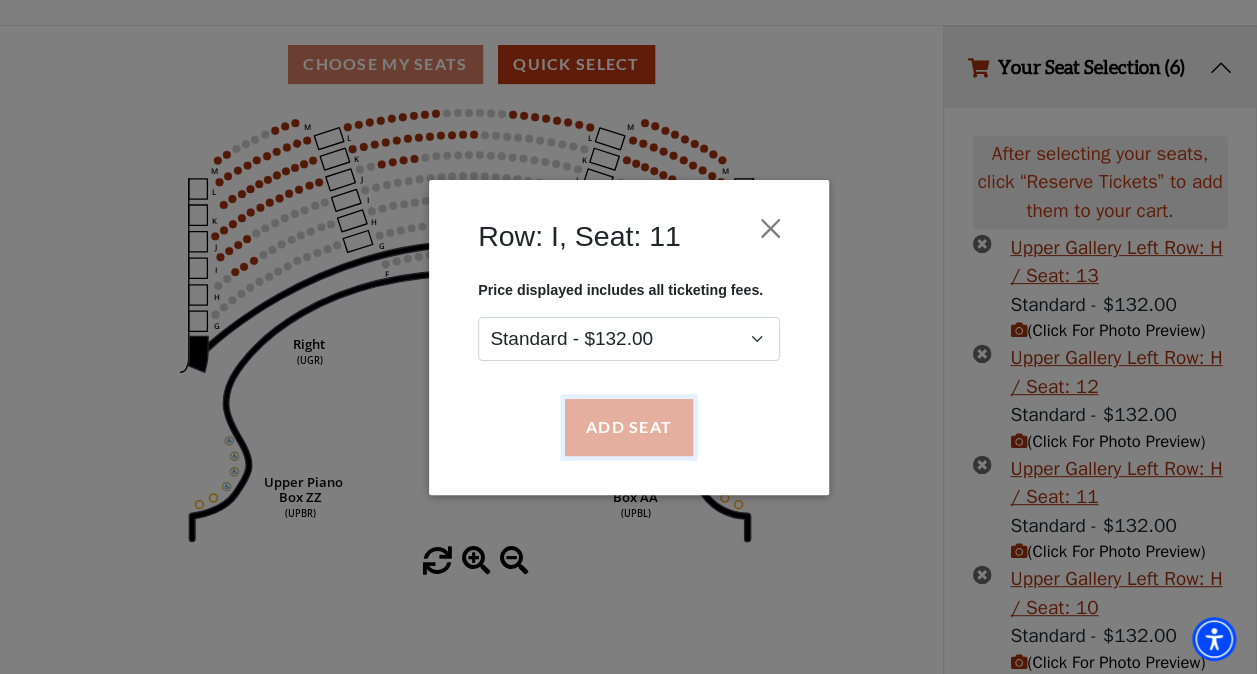 click on "Add Seat" at bounding box center [628, 427] 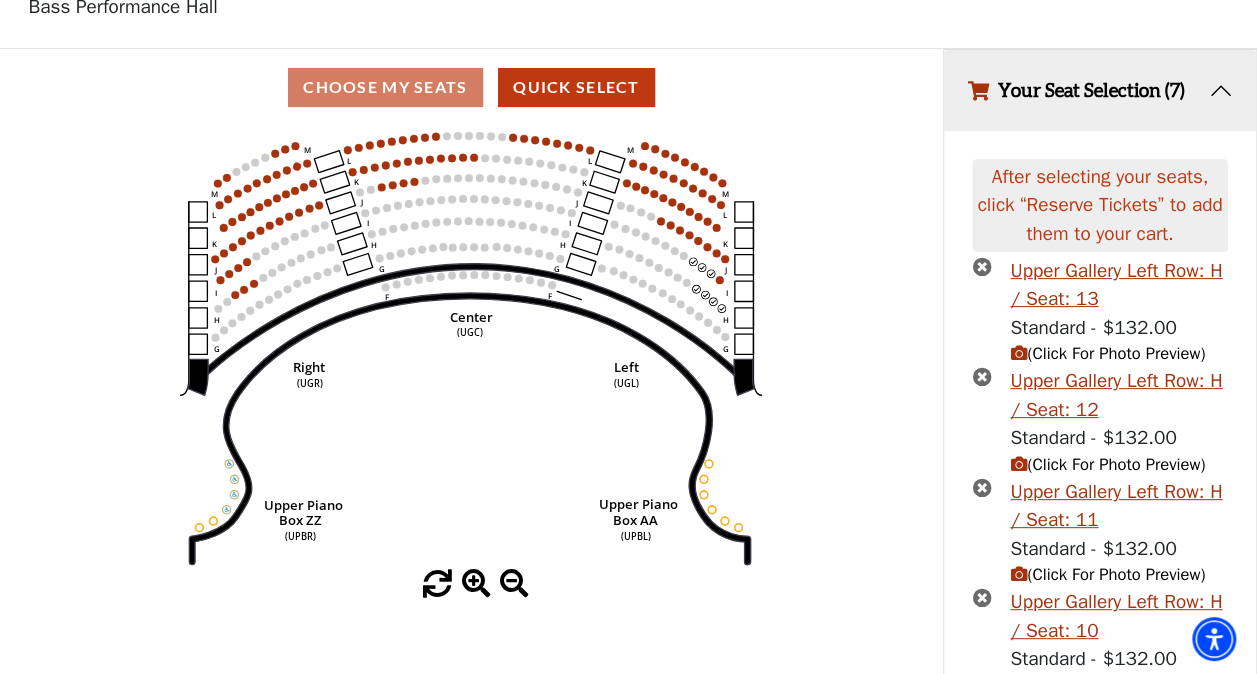 scroll, scrollTop: 121, scrollLeft: 0, axis: vertical 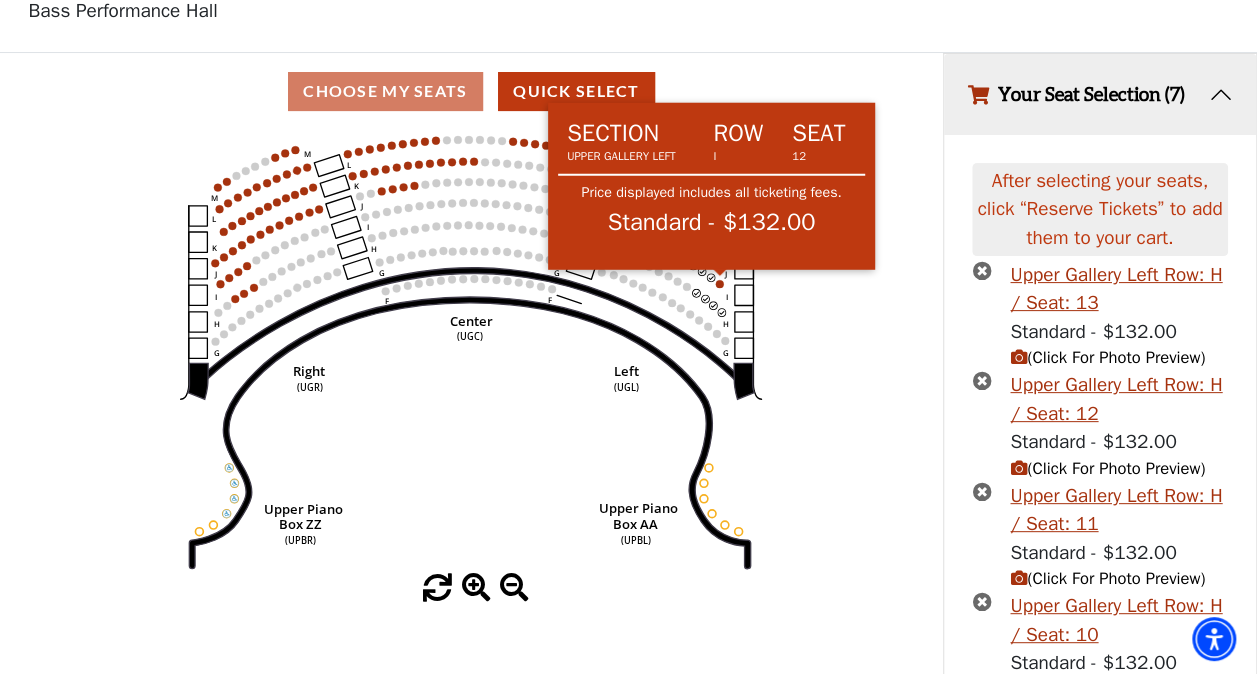 click 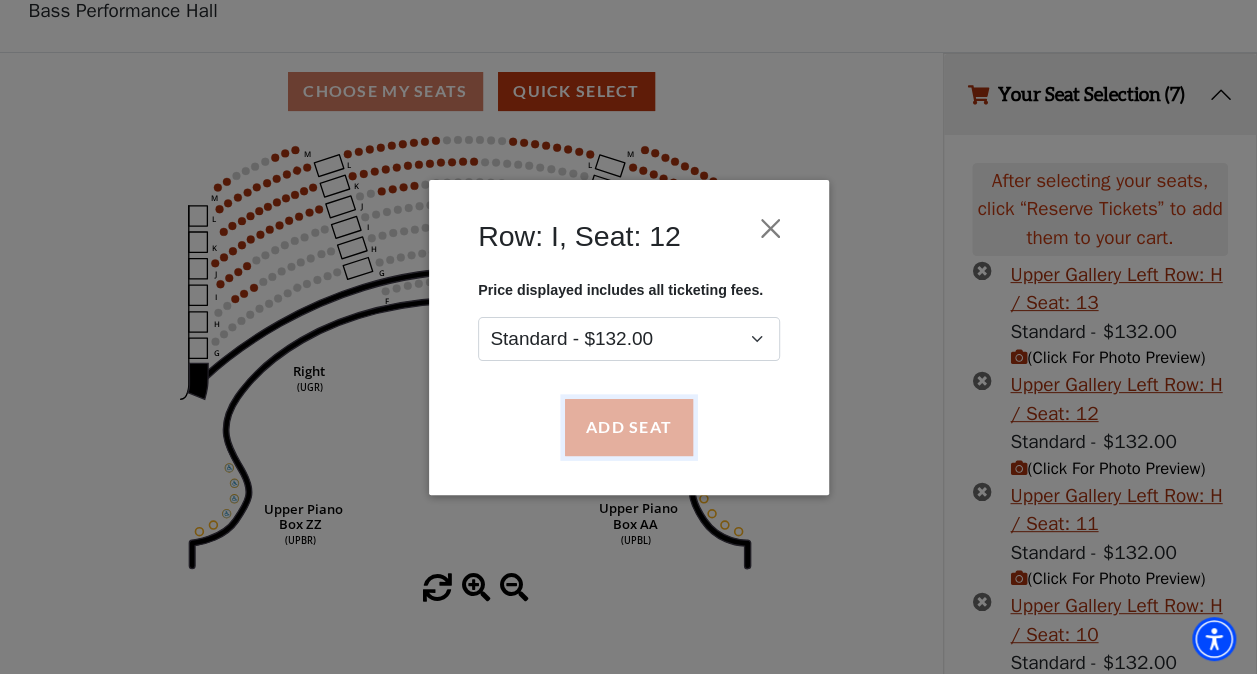 click on "Add Seat" at bounding box center (628, 427) 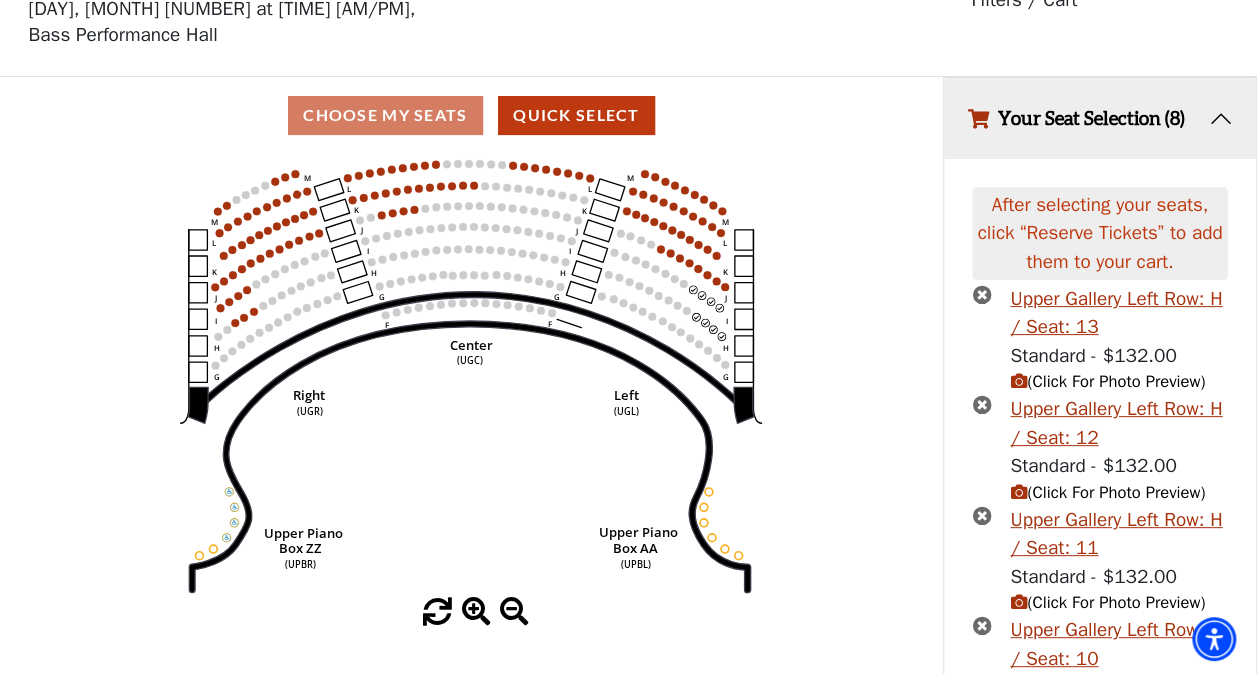scroll, scrollTop: 87, scrollLeft: 0, axis: vertical 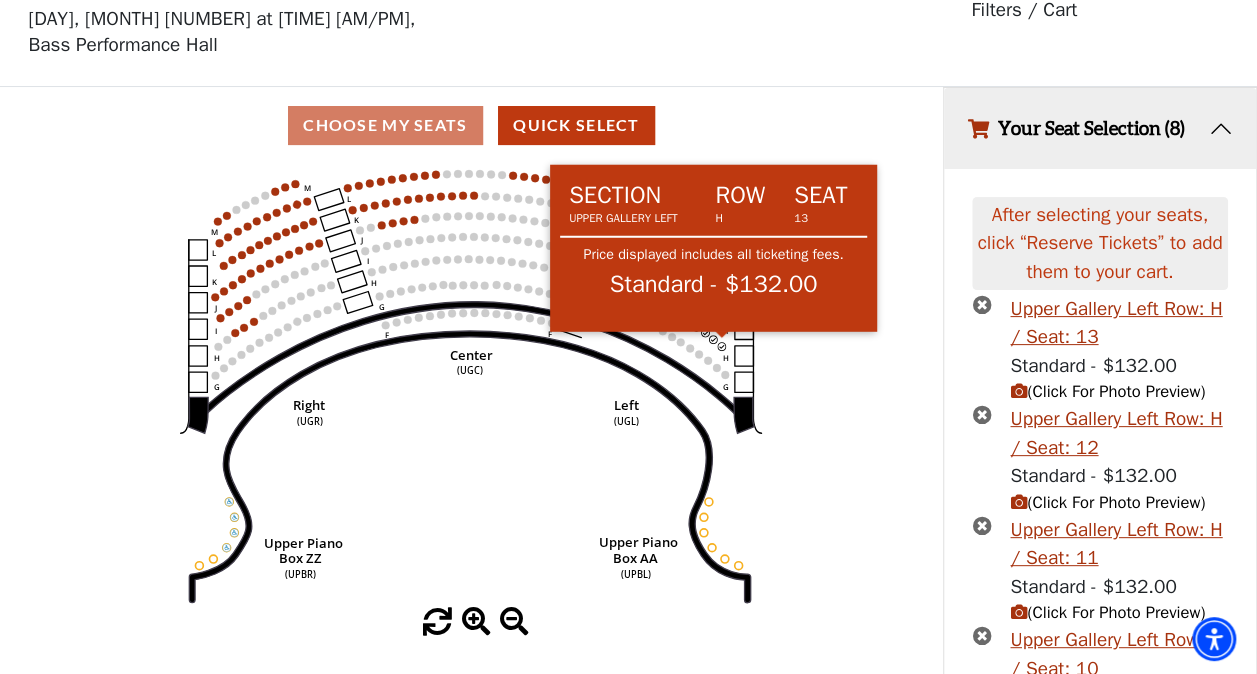 click 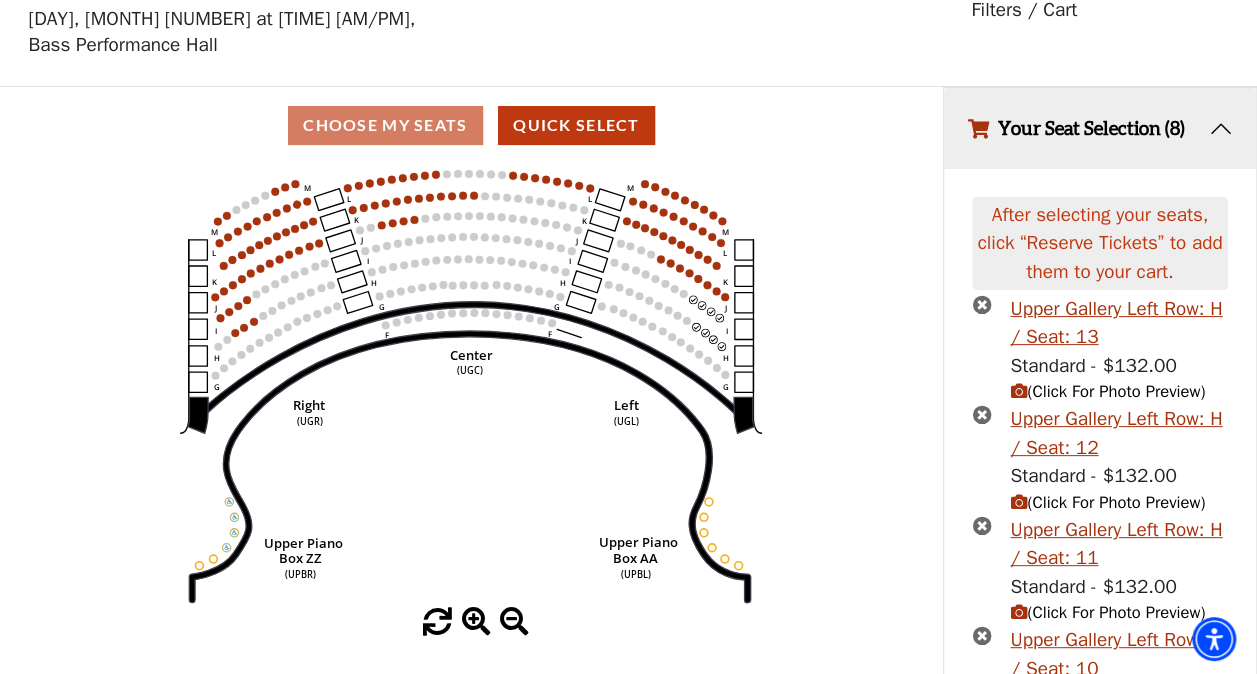 click at bounding box center (981, 304) 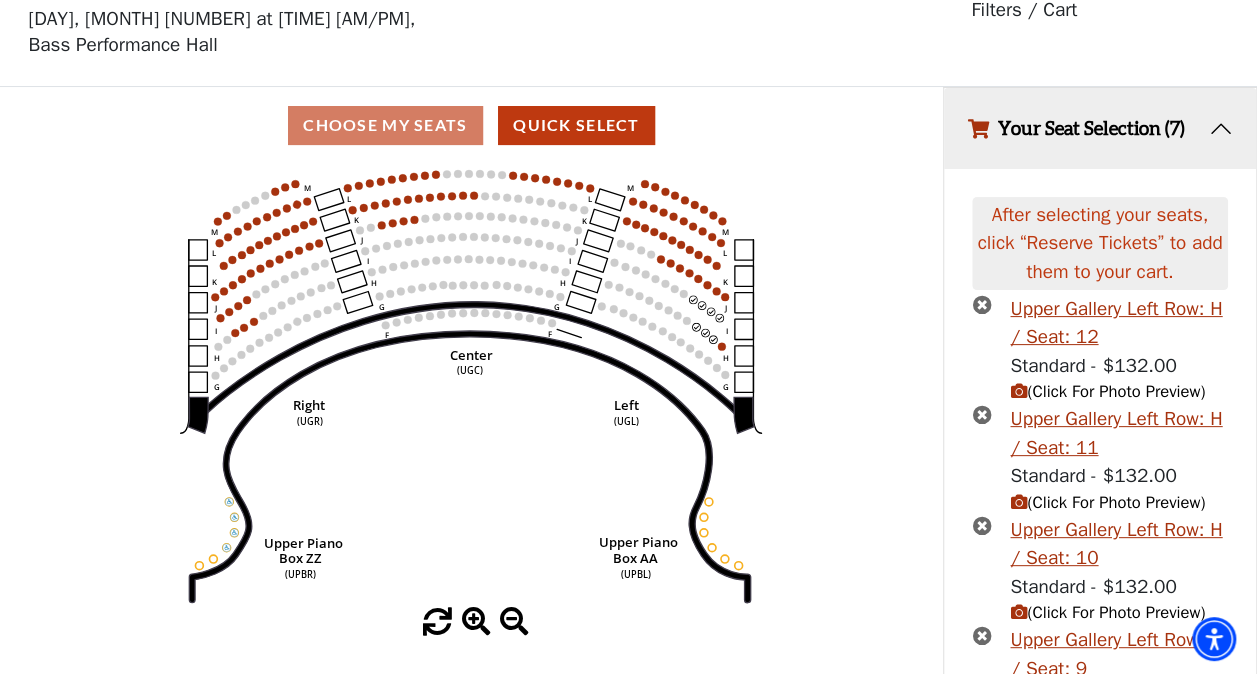 click at bounding box center [981, 414] 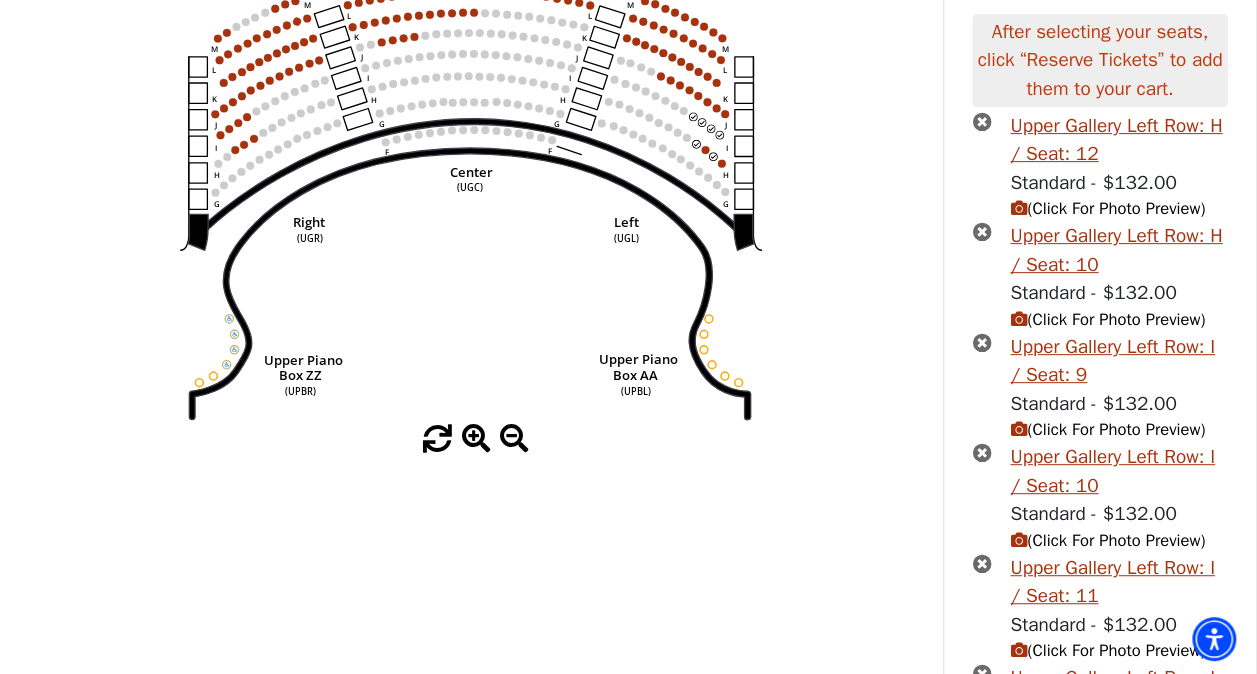 scroll, scrollTop: 268, scrollLeft: 0, axis: vertical 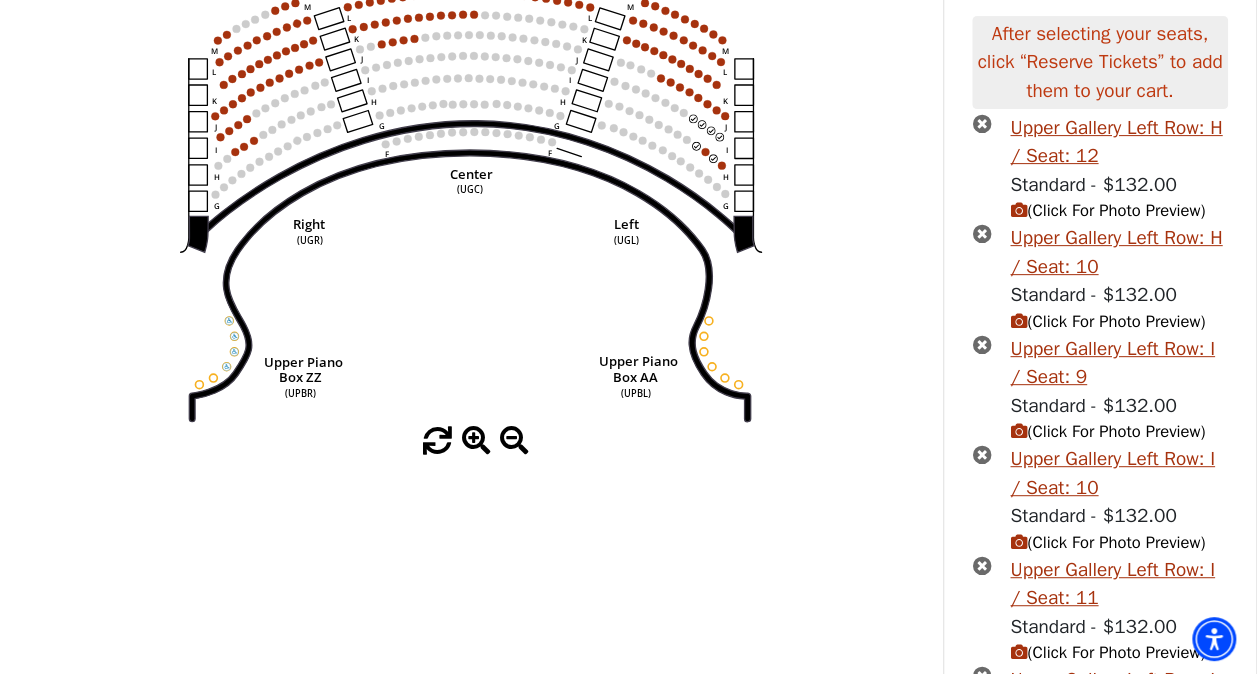 click at bounding box center (981, 233) 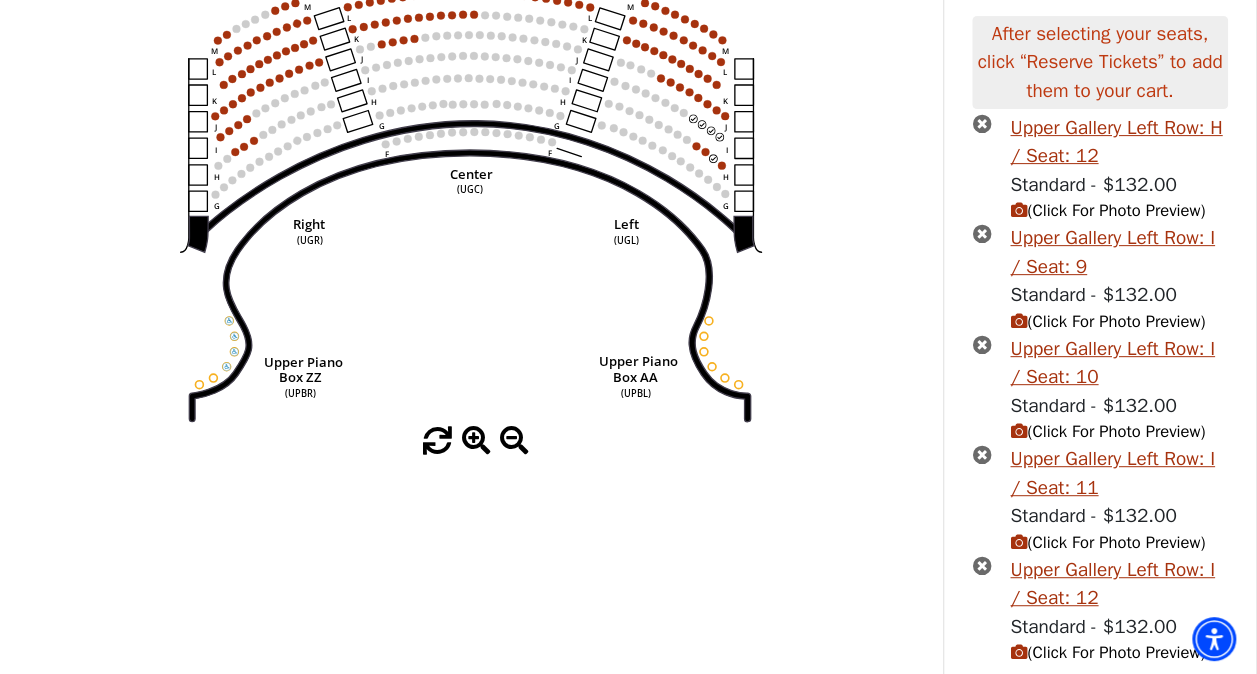 click at bounding box center (981, 123) 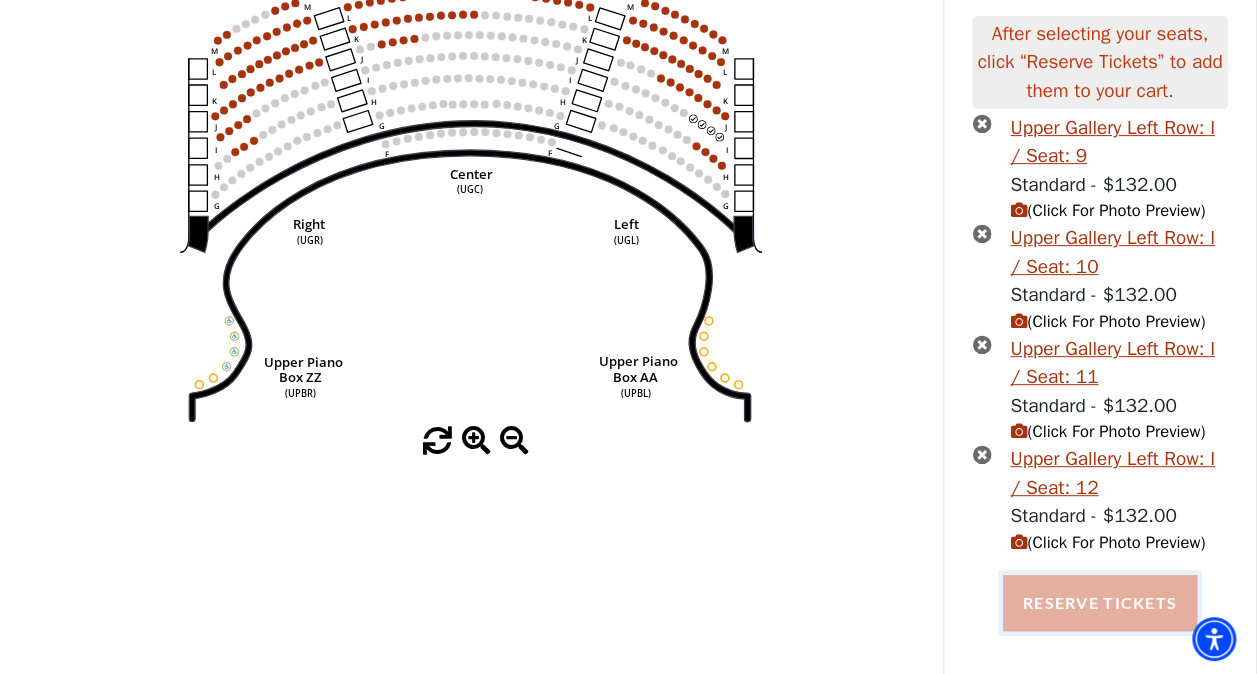 click on "Reserve Tickets" at bounding box center [1100, 603] 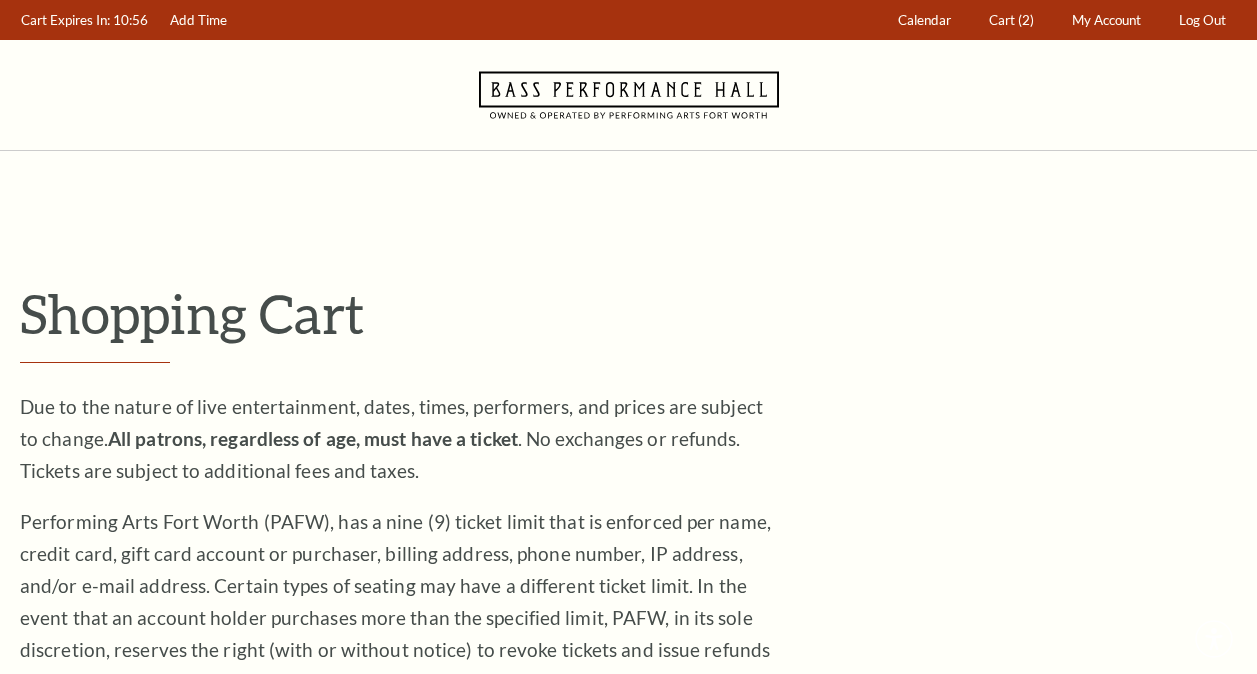 scroll, scrollTop: 0, scrollLeft: 0, axis: both 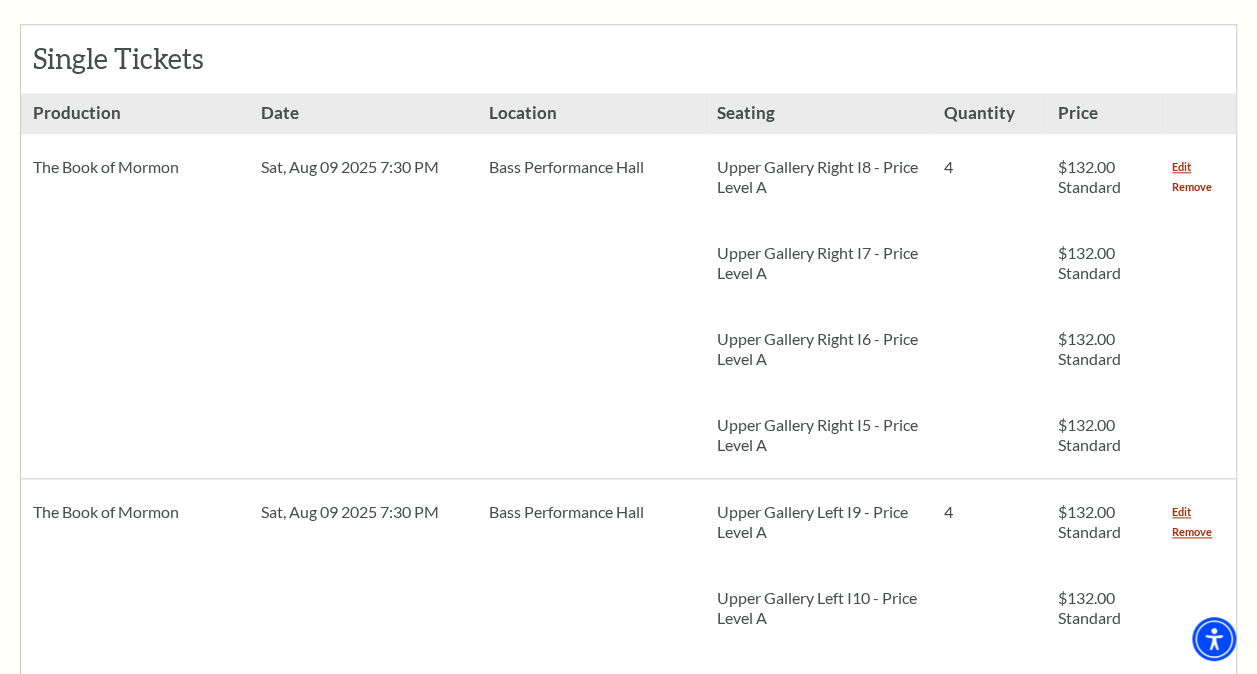 click on "Remove" at bounding box center [1192, 187] 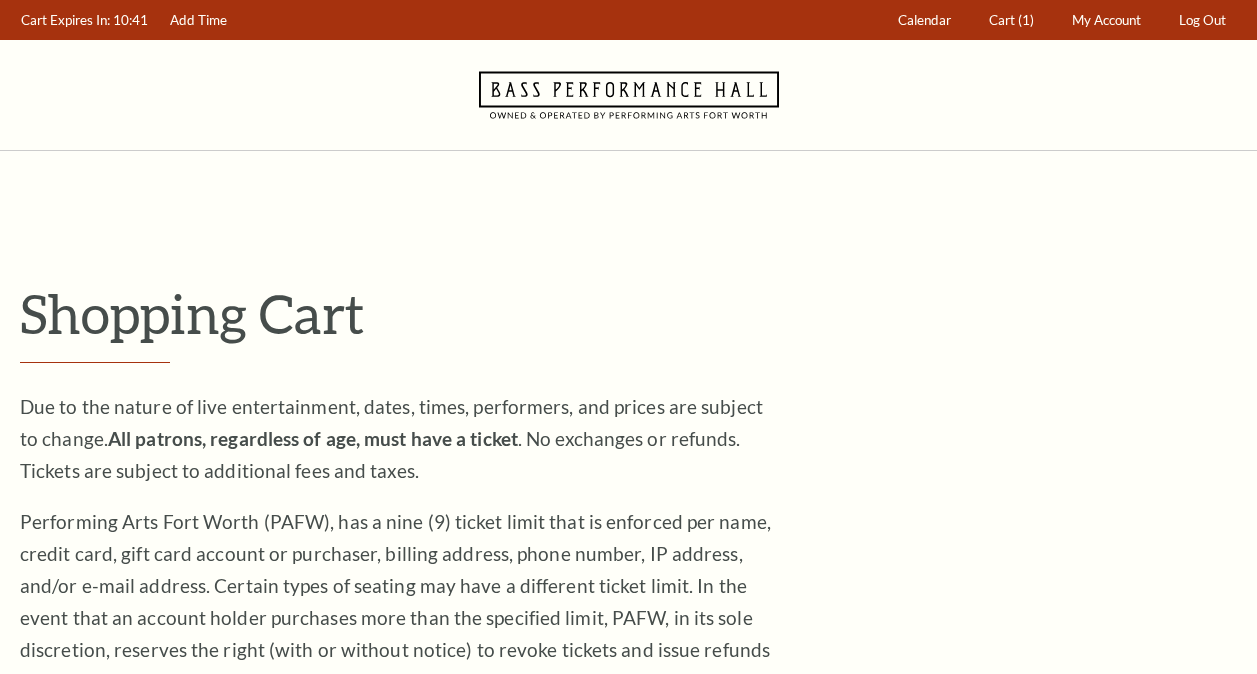 scroll, scrollTop: 0, scrollLeft: 0, axis: both 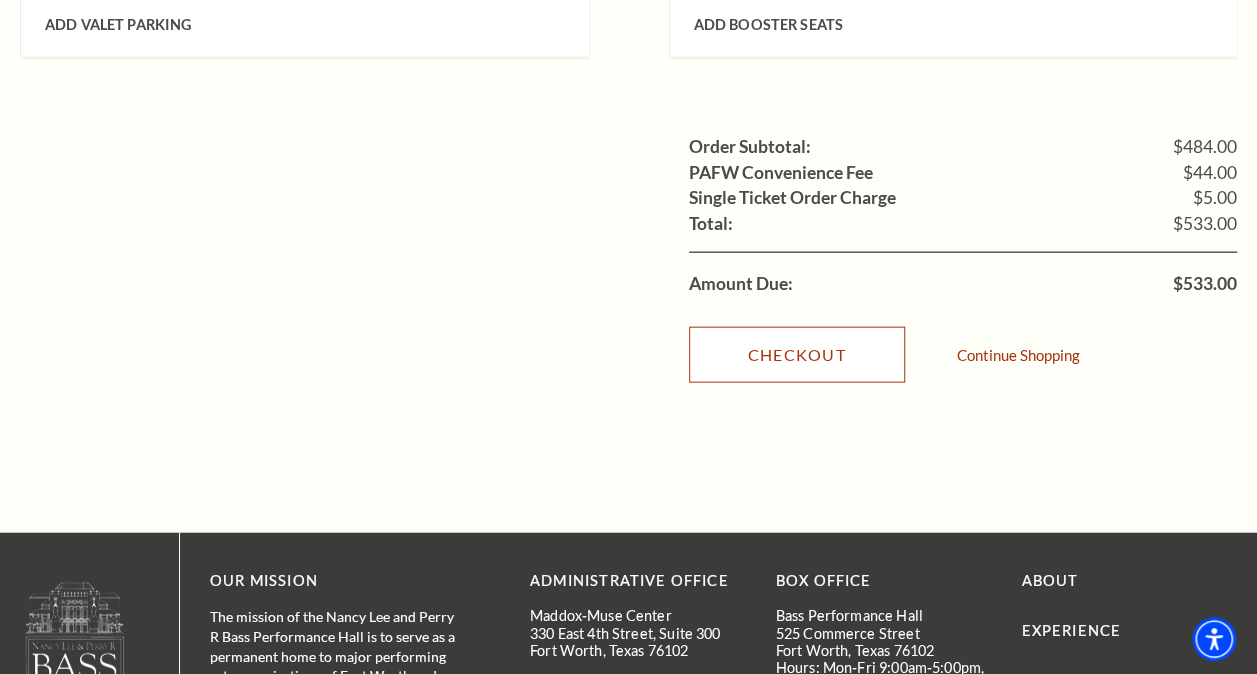 click on "Checkout" at bounding box center [797, 355] 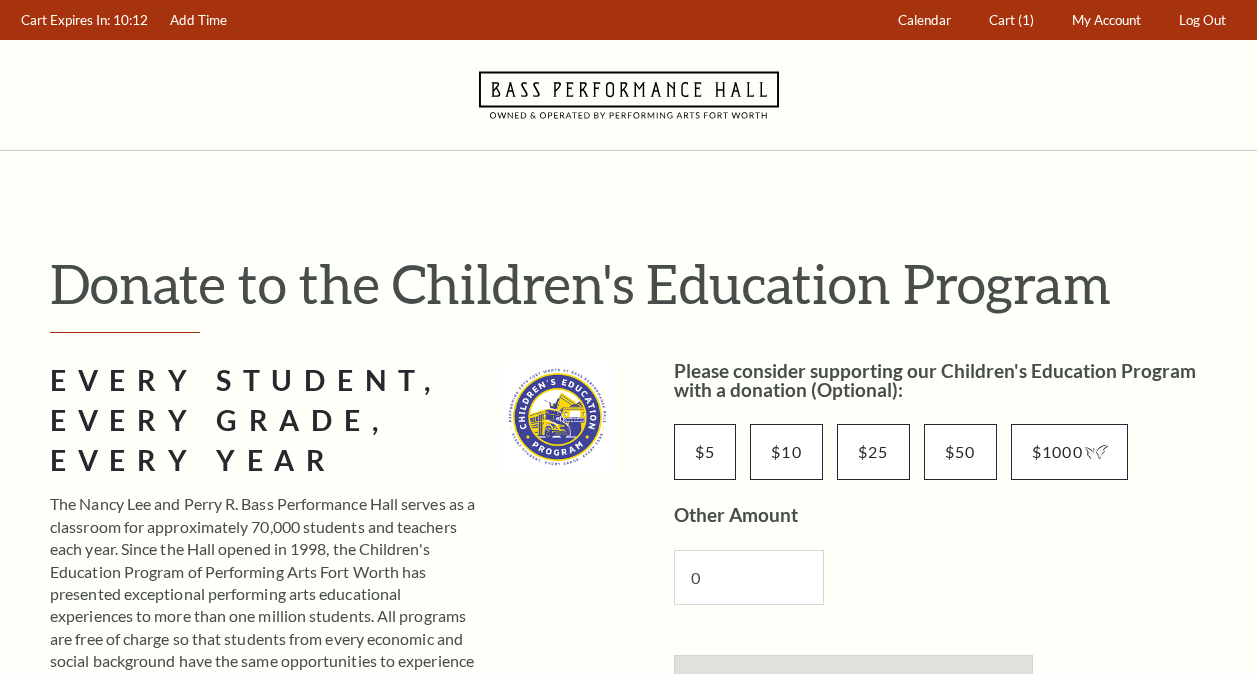 scroll, scrollTop: 0, scrollLeft: 0, axis: both 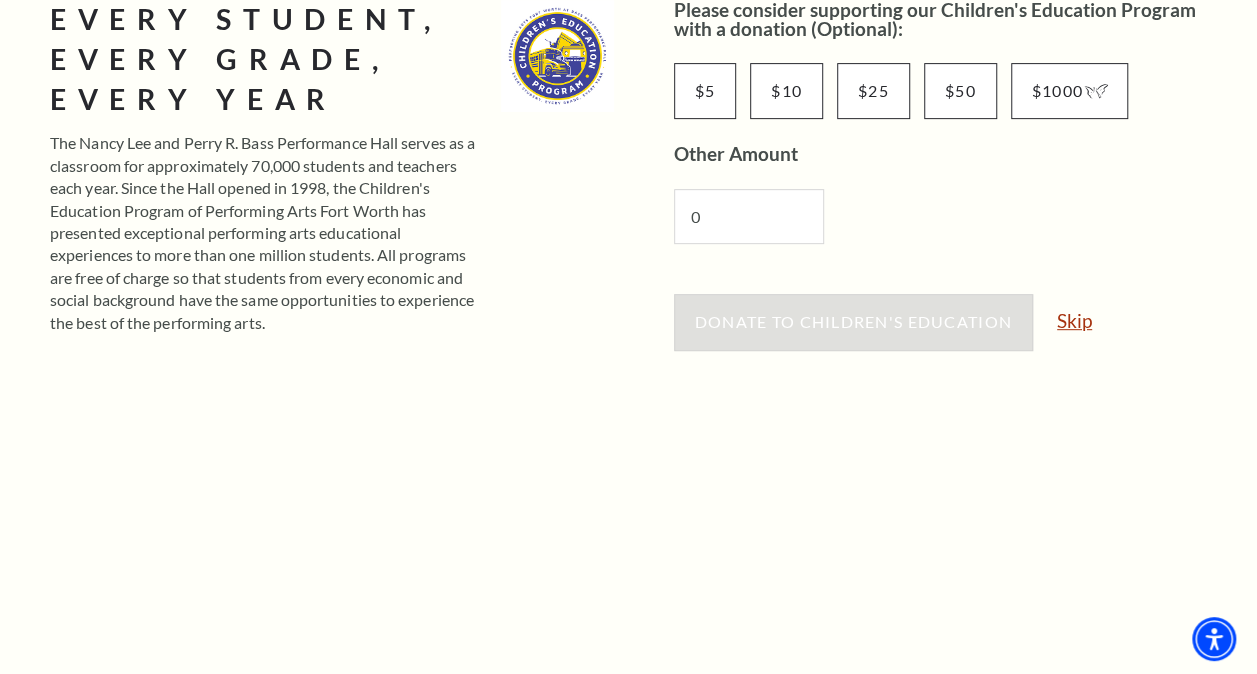 click on "Skip" at bounding box center (1074, 320) 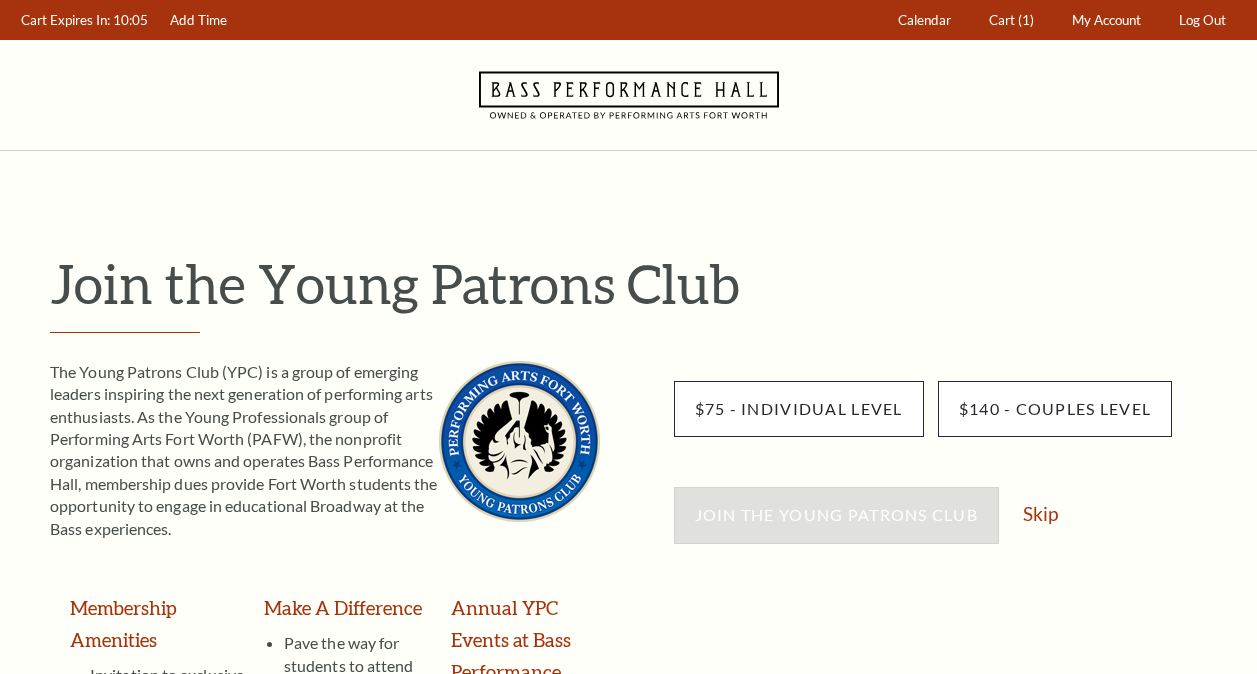 scroll, scrollTop: 0, scrollLeft: 0, axis: both 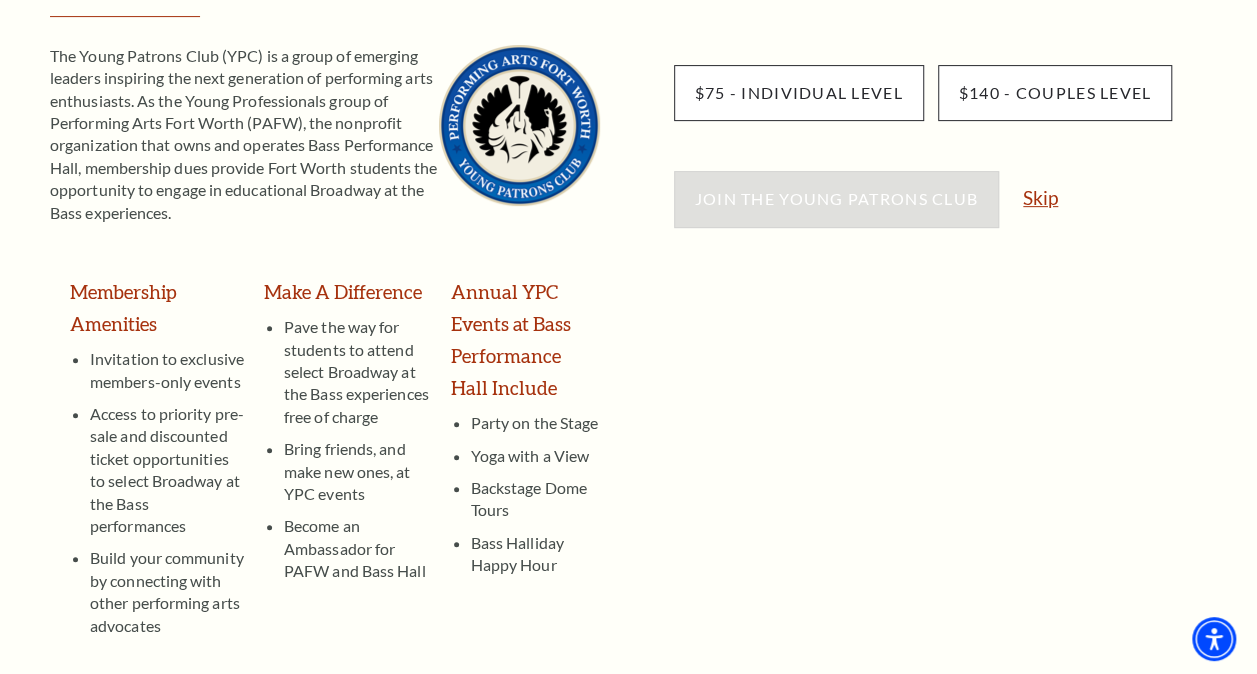 click on "Skip" at bounding box center (1040, 197) 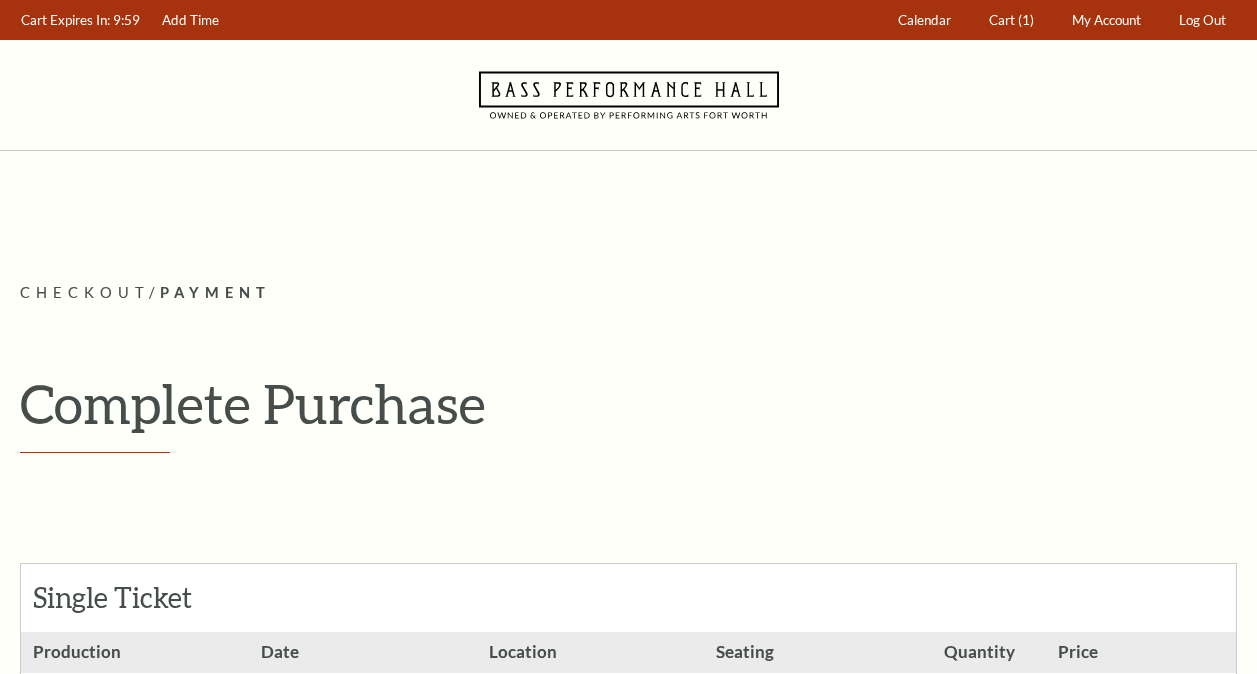scroll, scrollTop: 0, scrollLeft: 0, axis: both 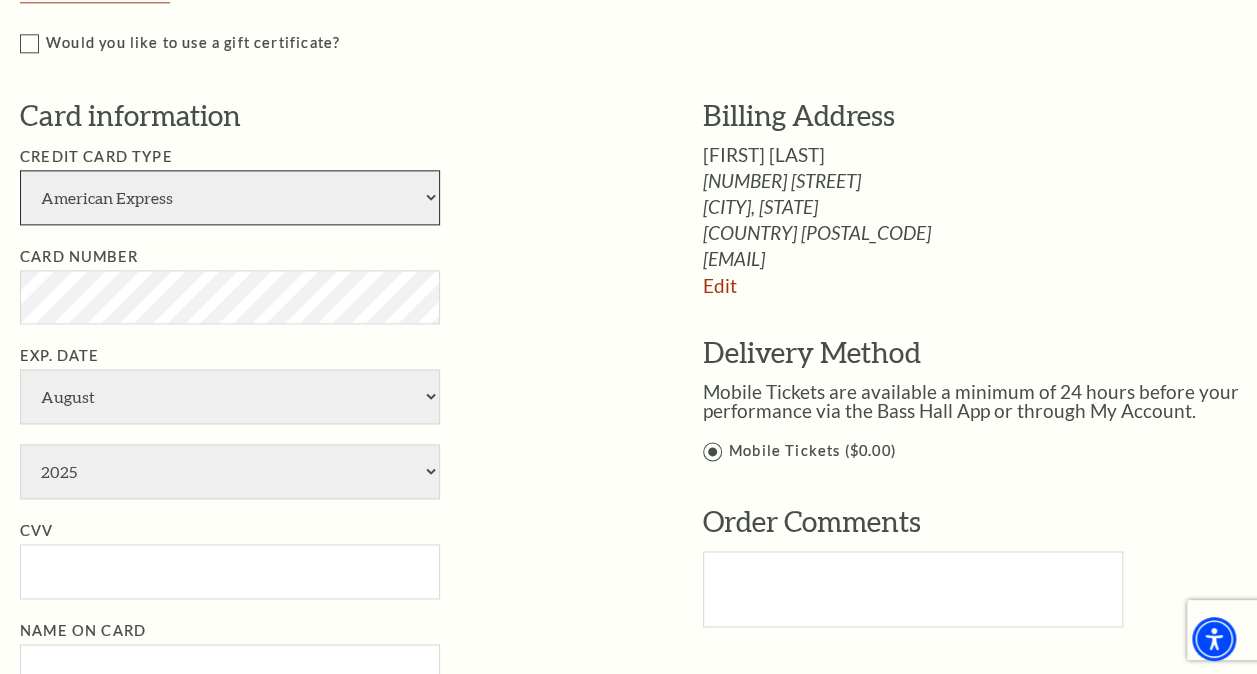 click on "American Express
Visa
Master Card
Discover" at bounding box center [230, 197] 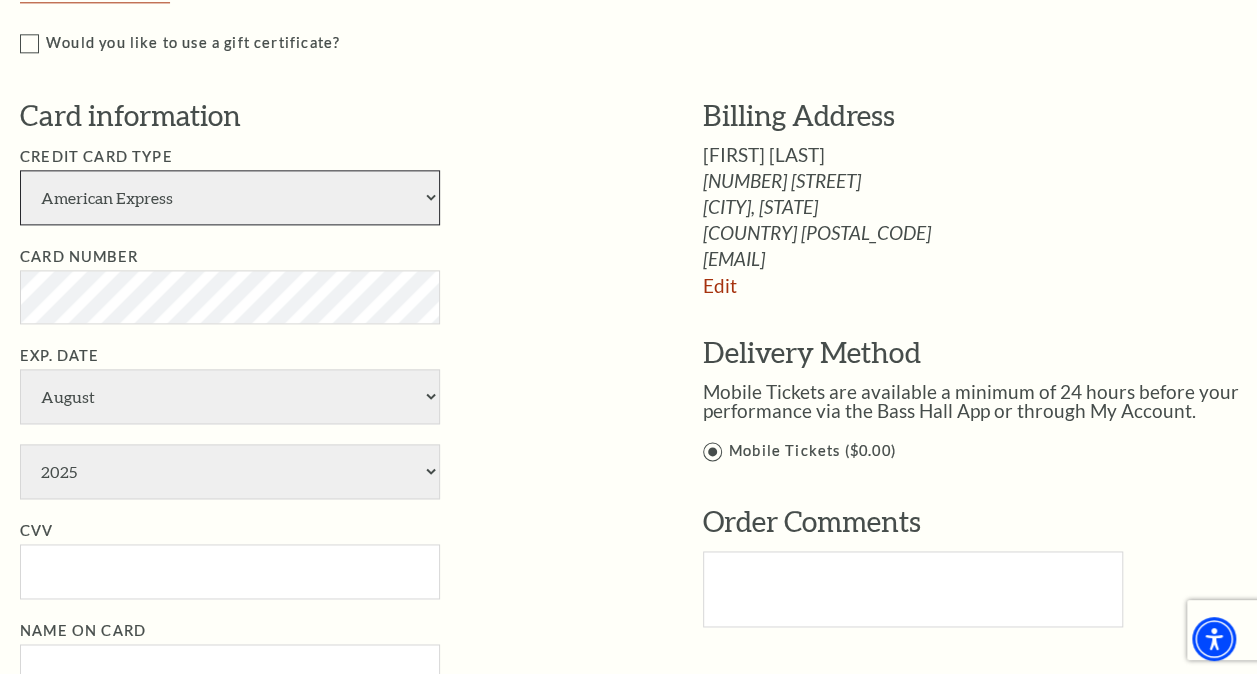 select on "24" 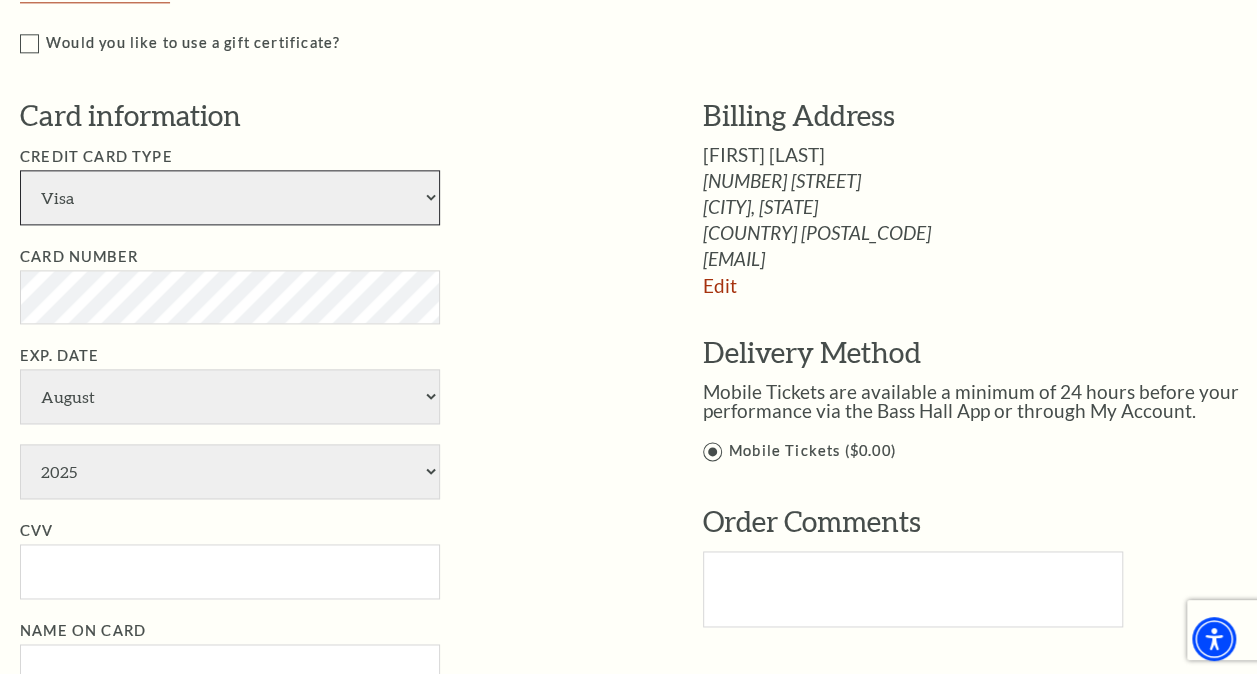 click on "American Express
Visa
Master Card
Discover" at bounding box center (230, 197) 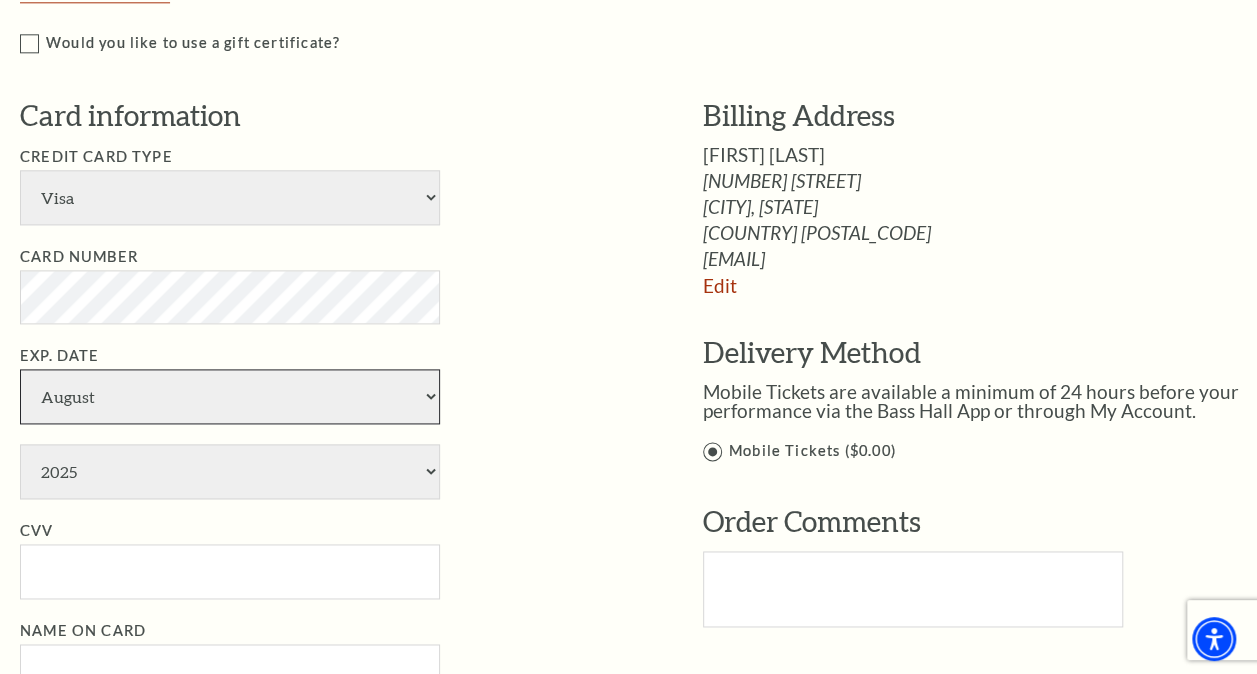 click on "January
February
March
April
May
June
July
August
September
October
November
December" at bounding box center (230, 396) 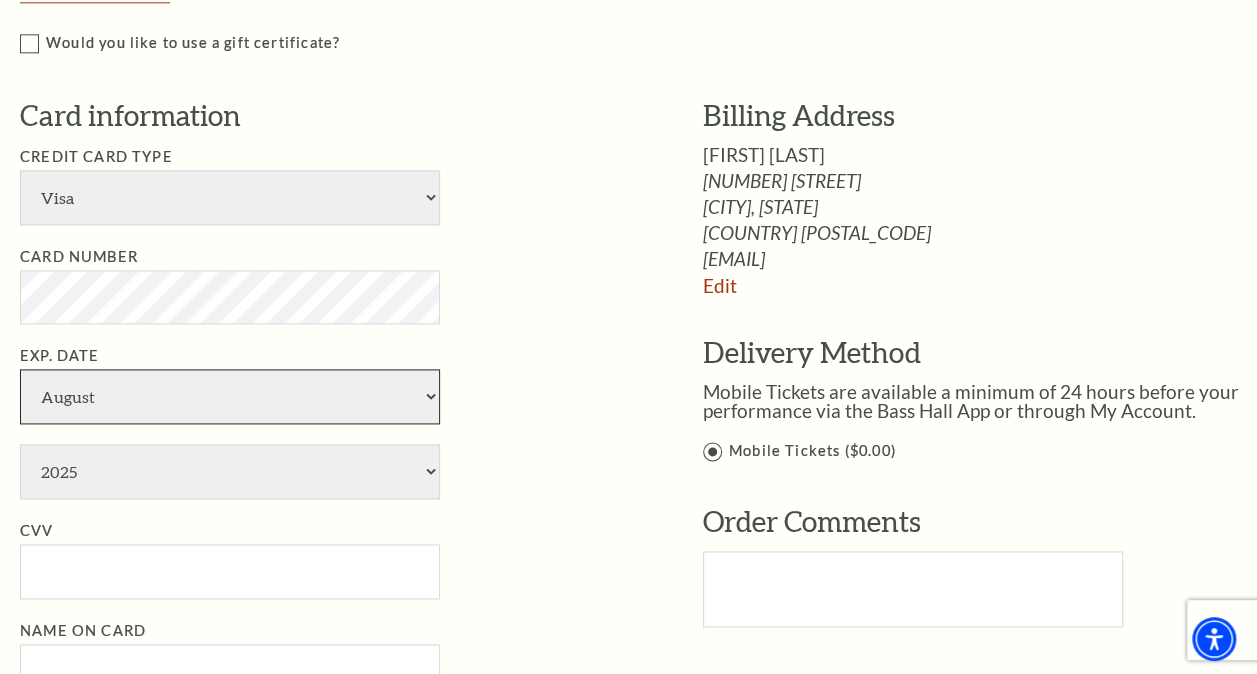 select on "2" 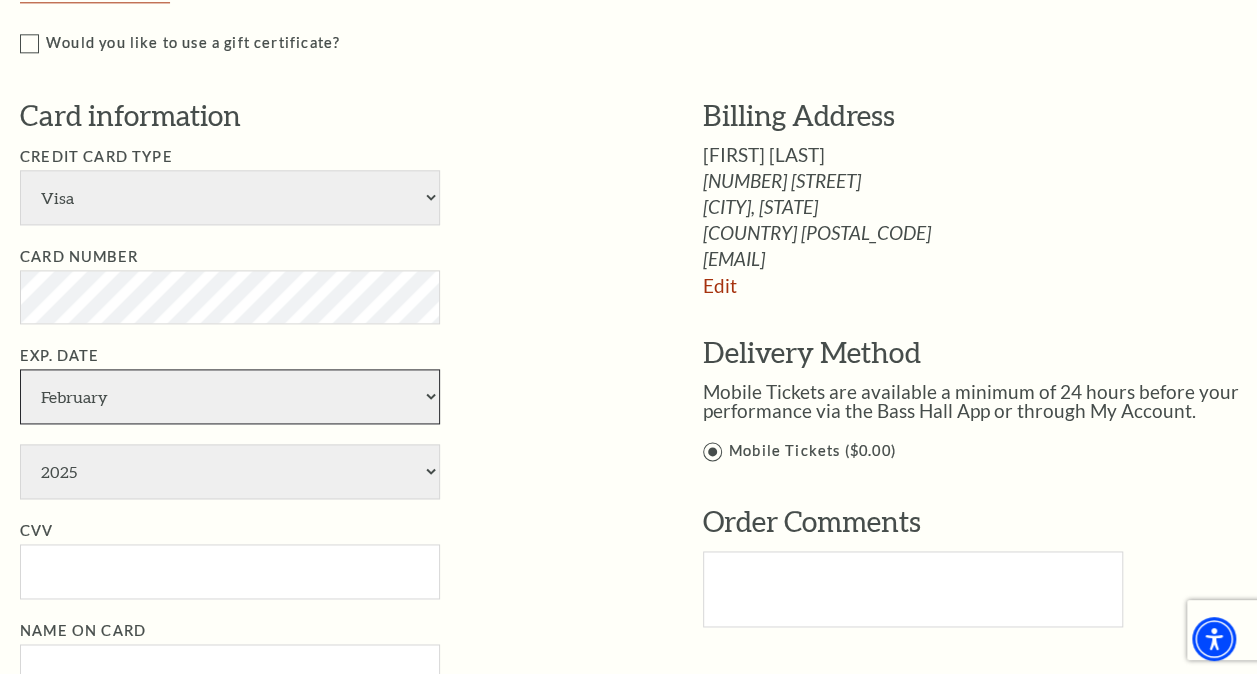 click on "January
February
March
April
May
June
July
August
September
October
November
December" at bounding box center (230, 396) 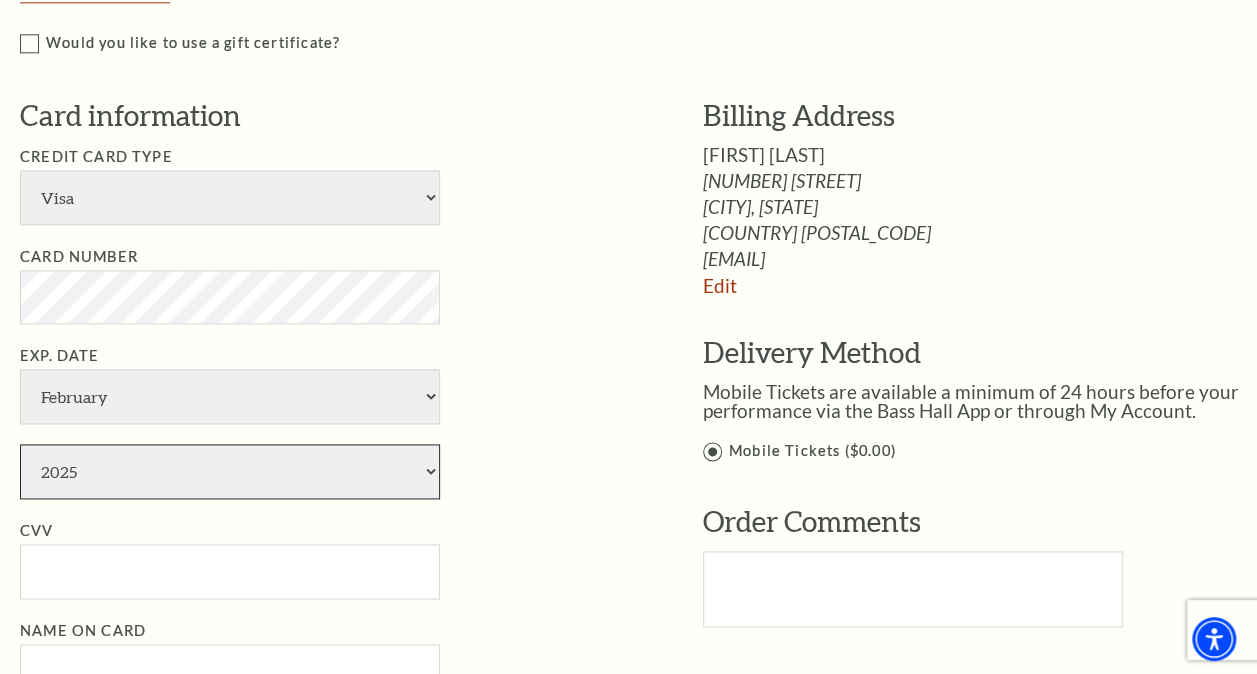 click on "2025
2026
2027
2028
2029
2030
2031
2032
2033
2034" at bounding box center [230, 471] 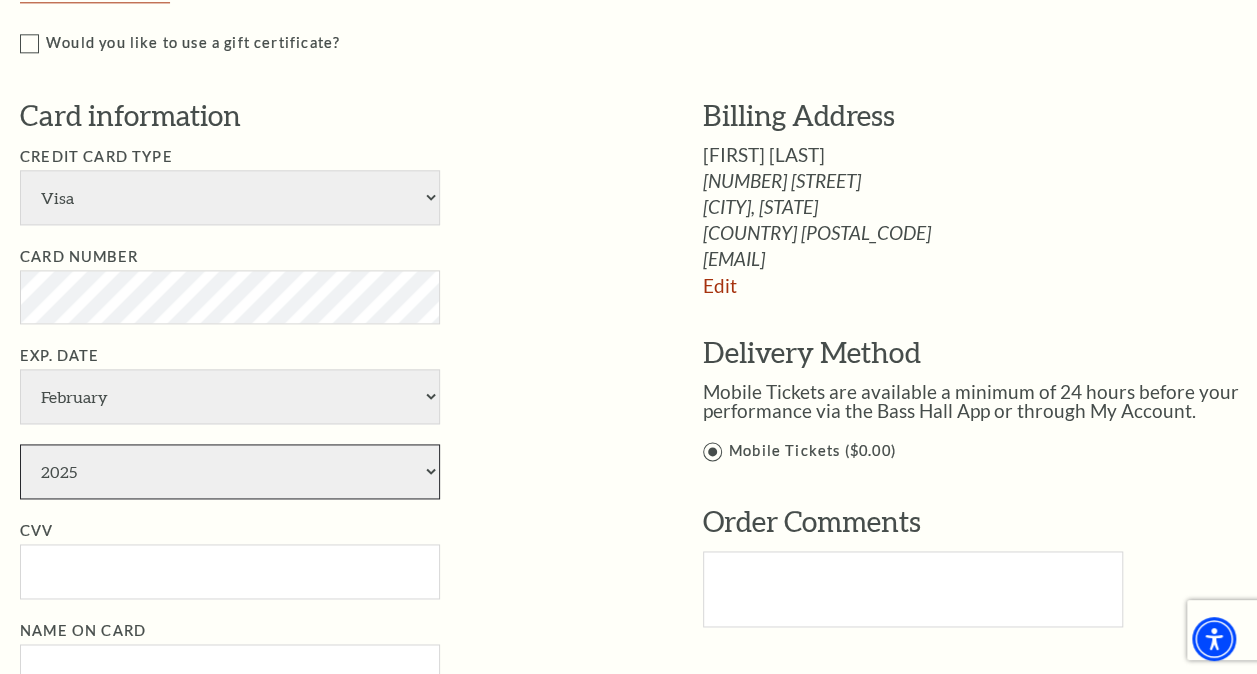 select on "2030" 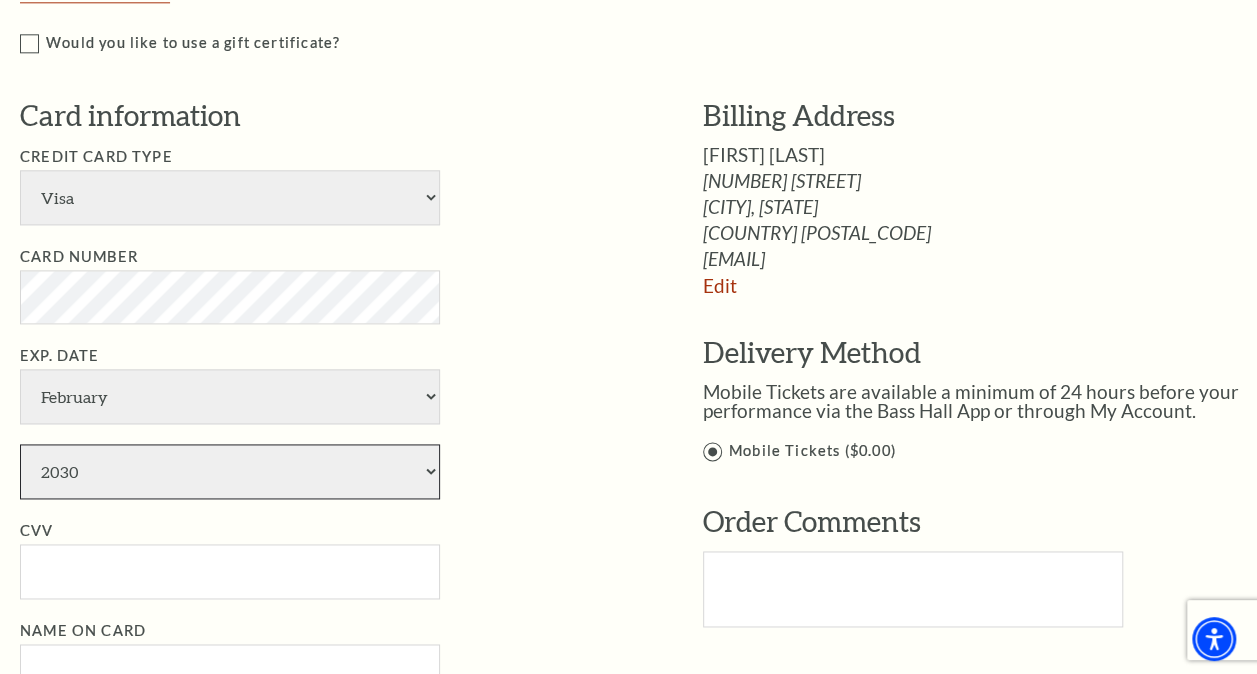 click on "2025
2026
2027
2028
2029
2030
2031
2032
2033
2034" at bounding box center [230, 471] 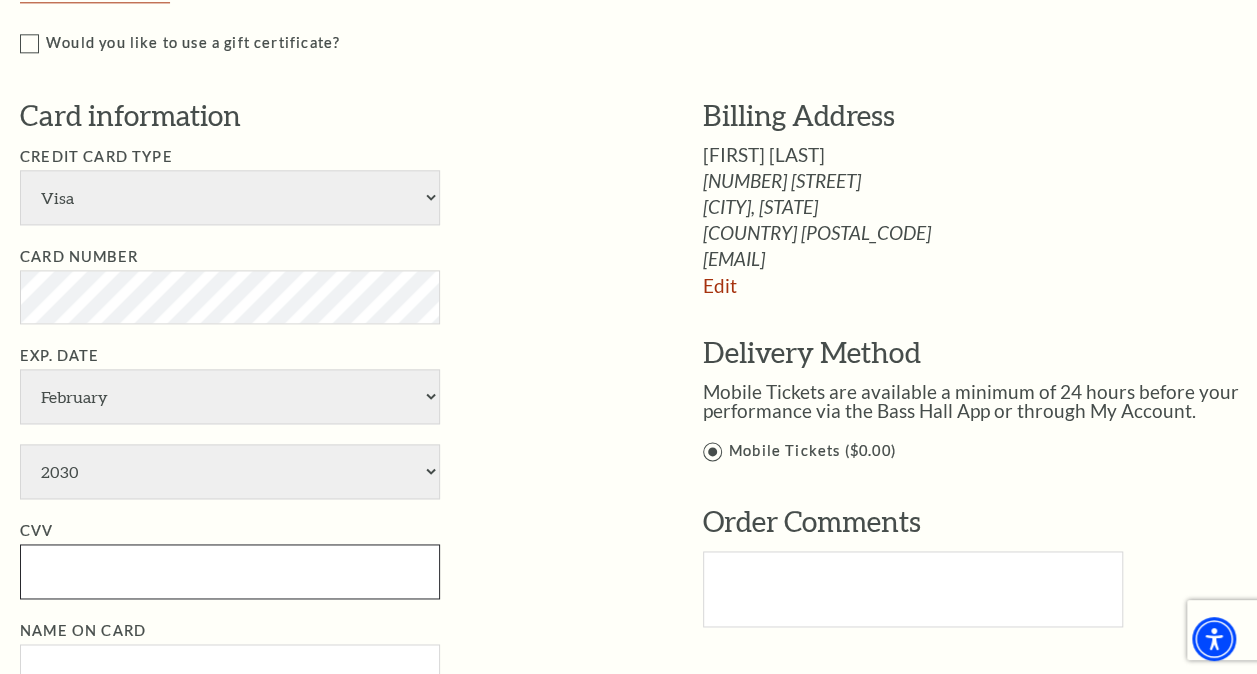 click on "CVV" at bounding box center [230, 571] 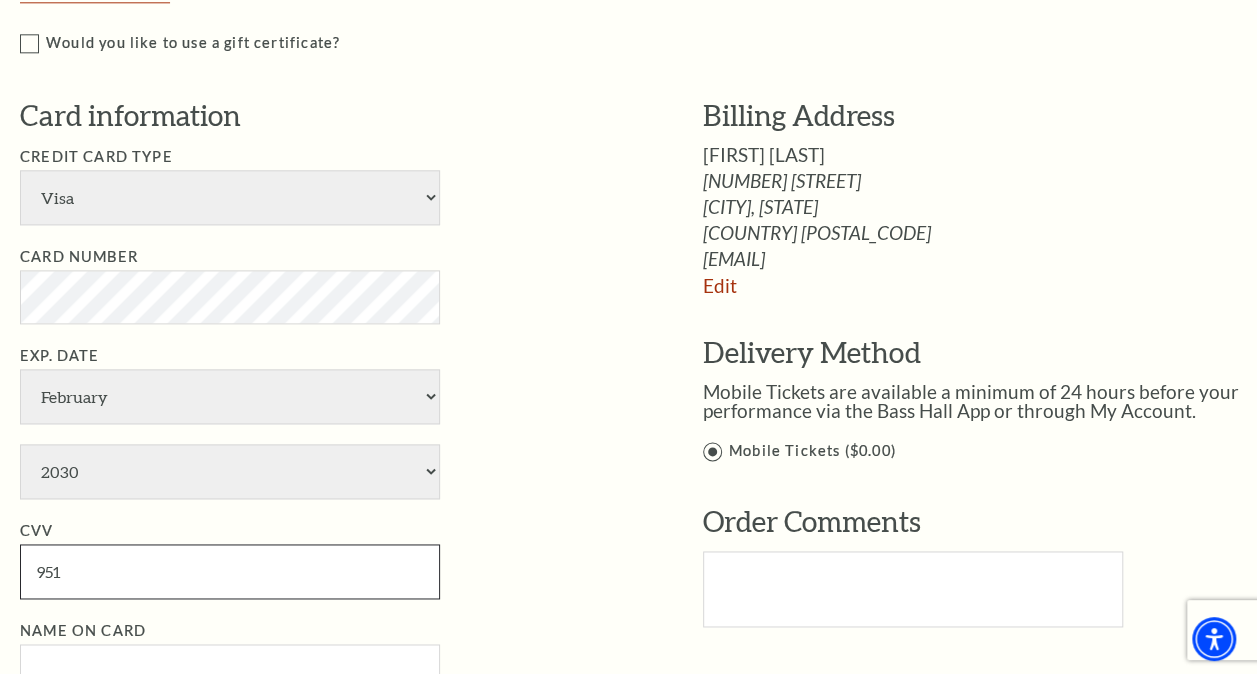 type on "951" 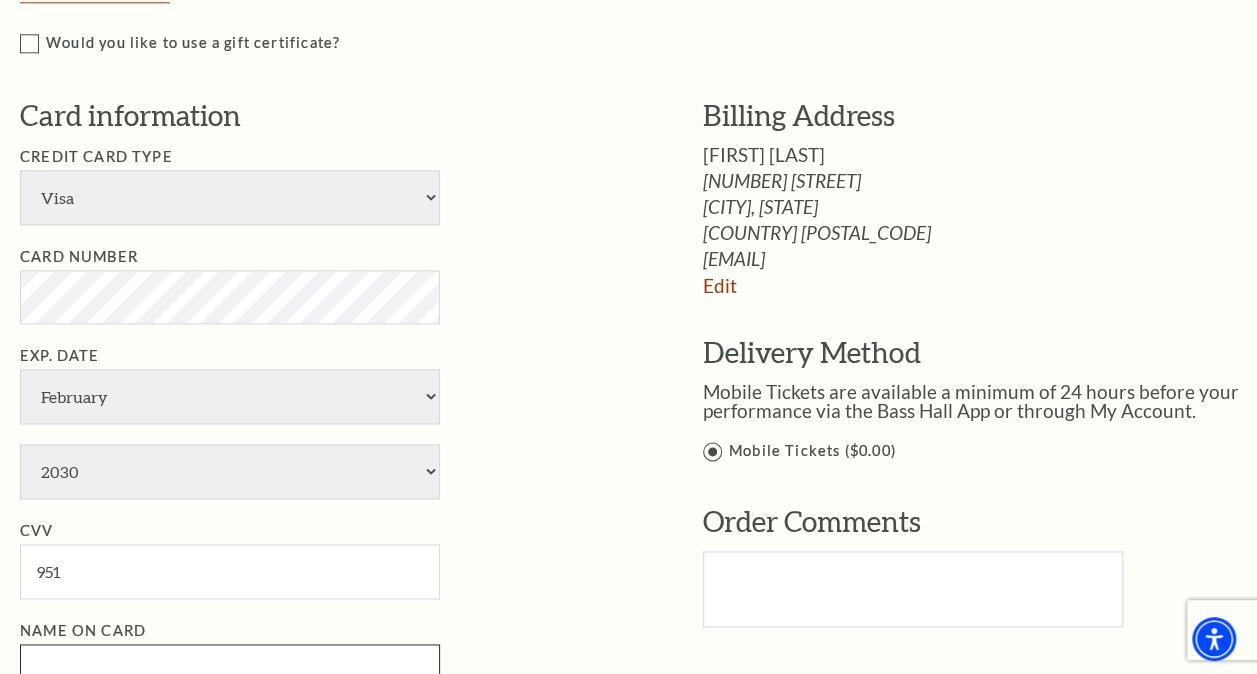 click on "Name on Card" at bounding box center (230, 671) 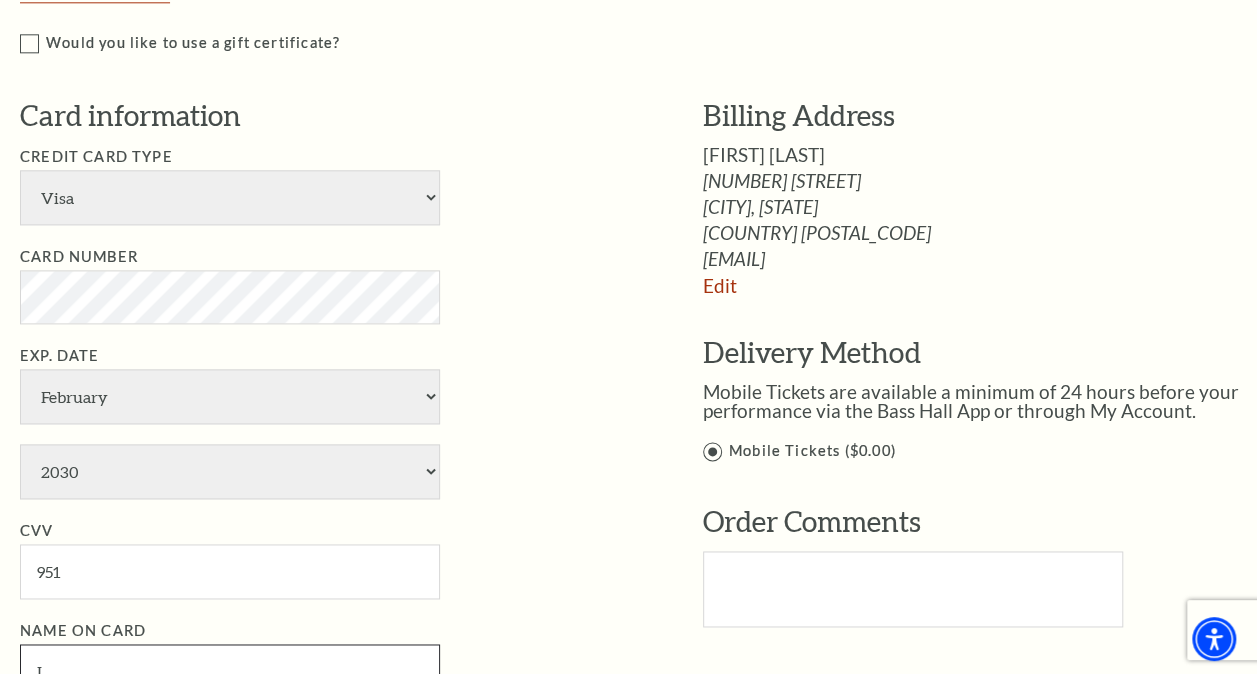scroll, scrollTop: 1194, scrollLeft: 0, axis: vertical 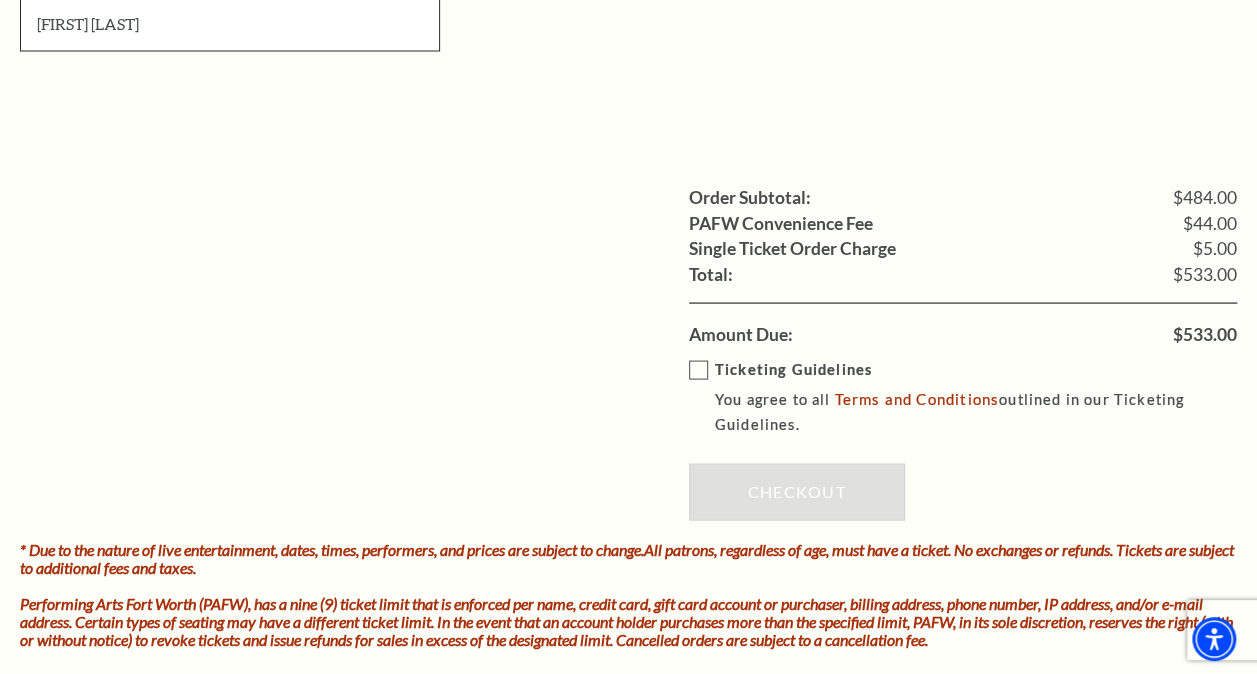 type on "[FIRST] [LAST]" 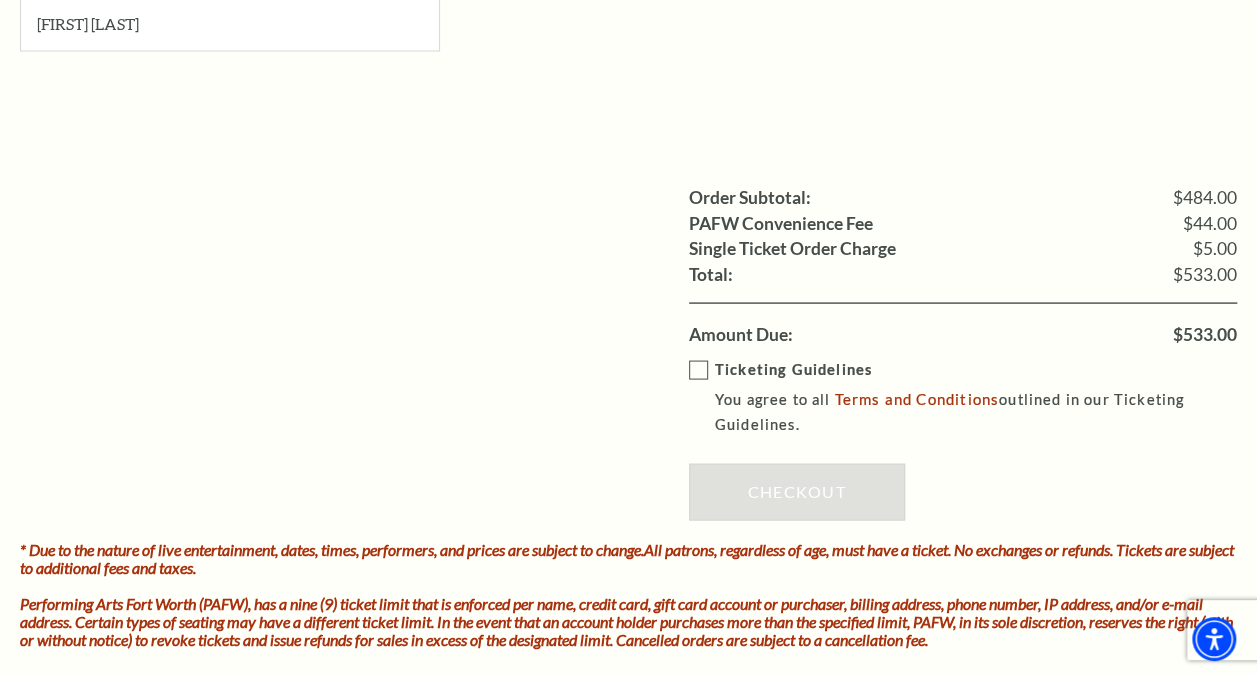 click on "Ticketing Guidelines
You agree to all   Terms and Conditions  outlined in our Ticketing Guidelines." at bounding box center (977, 397) 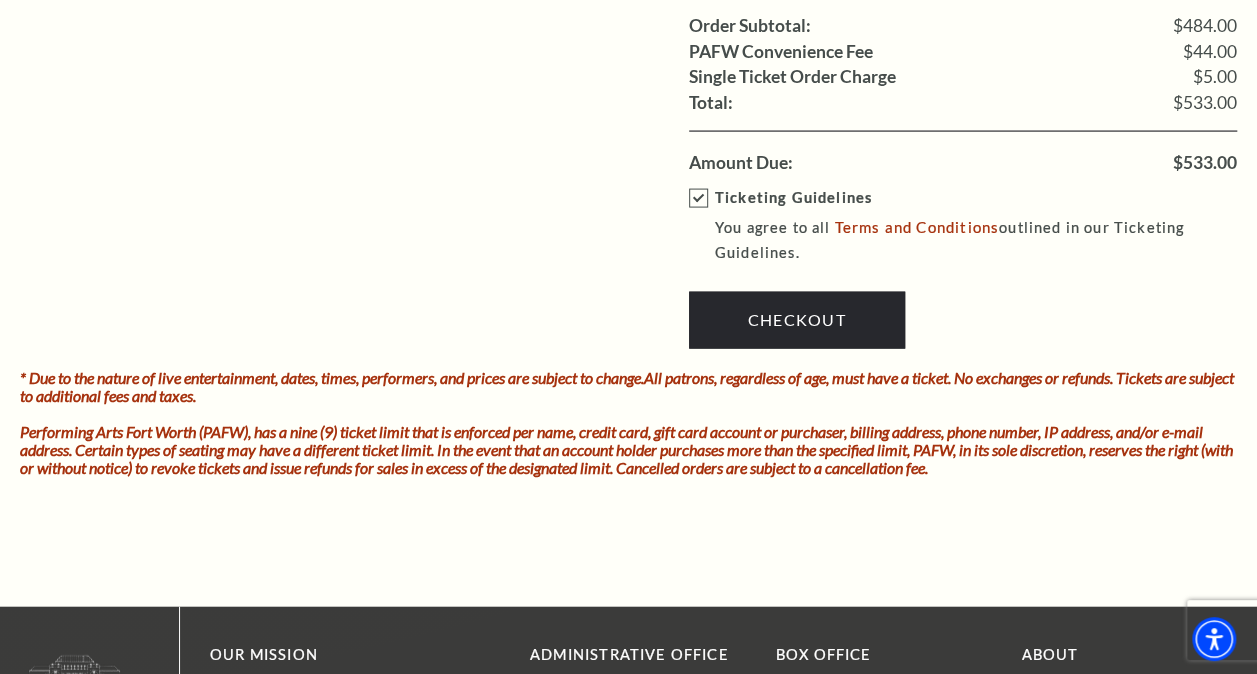scroll, scrollTop: 2014, scrollLeft: 0, axis: vertical 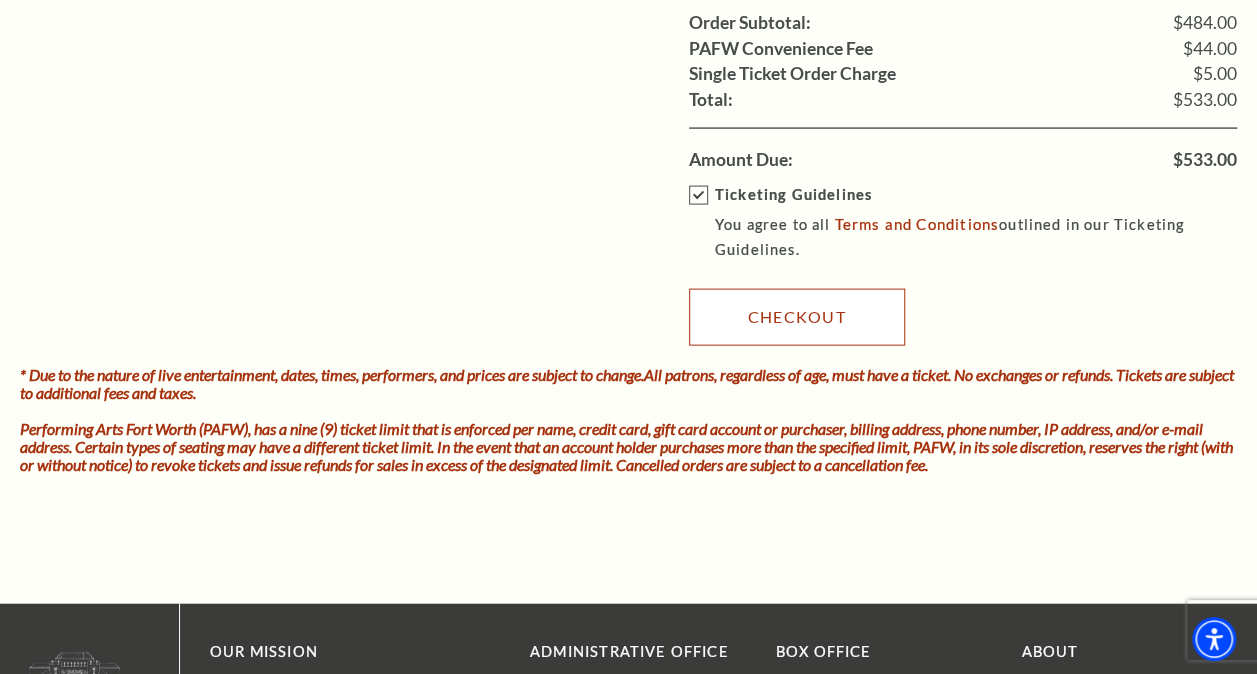 click on "Checkout" at bounding box center (797, 317) 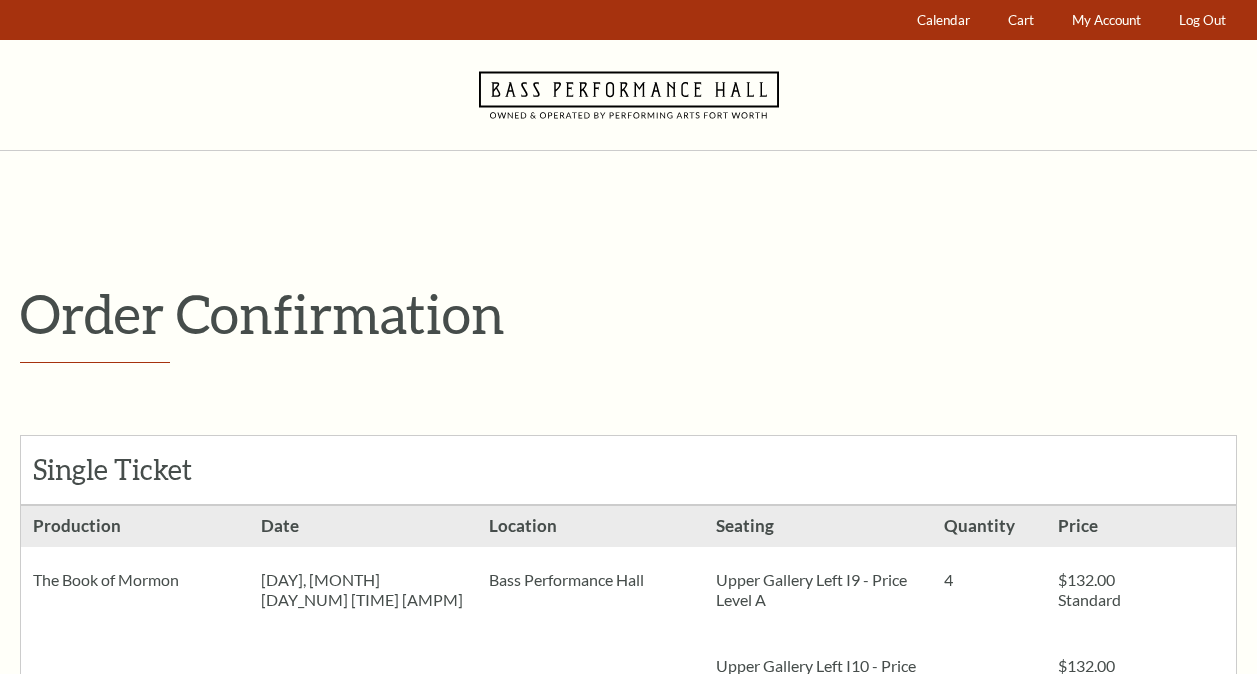 scroll, scrollTop: 0, scrollLeft: 0, axis: both 